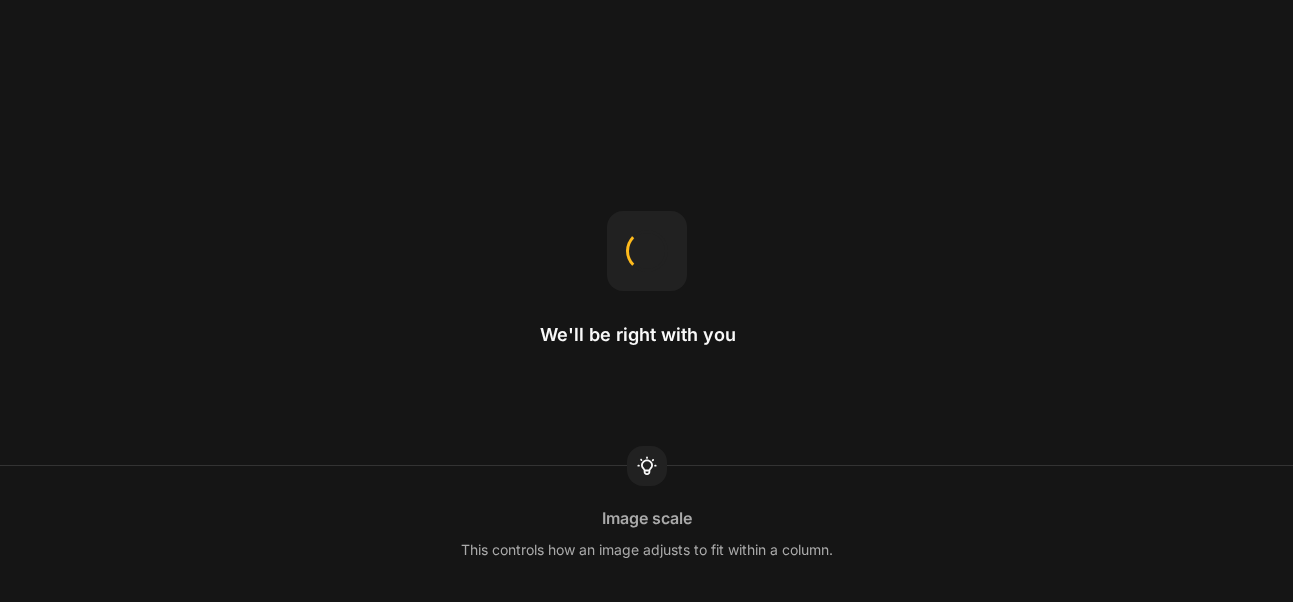 scroll, scrollTop: 0, scrollLeft: 0, axis: both 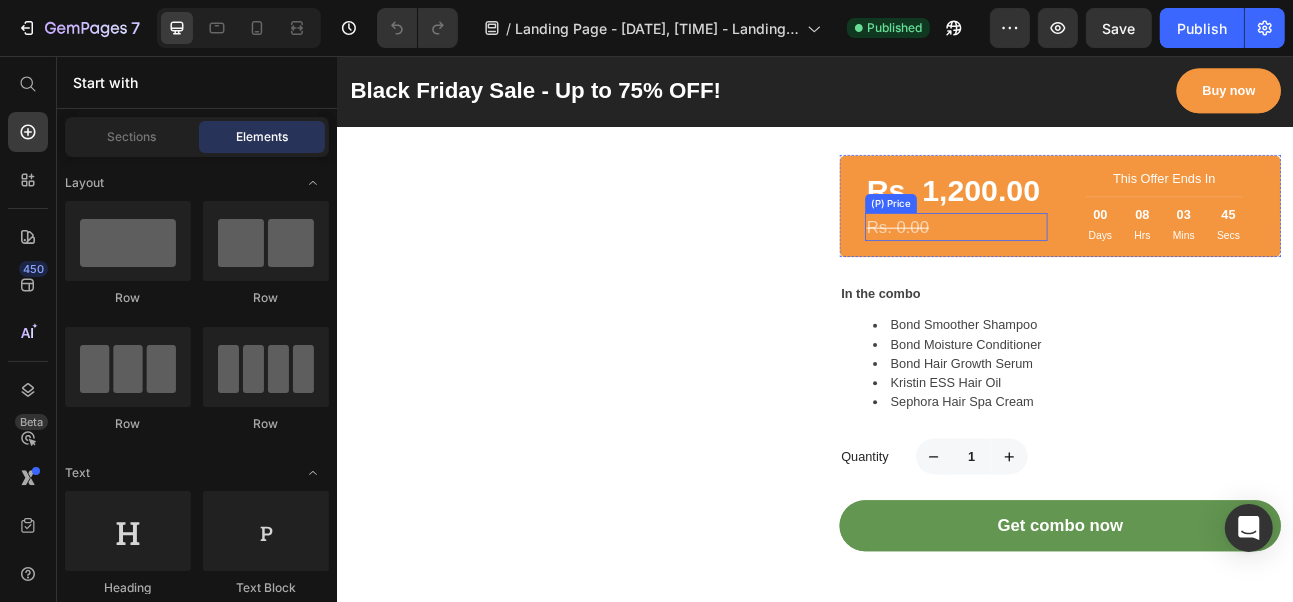 click on "Rs. 0.00" at bounding box center [1113, 272] 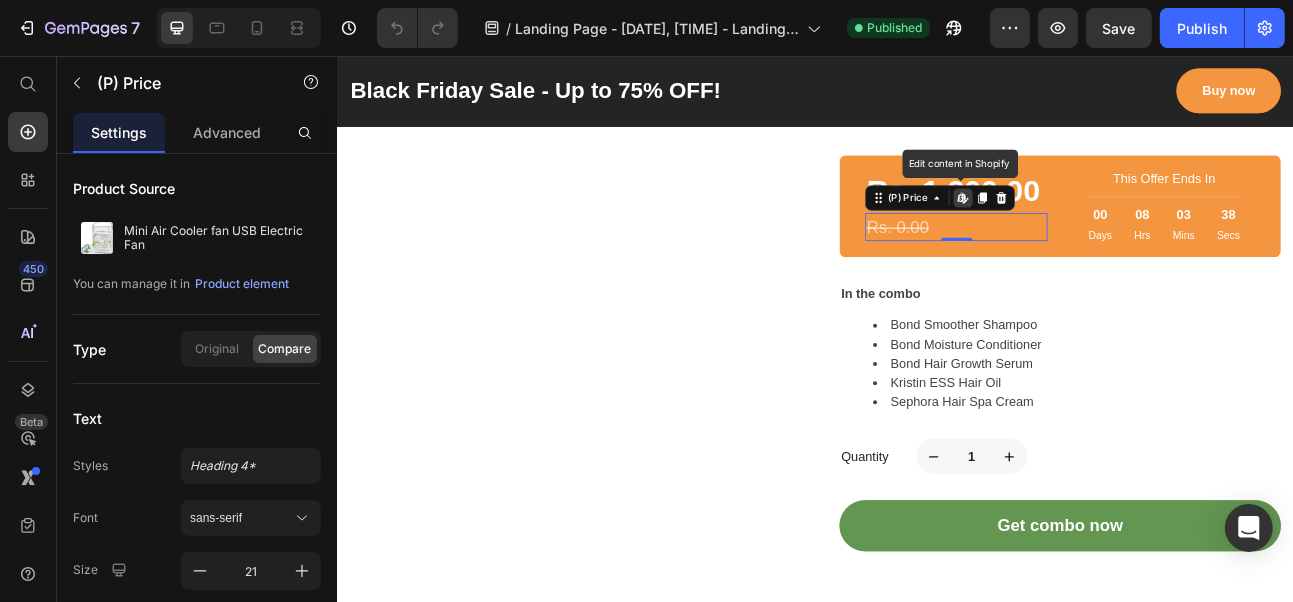 click 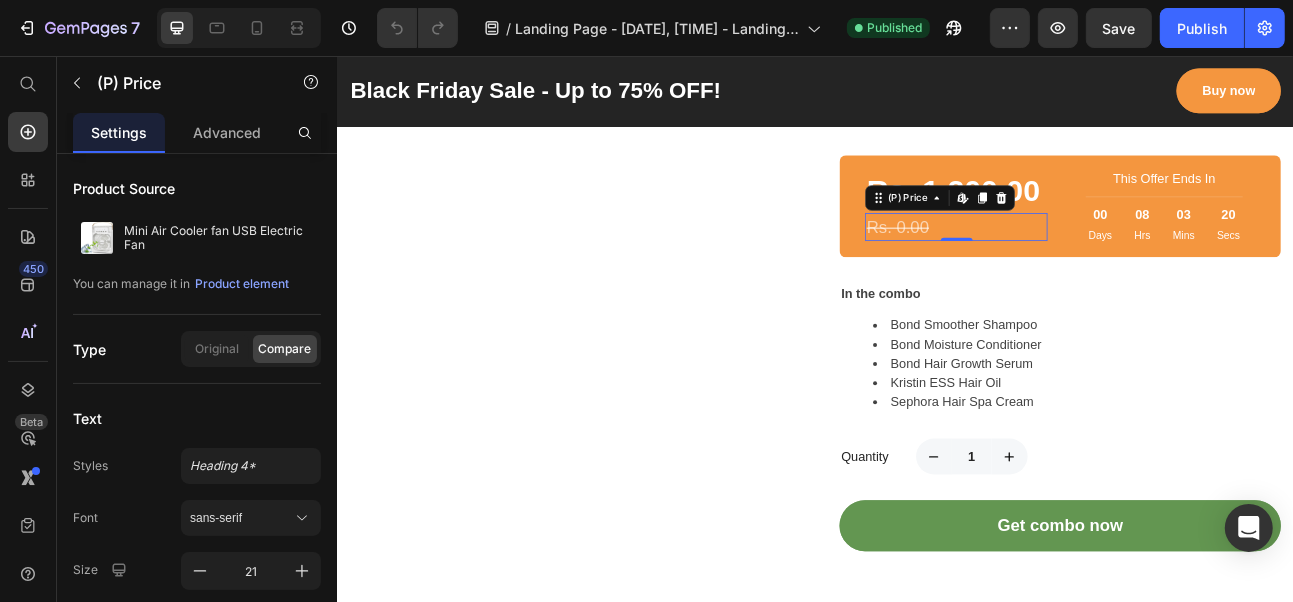 click on "Rs. 0.00" at bounding box center [1113, 272] 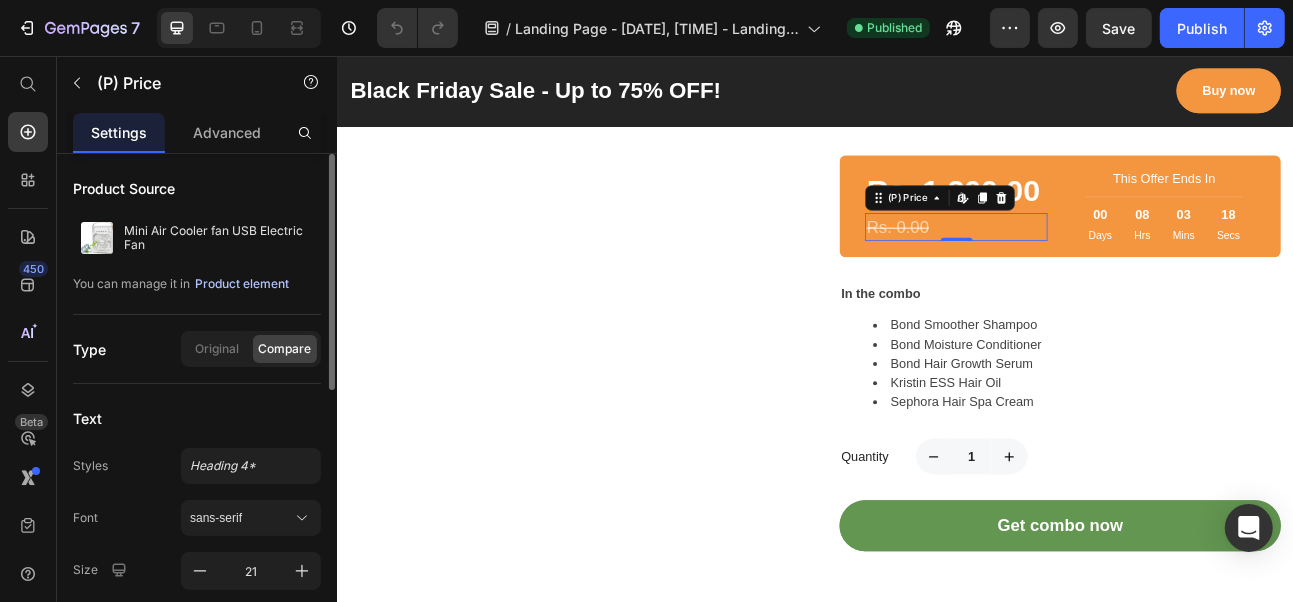 click on "Product element" at bounding box center [242, 284] 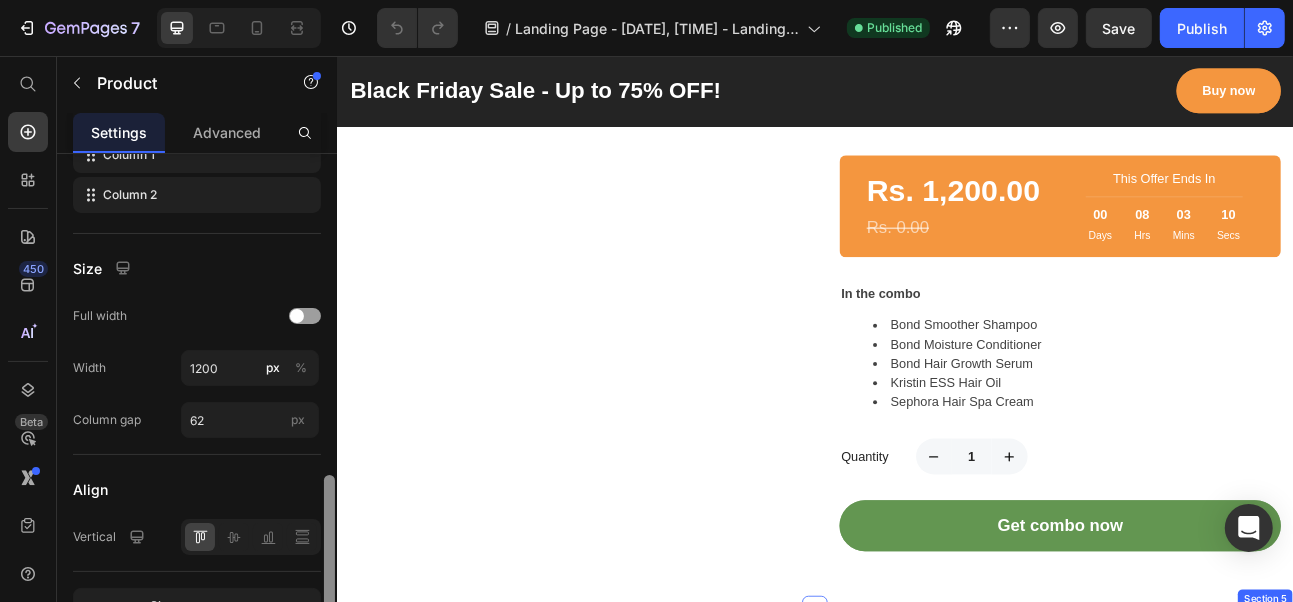scroll, scrollTop: 776, scrollLeft: 0, axis: vertical 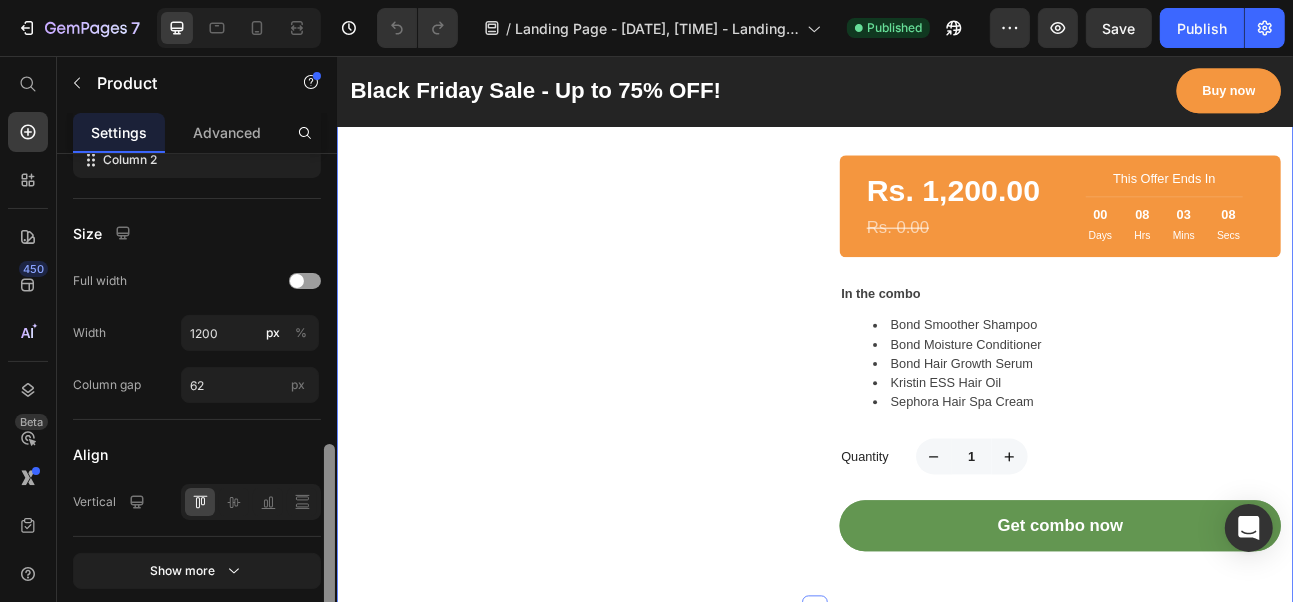 drag, startPoint x: 667, startPoint y: 364, endPoint x: 343, endPoint y: 205, distance: 360.91135 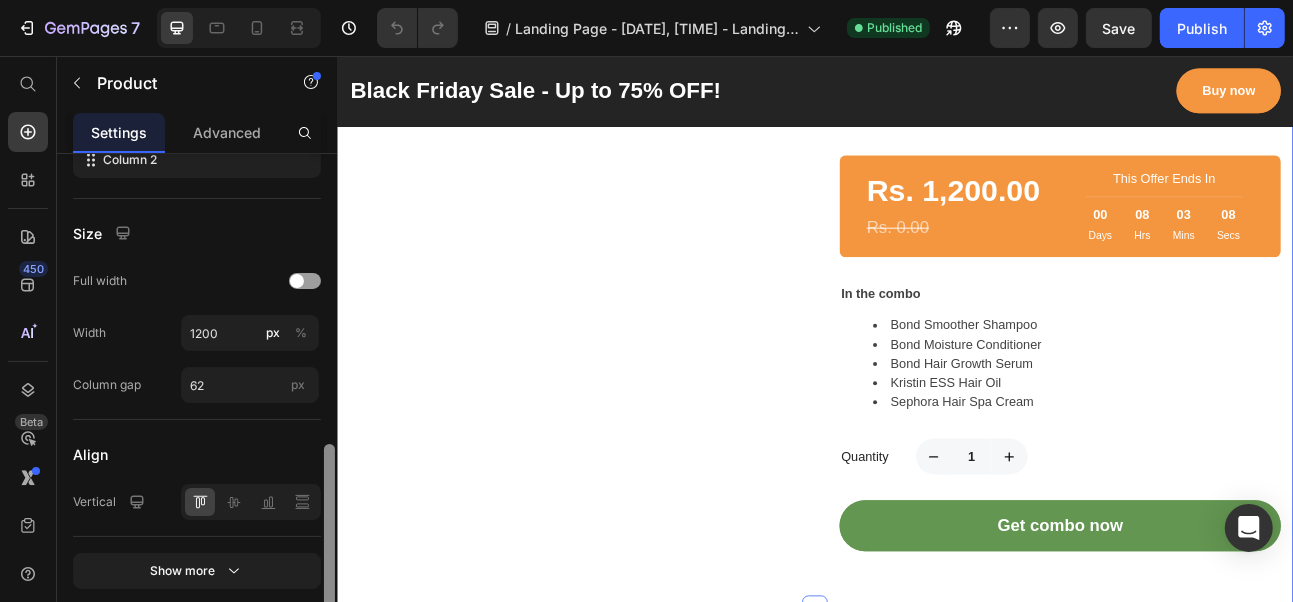 scroll, scrollTop: 0, scrollLeft: 0, axis: both 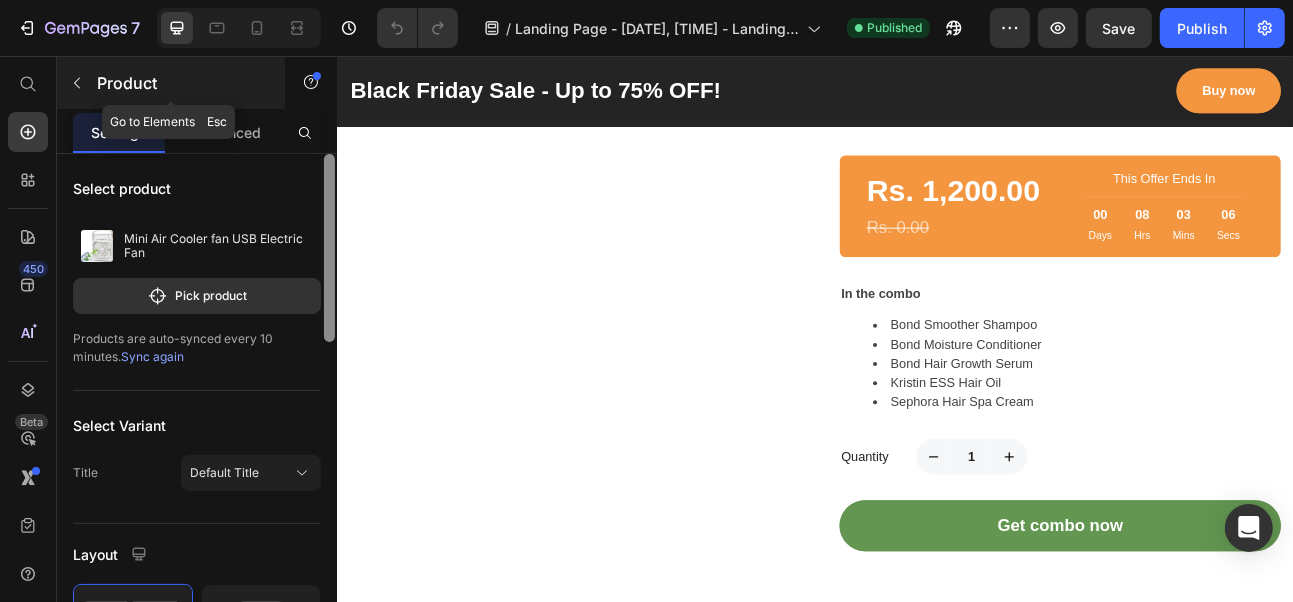 click on "Product" at bounding box center [171, 83] 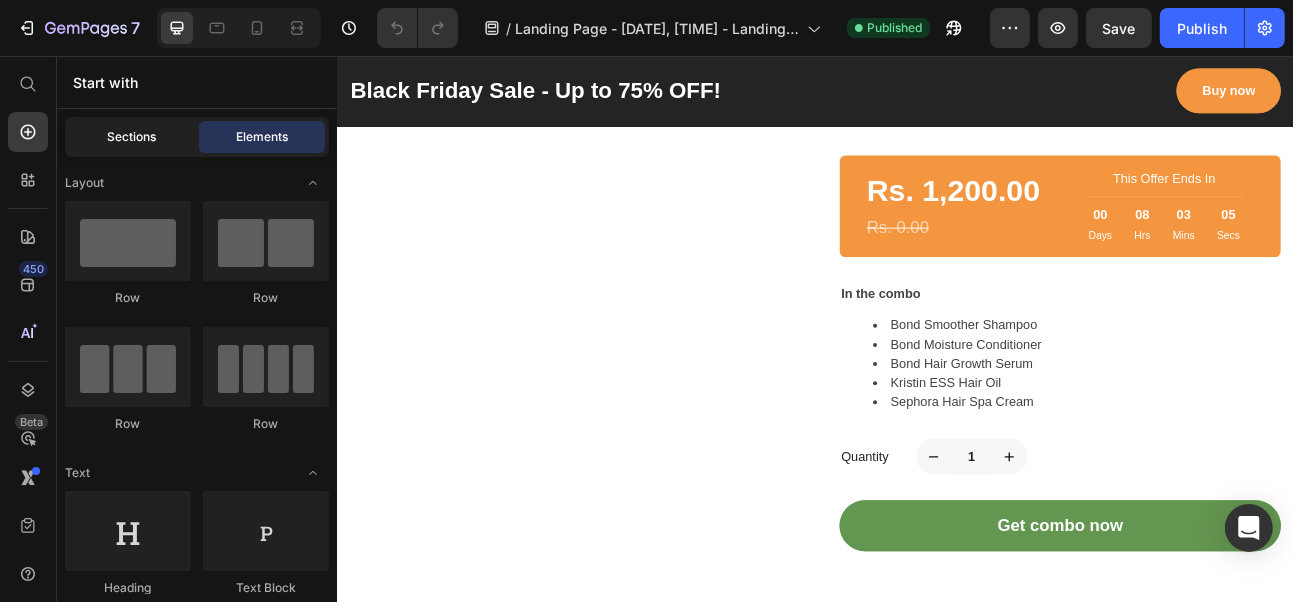 click on "Sections" at bounding box center (132, 137) 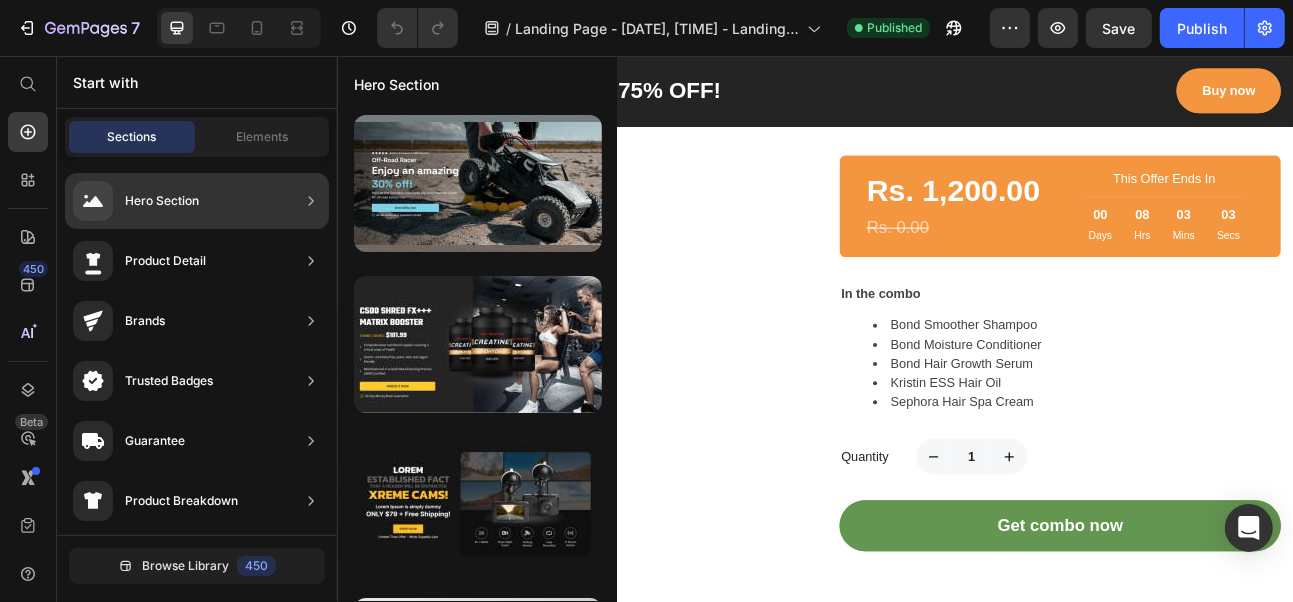 click on "Hero Section" at bounding box center [162, 201] 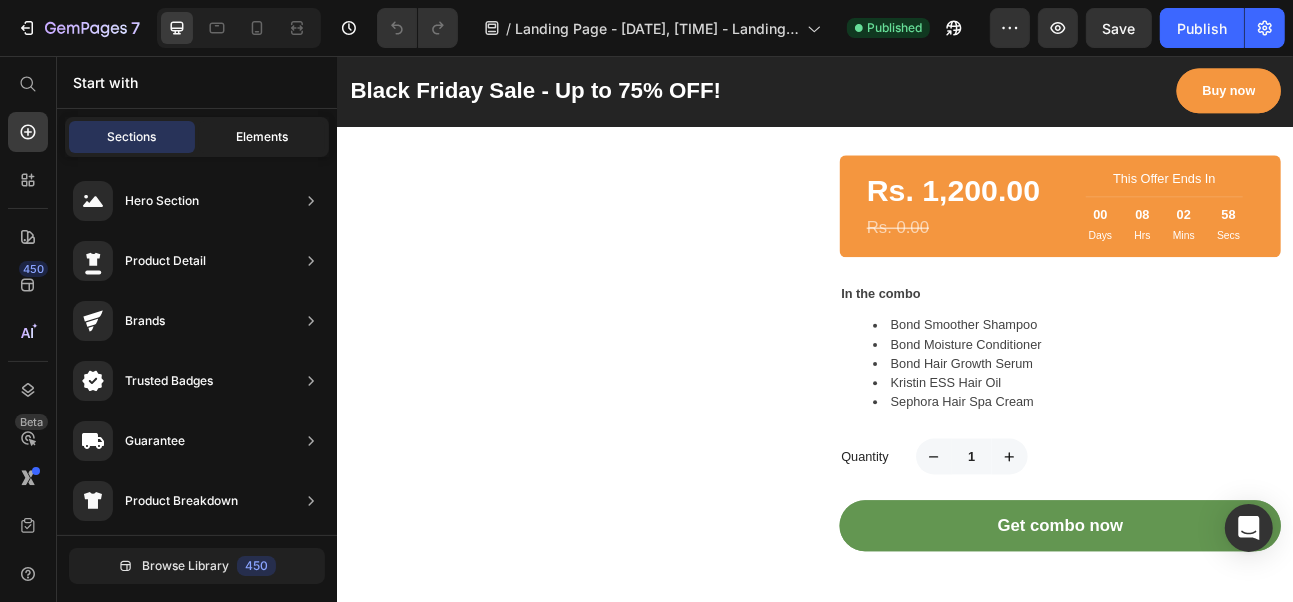 click on "Elements" 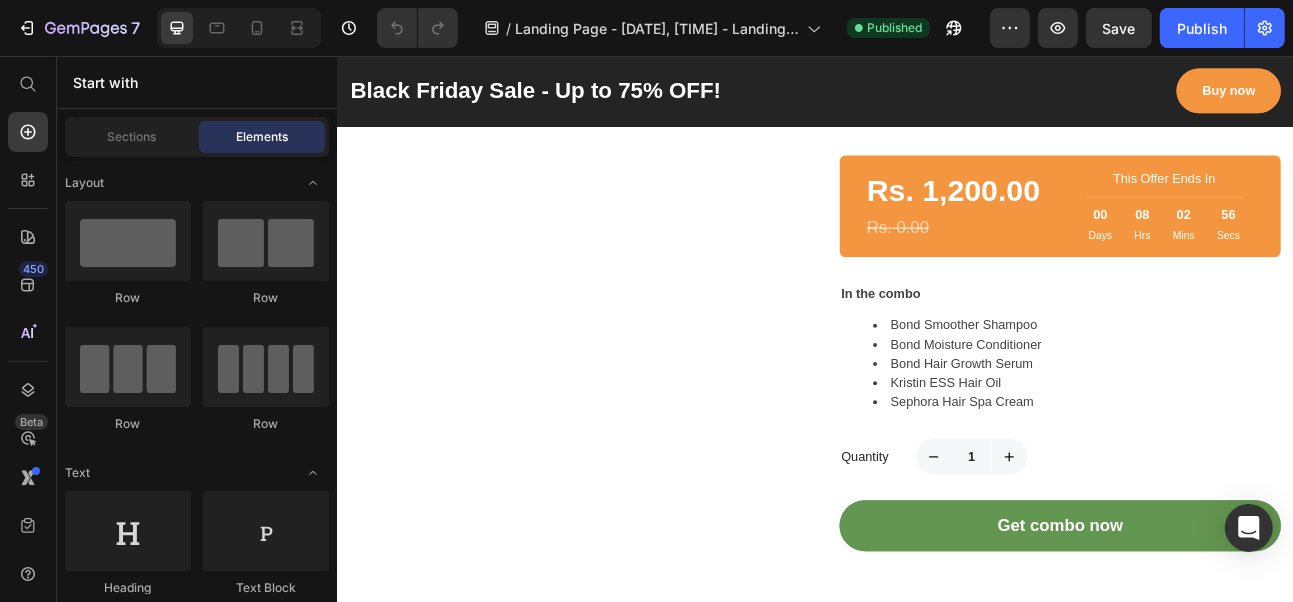 click on "450 Beta" at bounding box center [28, 261] 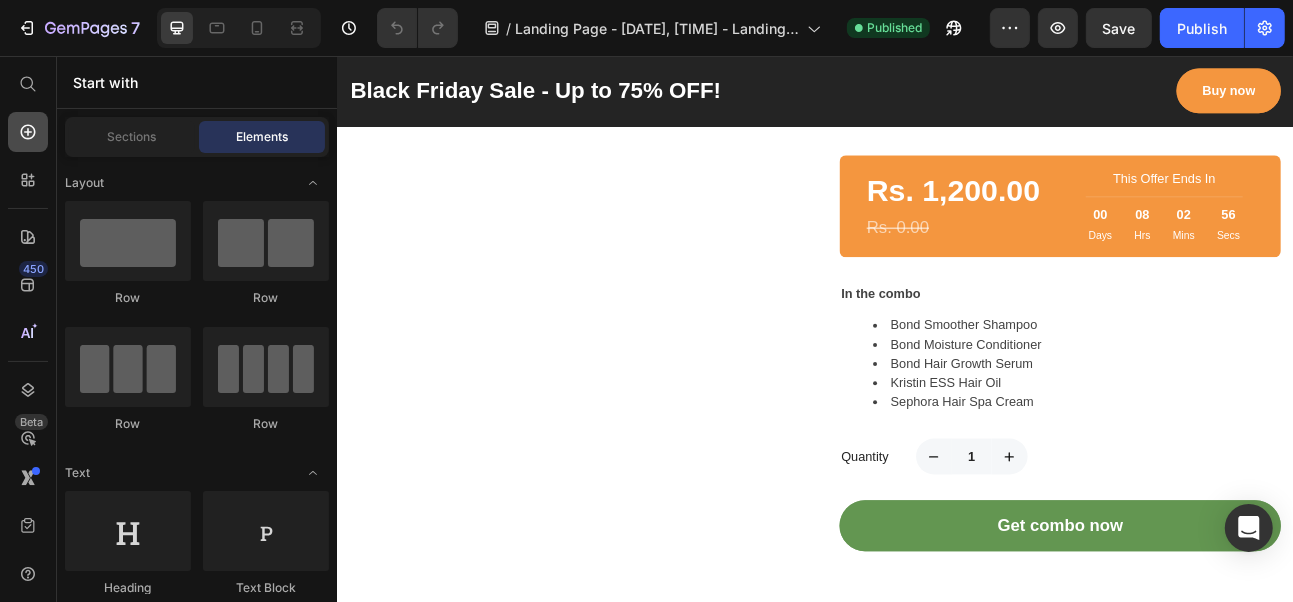 click 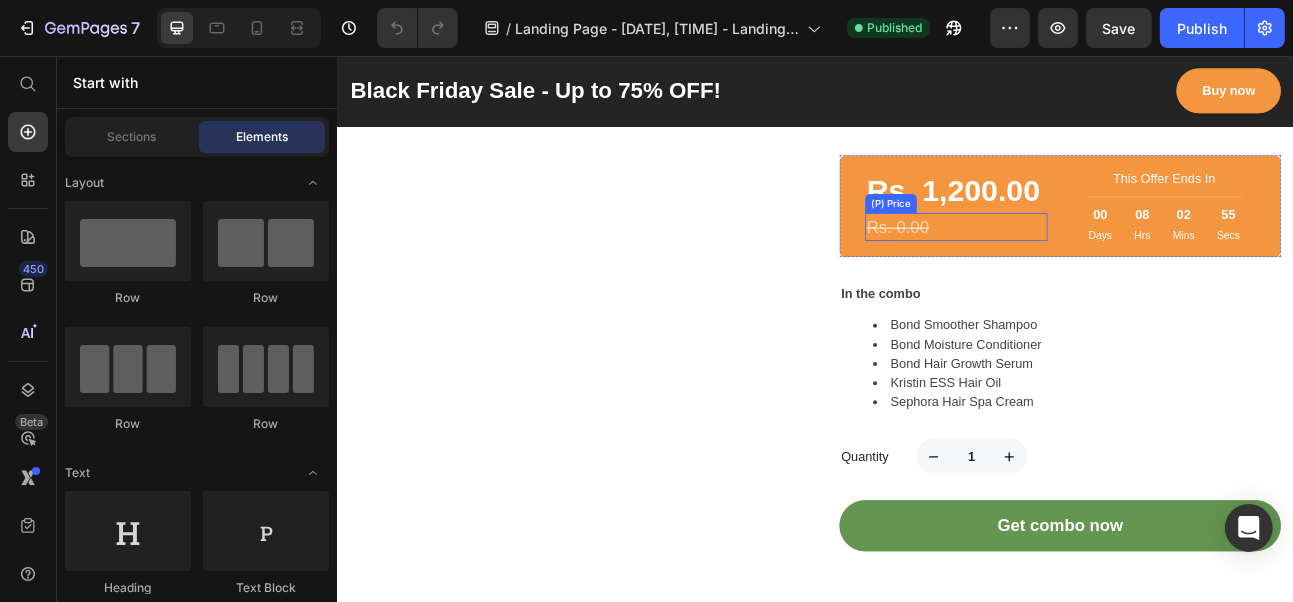 click on "Rs. 0.00" at bounding box center [1113, 272] 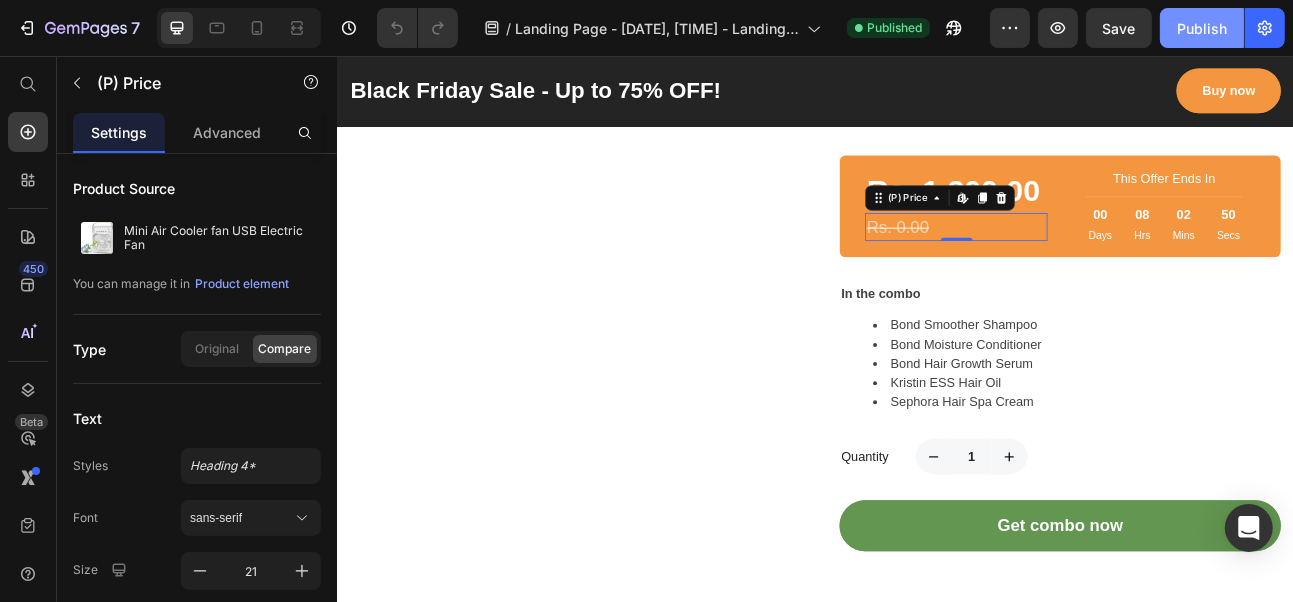 click on "Publish" at bounding box center [1202, 28] 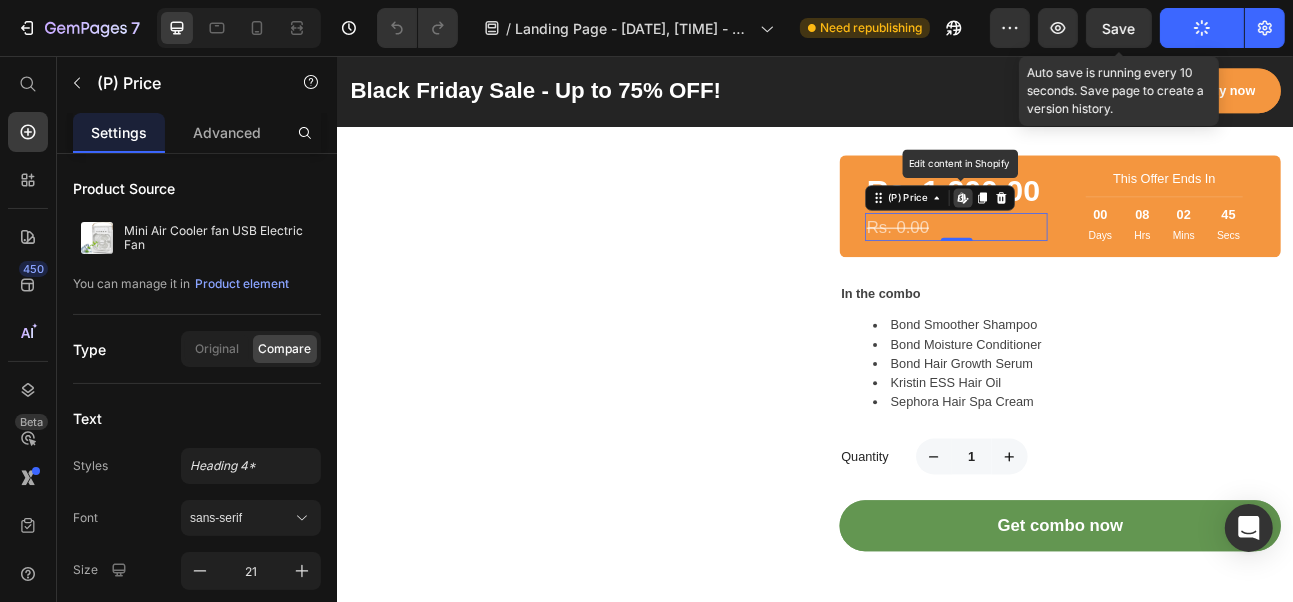 click 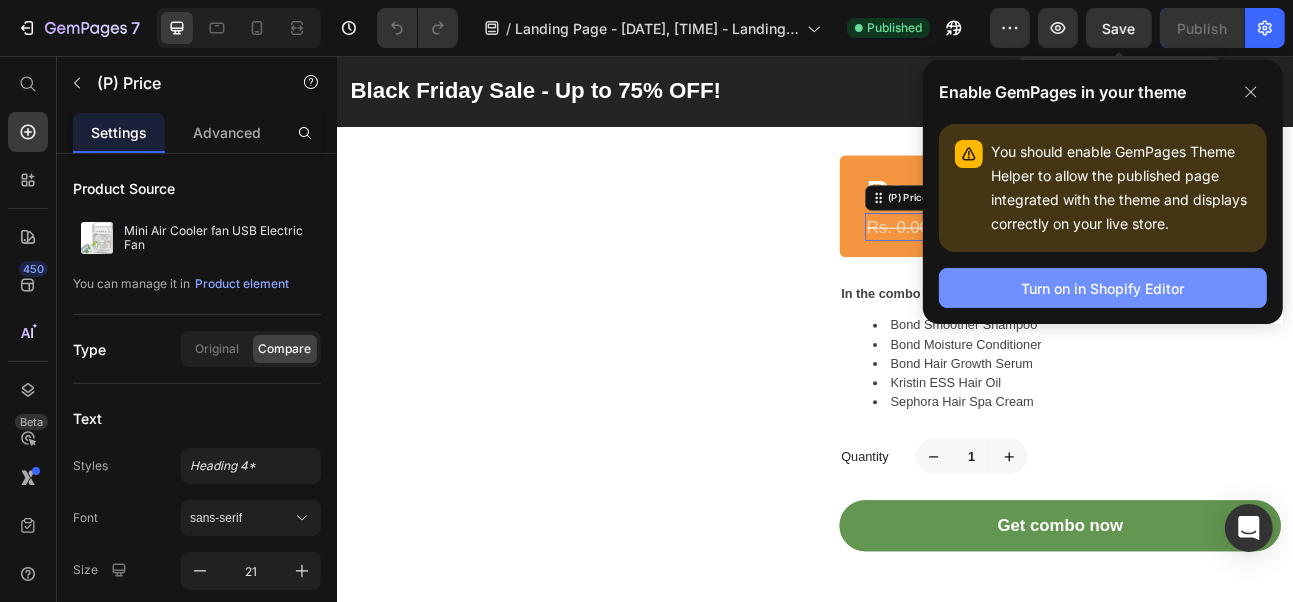 click on "Turn on in Shopify Editor" at bounding box center [1103, 288] 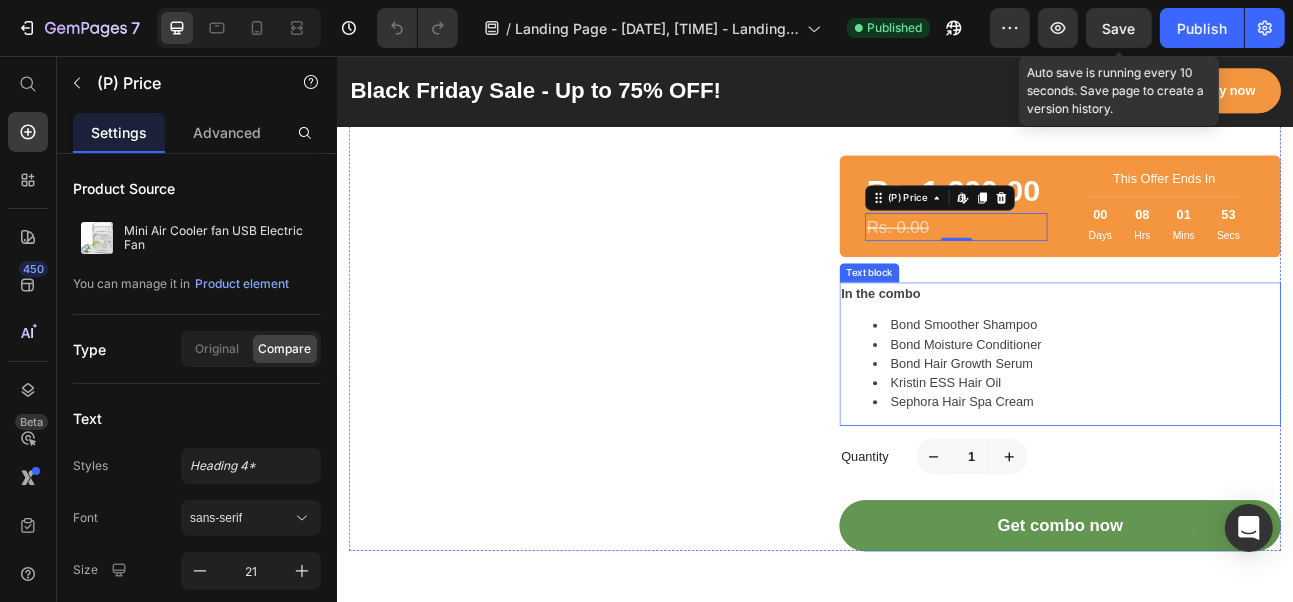 click on "Bond Moisture Conditioner" at bounding box center [1264, 419] 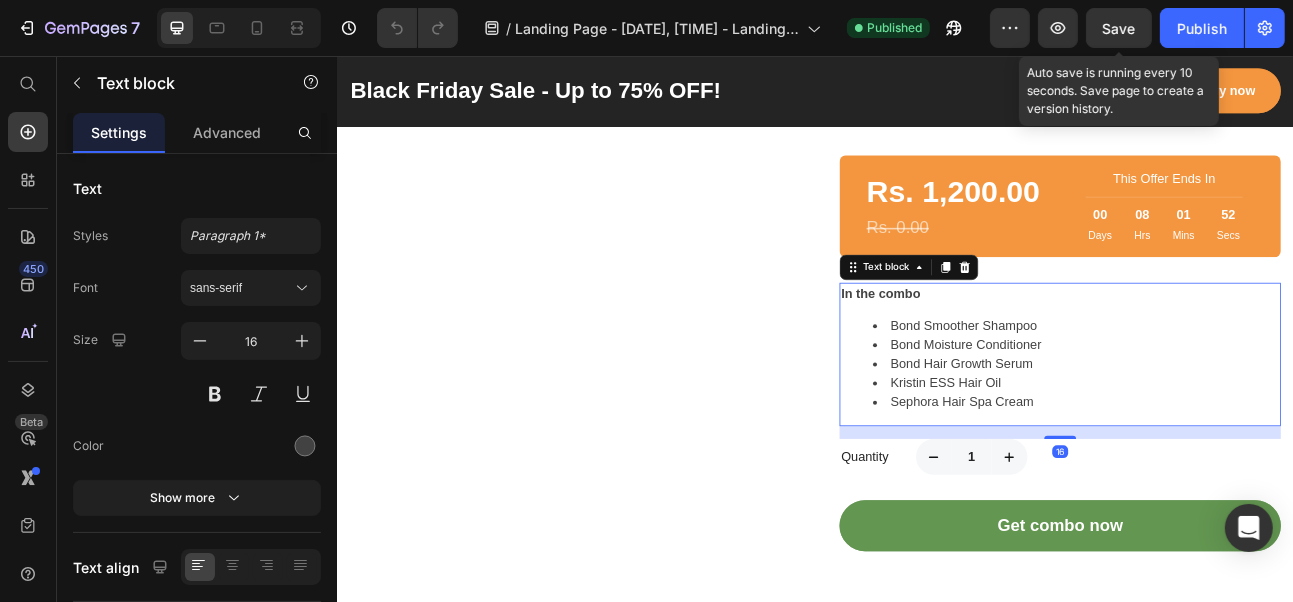 click on "Bond Hair Growth Serum" at bounding box center (1264, 443) 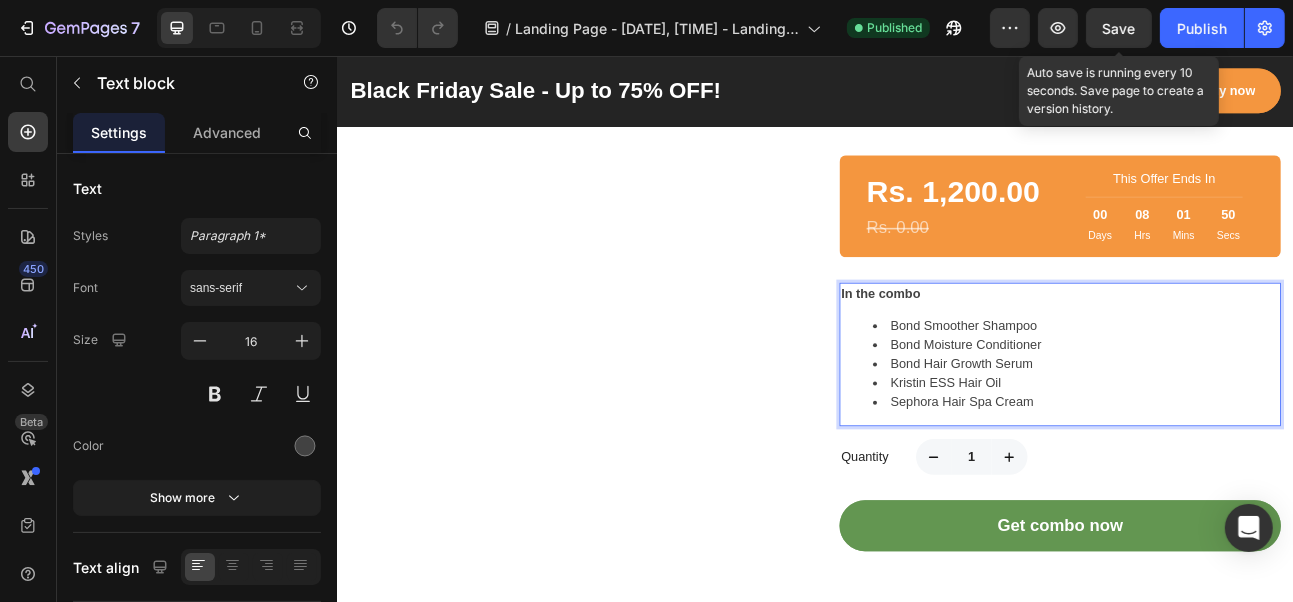 click on "Sephora Hair Spa Cream" at bounding box center [1264, 491] 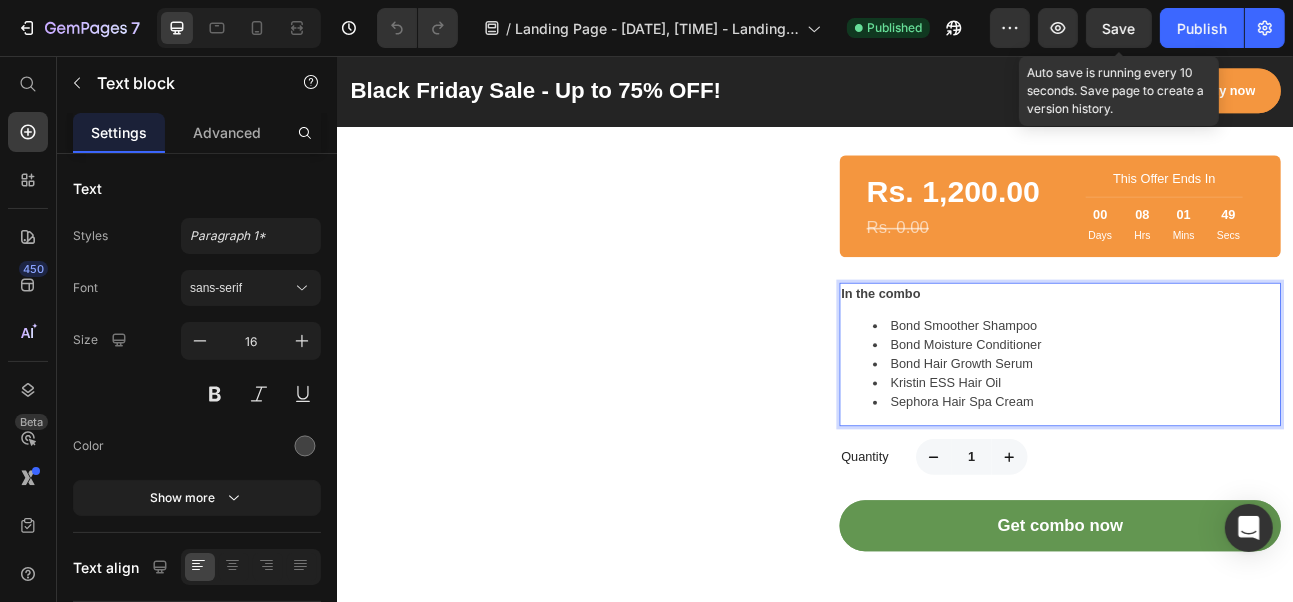 click on "Sephora Hair Spa Cream" at bounding box center (1264, 491) 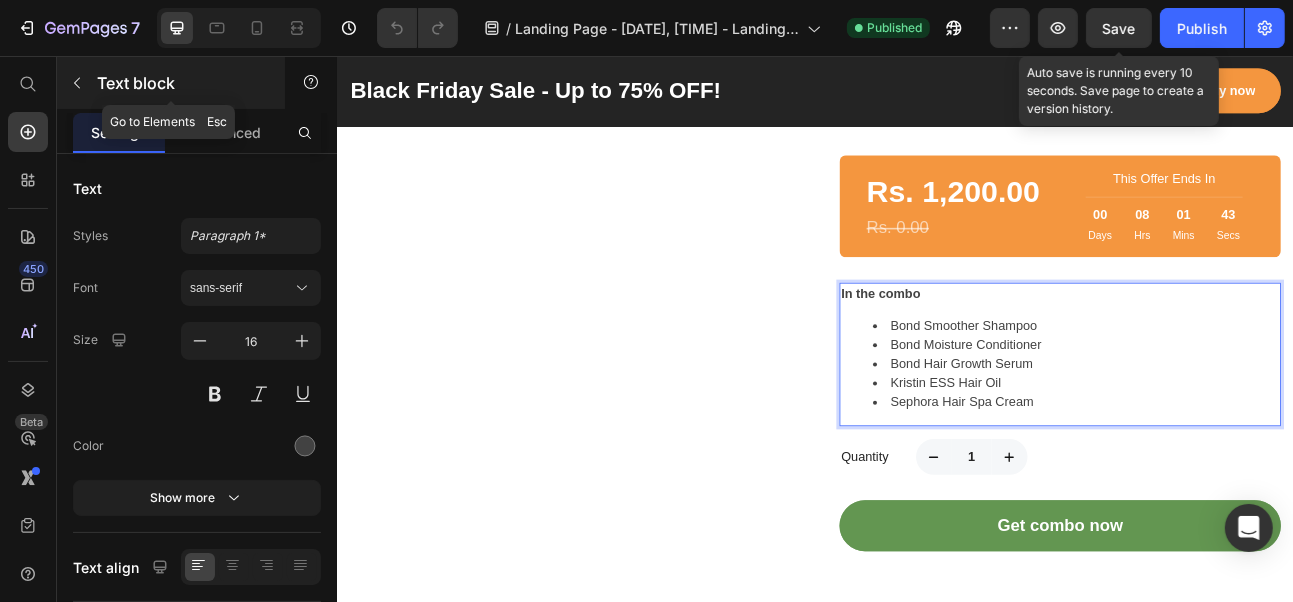 click on "Text block" at bounding box center [182, 83] 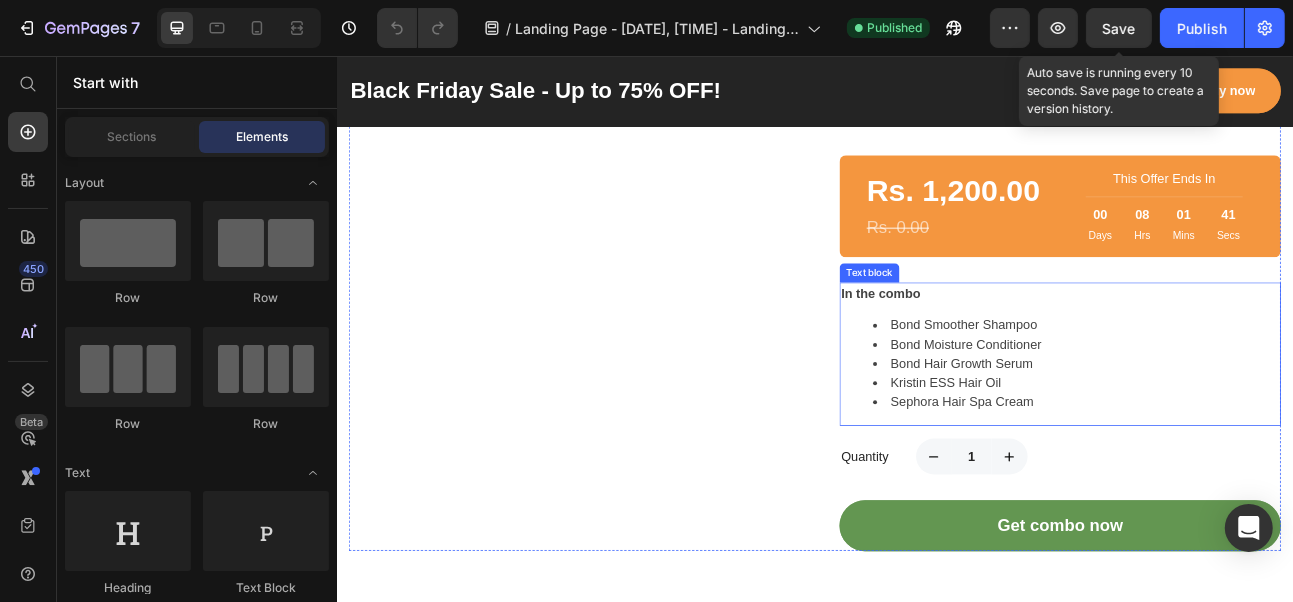 click on "Bond Smoother Shampoo" at bounding box center (1264, 395) 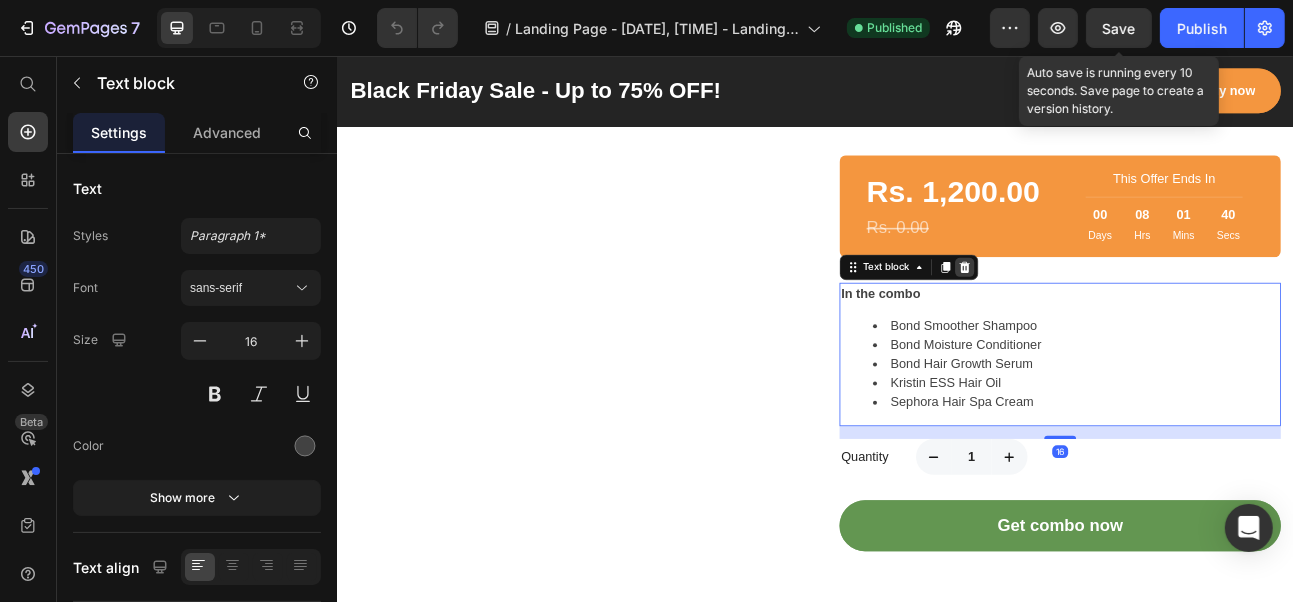 click 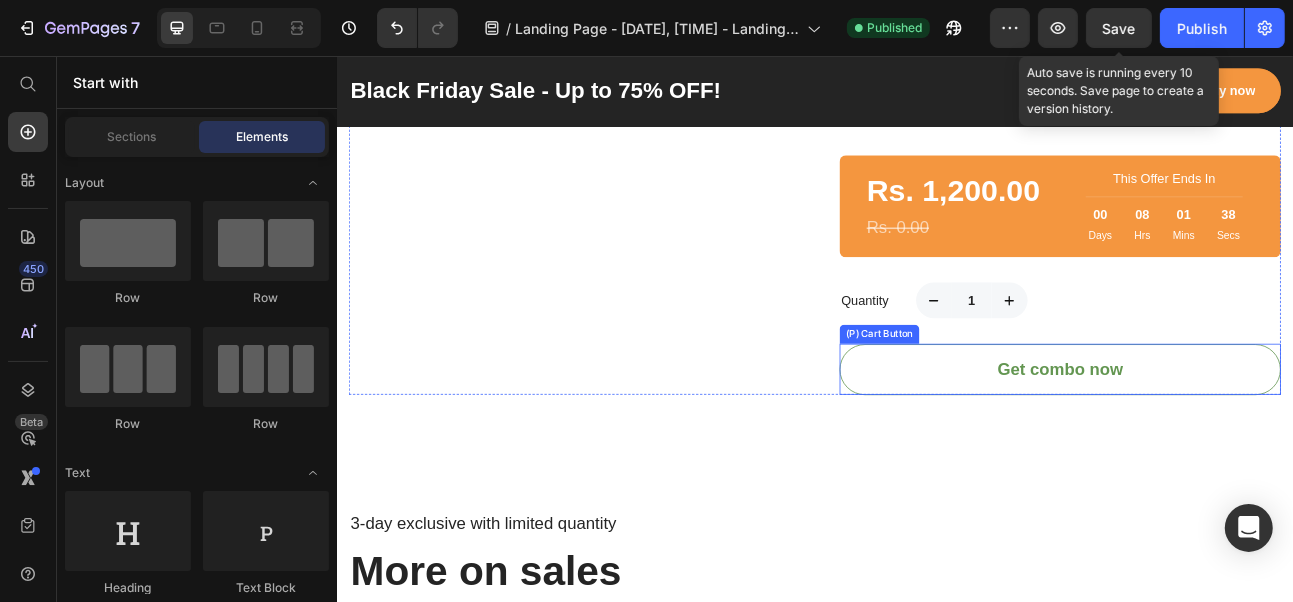 click on "Get combo now" at bounding box center [1244, 450] 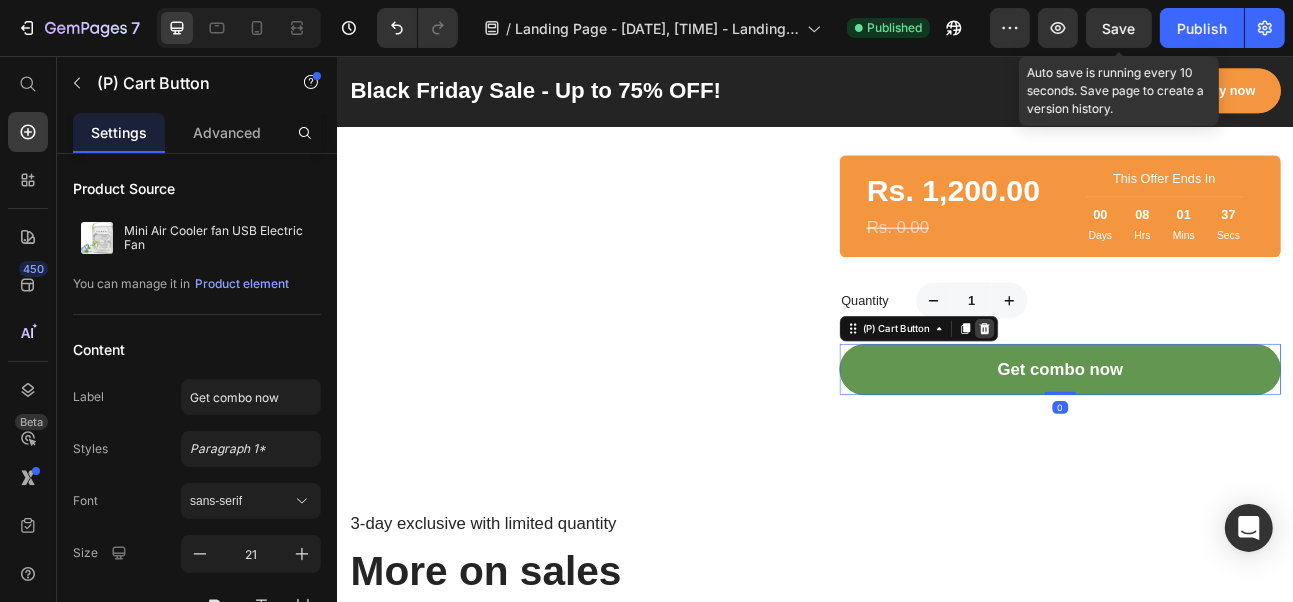 click 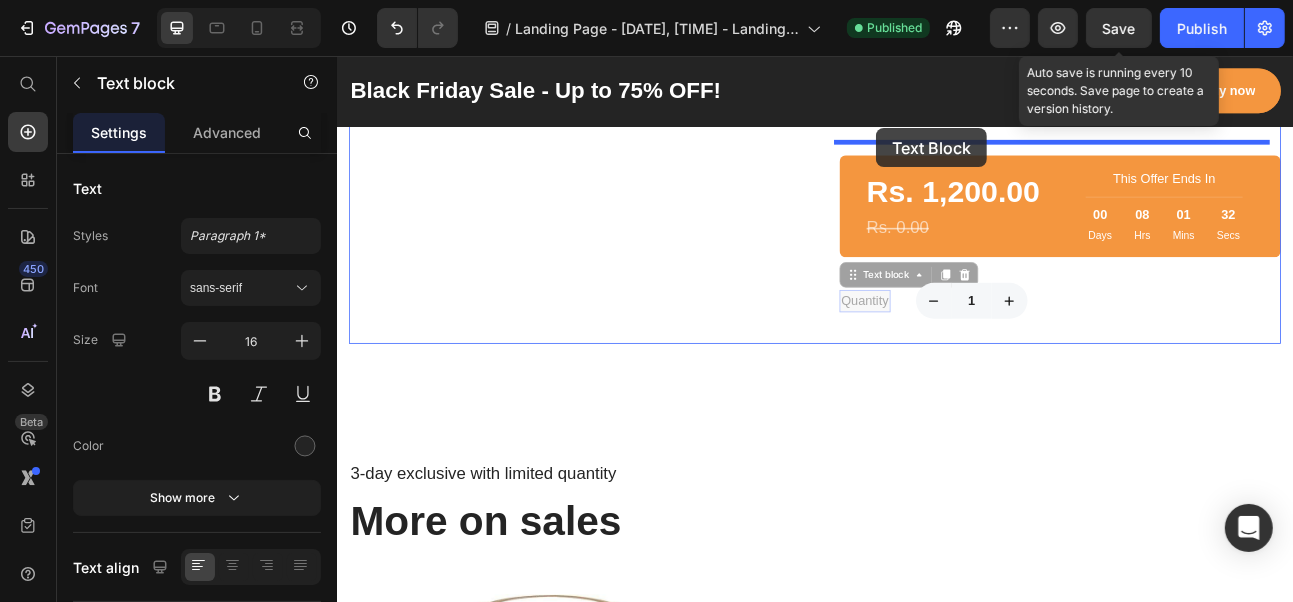 drag, startPoint x: 1017, startPoint y: 355, endPoint x: 1013, endPoint y: 147, distance: 208.03845 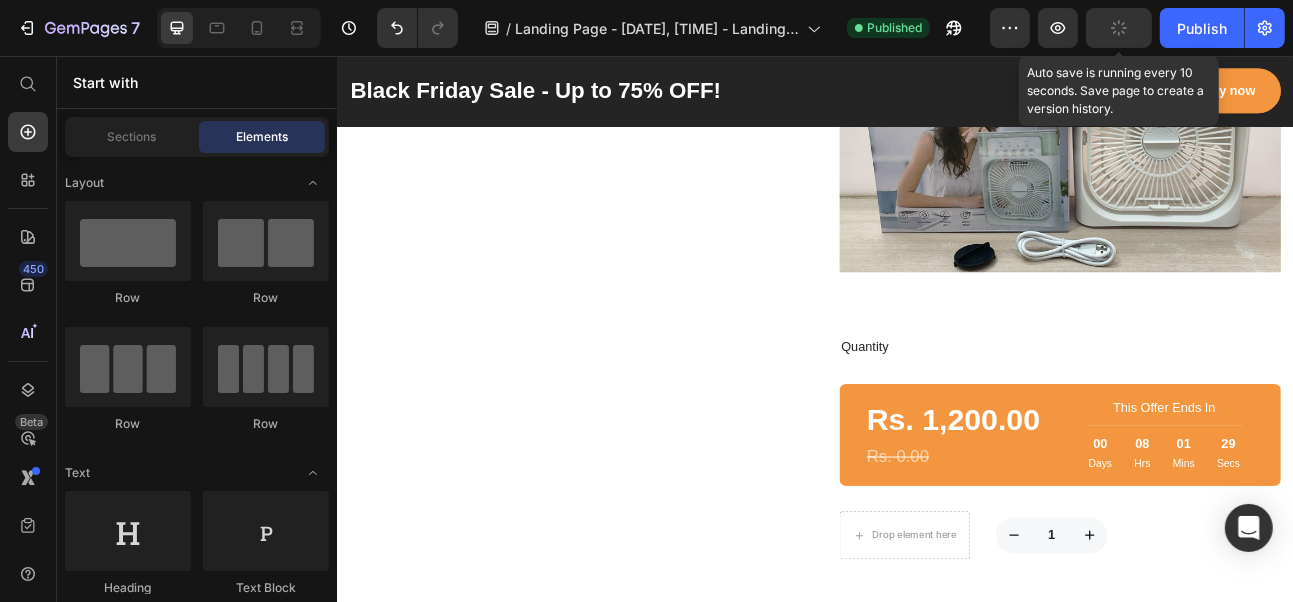scroll, scrollTop: 3372, scrollLeft: 0, axis: vertical 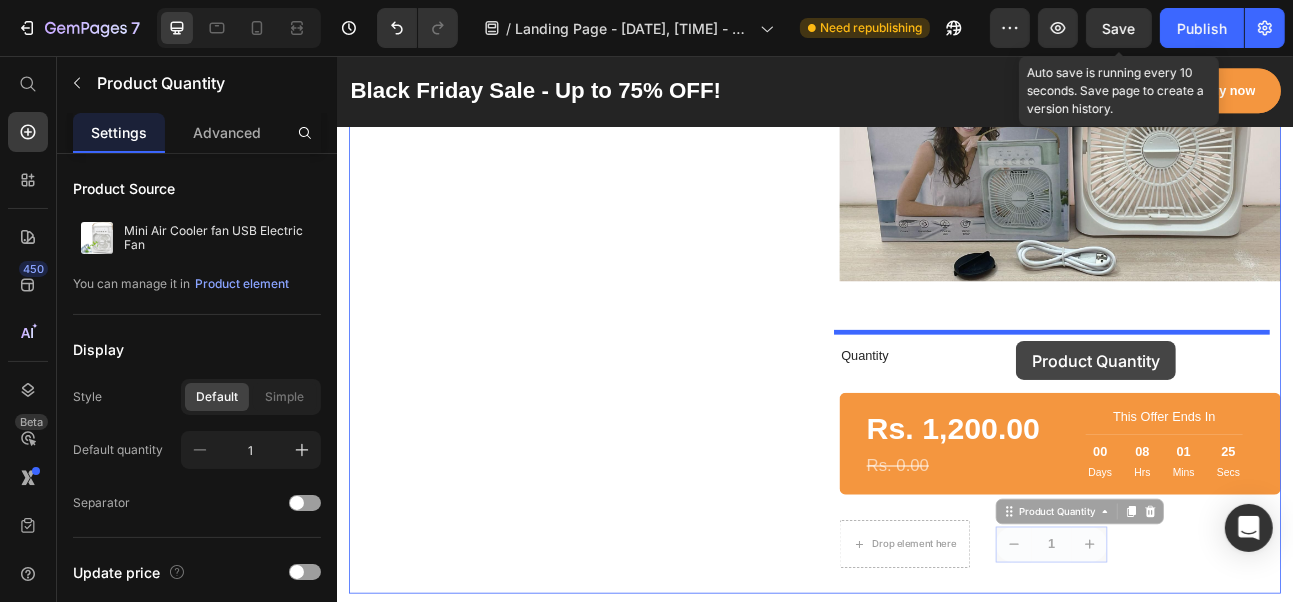 drag, startPoint x: 1200, startPoint y: 664, endPoint x: 1188, endPoint y: 414, distance: 250.28784 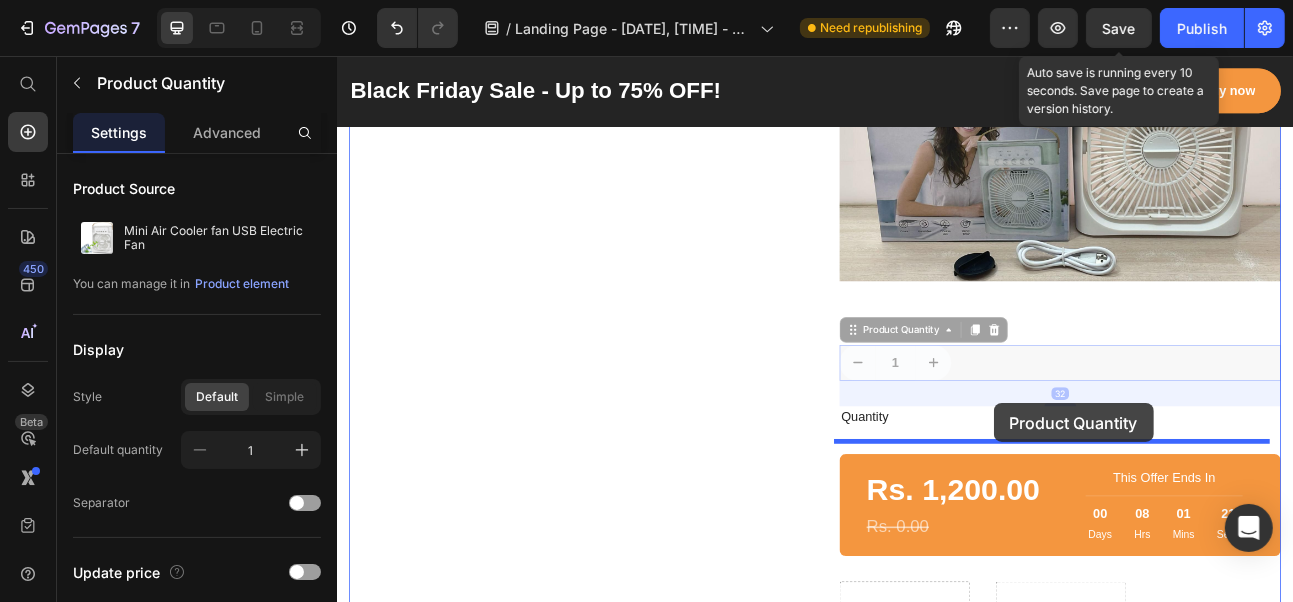 drag, startPoint x: 1106, startPoint y: 419, endPoint x: 1160, endPoint y: 491, distance: 90 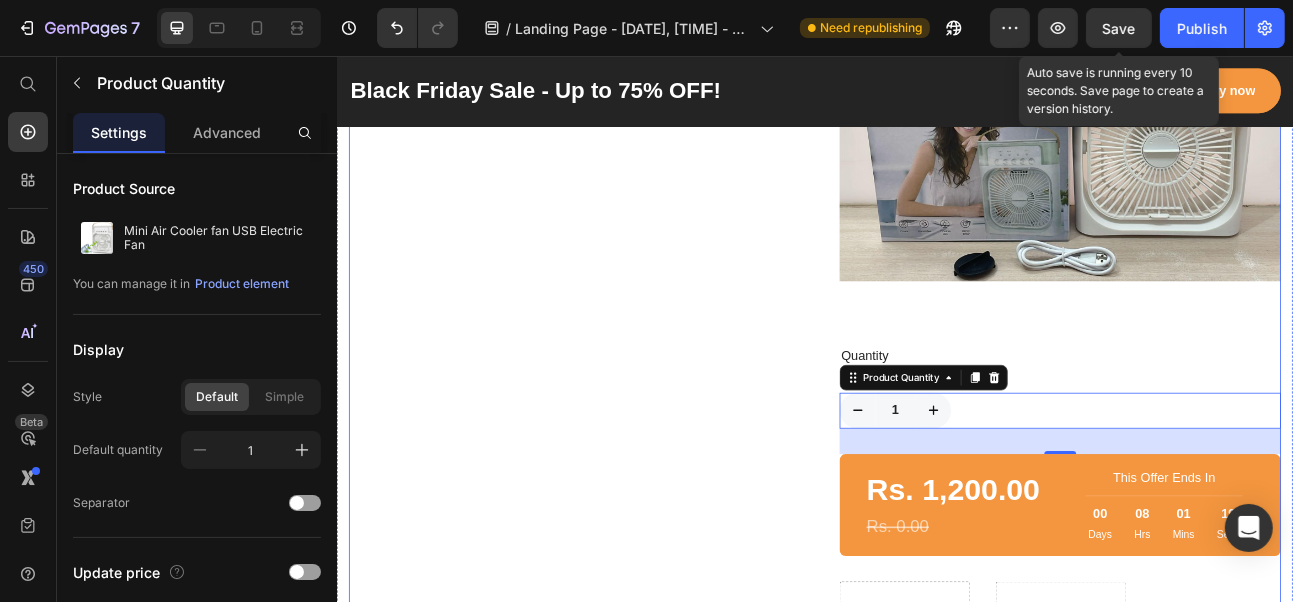click on "Product Images" at bounding box center (628, -614) 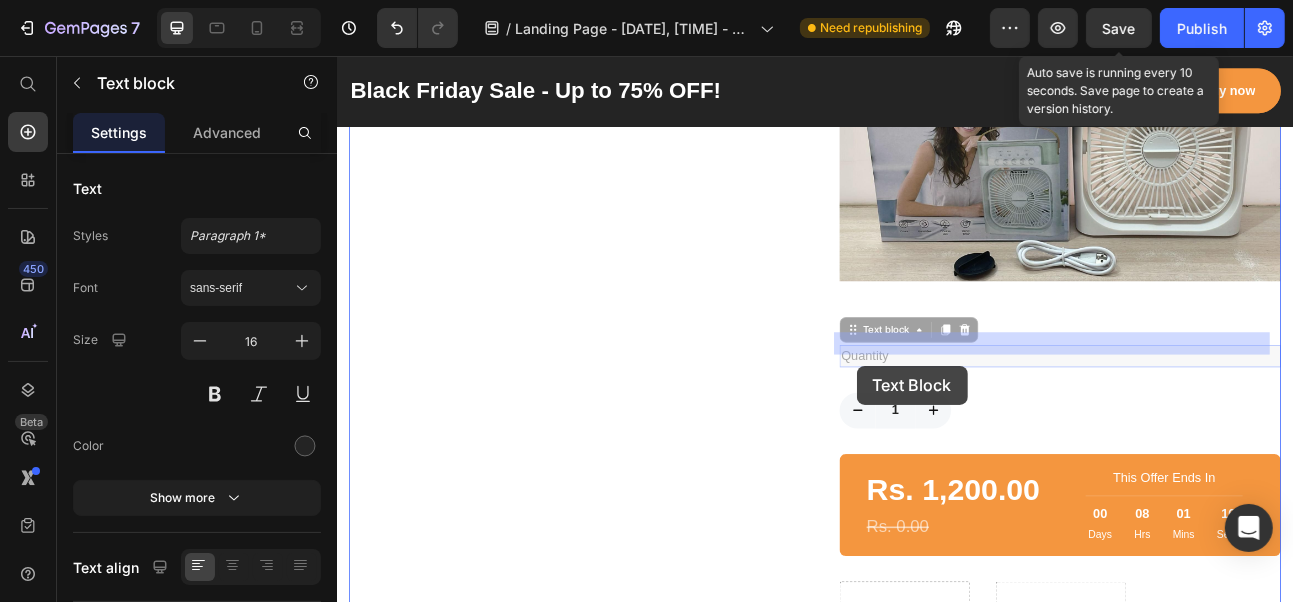 drag, startPoint x: 989, startPoint y: 429, endPoint x: 988, endPoint y: 445, distance: 16.03122 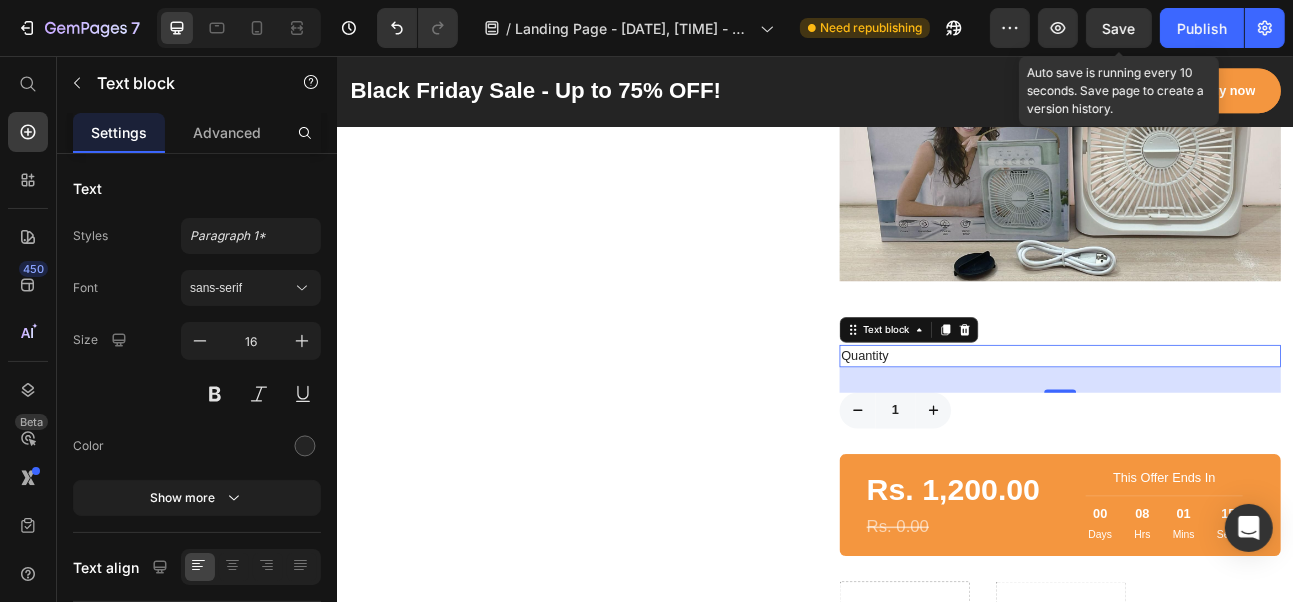 click on "0" at bounding box center [1244, 463] 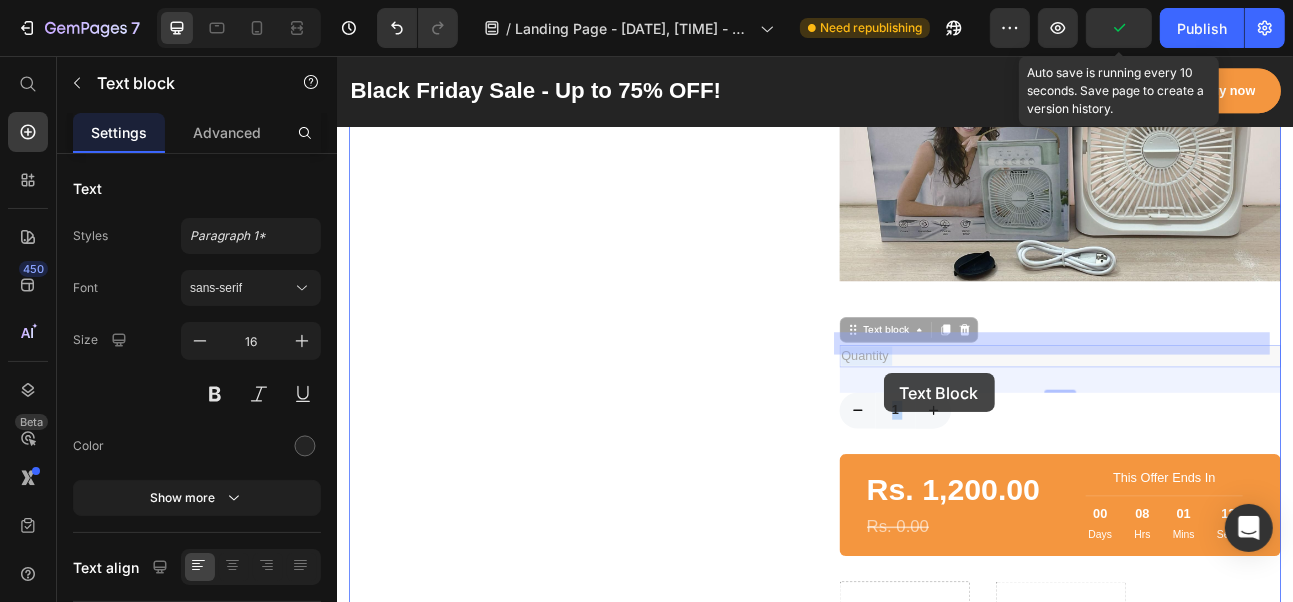 drag, startPoint x: 1024, startPoint y: 414, endPoint x: 1022, endPoint y: 454, distance: 40.04997 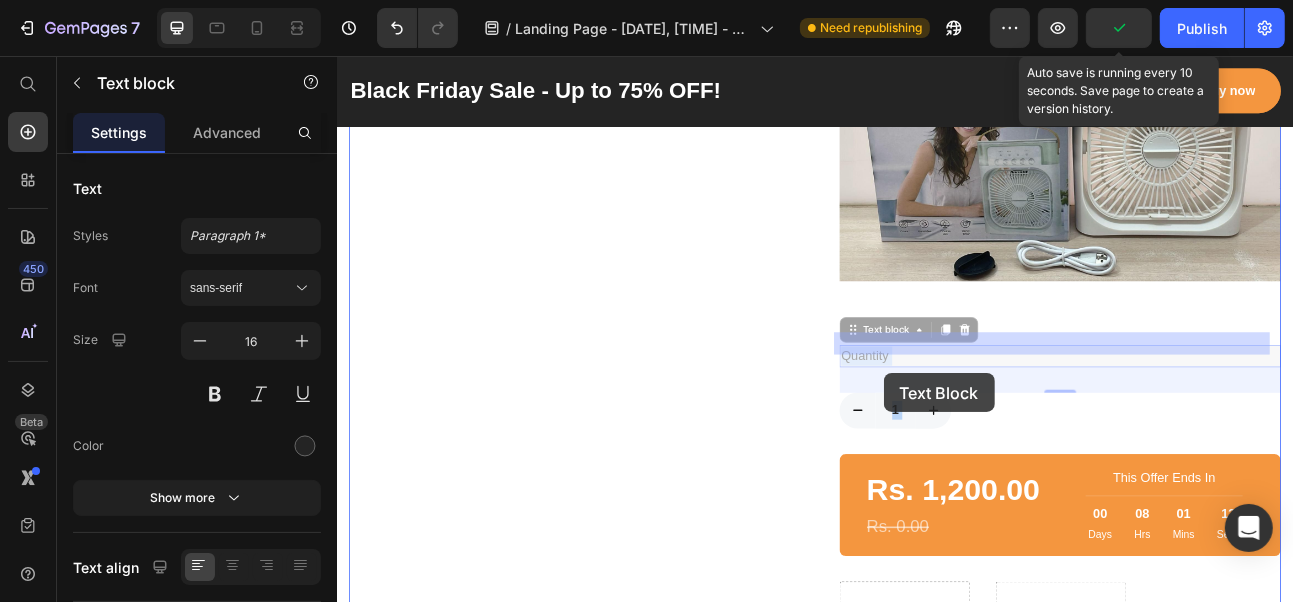click on "Header Black Friday Sale - Up to 75% OFF! Text block Buy now Button Row Section 1 The Black Friday deal that is too good to miss out! Heading Row Row Product Images Best Value! Save 60% Text block Row Mini Air Cooler fan USB Electric Fan (P) Title
Stay Cool Anywhere with the Multifunction Water Spray Mist Fan – Portable Comfort at Your Fingertips!
Beat the heat in style with this  Multifunction Water Spray Mist Fan Air Cooler  – your compact solution for refreshing comfort anytime, anywhere. Whether you're at home, at your desk, or on the go, this  USB-powered portable fan  functions as a  fan, humidifier, air cooler, and mist sprayer , all in one sleek and lightweight design.
Crafted from  durable plastic  and weighing just  120 grams , this  energy-efficient fan  is easy to carry and store. It’s the perfect addition to your summer essentials – simply plug it in via USB, fill the mist tank, and enjoy instant relief with cool, moisturizing airflow.
Key Features:
✅  4-in-1 Functionality" at bounding box center [936, 1152] 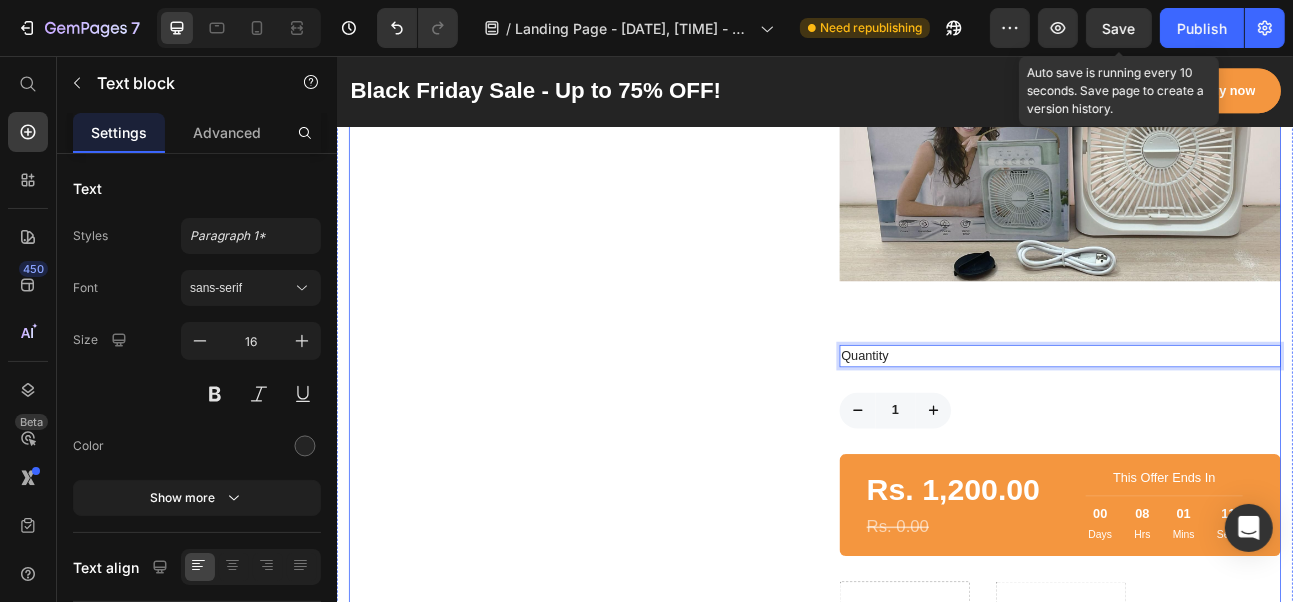 drag, startPoint x: 1040, startPoint y: 409, endPoint x: 1033, endPoint y: 459, distance: 50.48762 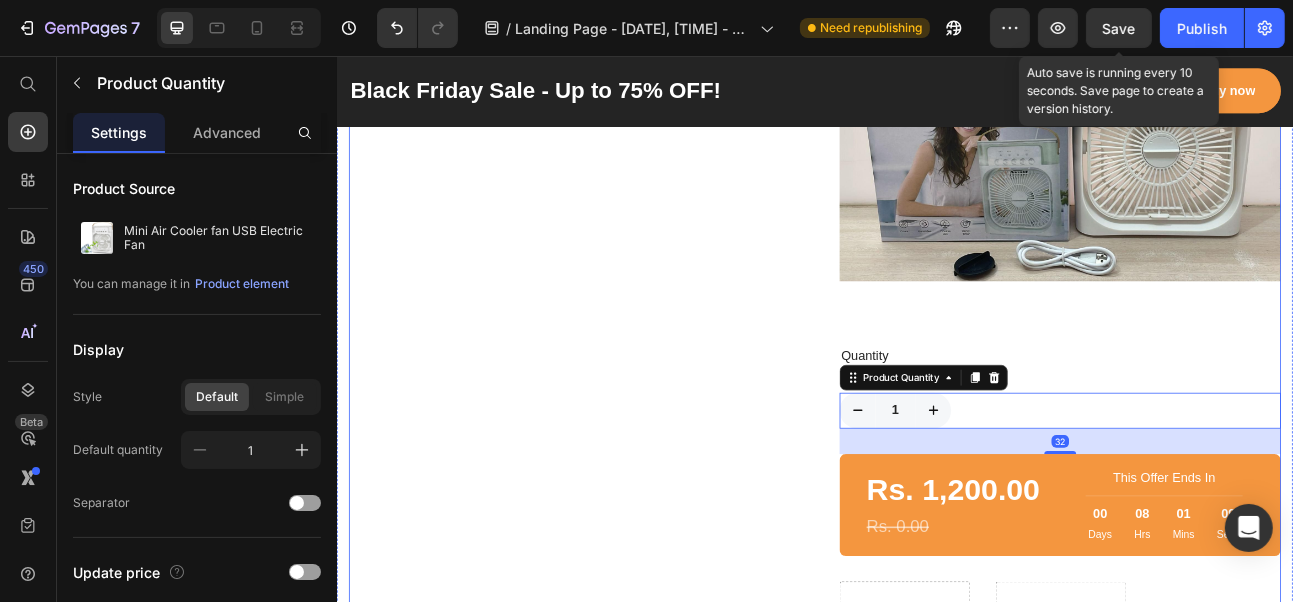 click on "Product Images Best Value! Save 60% Text block Row Mini Air Cooler fan USB Electric Fan (P) Title
Stay Cool Anywhere with the Multifunction Water Spray Mist Fan – Portable Comfort at Your Fingertips!
Beat the heat in style with this  Multifunction Water Spray Mist Fan Air Cooler  – your compact solution for refreshing comfort anytime, anywhere. Whether you're at home, at your desk, or on the go, this  USB-powered portable fan  functions as a  fan, humidifier, air cooler, and mist sprayer , all in one sleek and lightweight design.
Crafted from  durable plastic  and weighing just  120 grams , this  energy-efficient fan  is easy to carry and store. It’s the perfect addition to your summer essentials – simply plug it in via USB, fill the mist tank, and enjoy instant relief with cool, moisturizing airflow.
Key Features:
✅  4-in-1 Functionality  – Fan, air cooler, humidifier, and mist sprayer ✅  Portable & Lightweight  – Weighs just 120g, easy to carry anywhere ✅  USB Powered ✅" at bounding box center [936, -614] 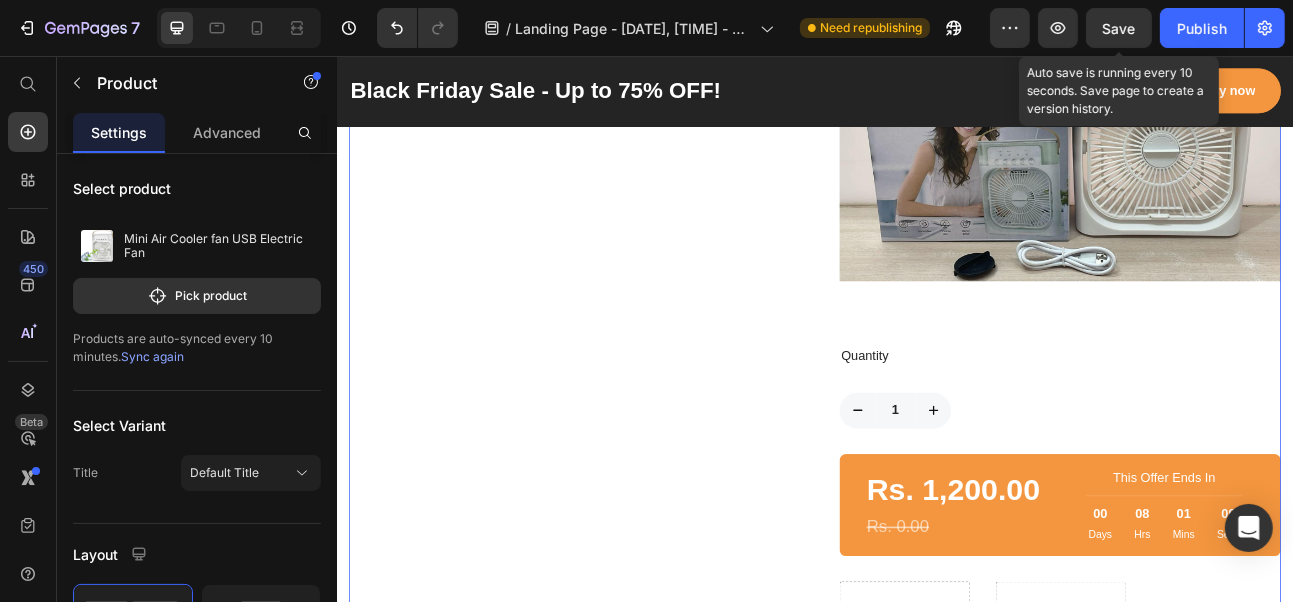 click on "Product Images" at bounding box center (628, -614) 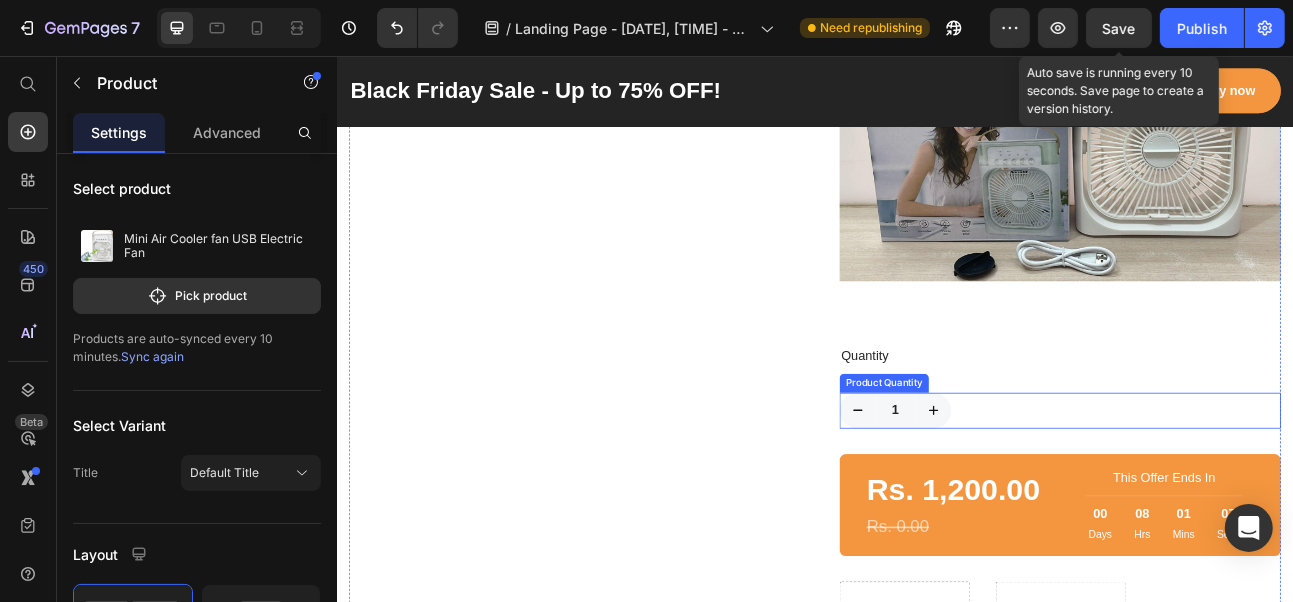 click 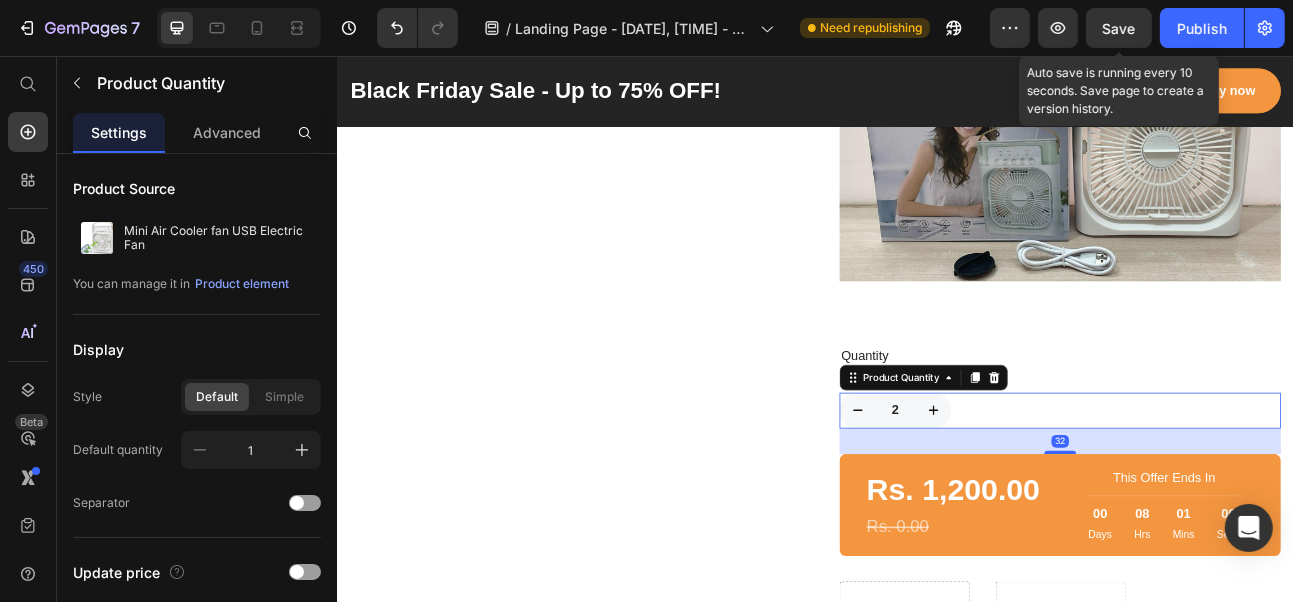 click 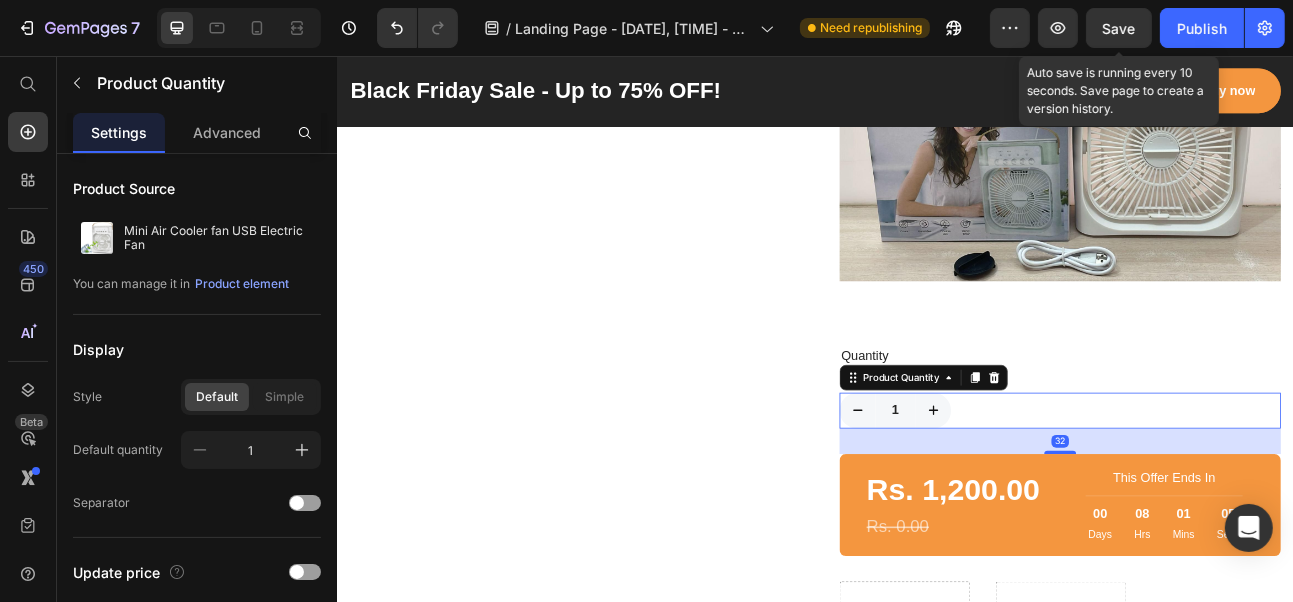 click on "Product Images" at bounding box center (628, -614) 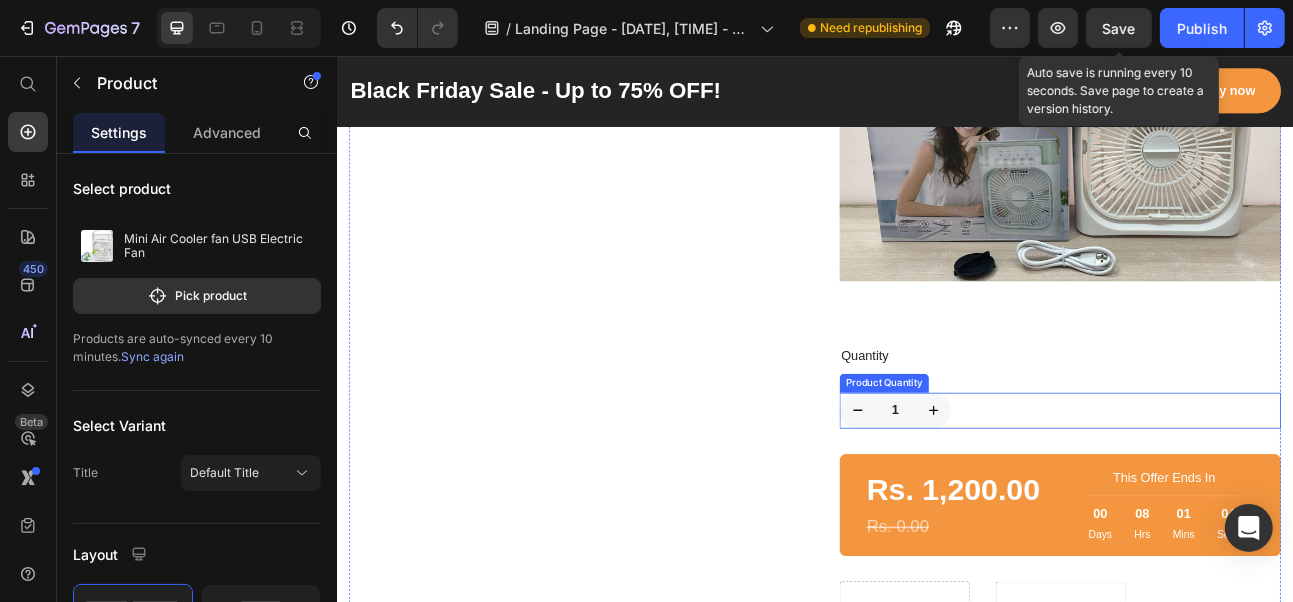 click 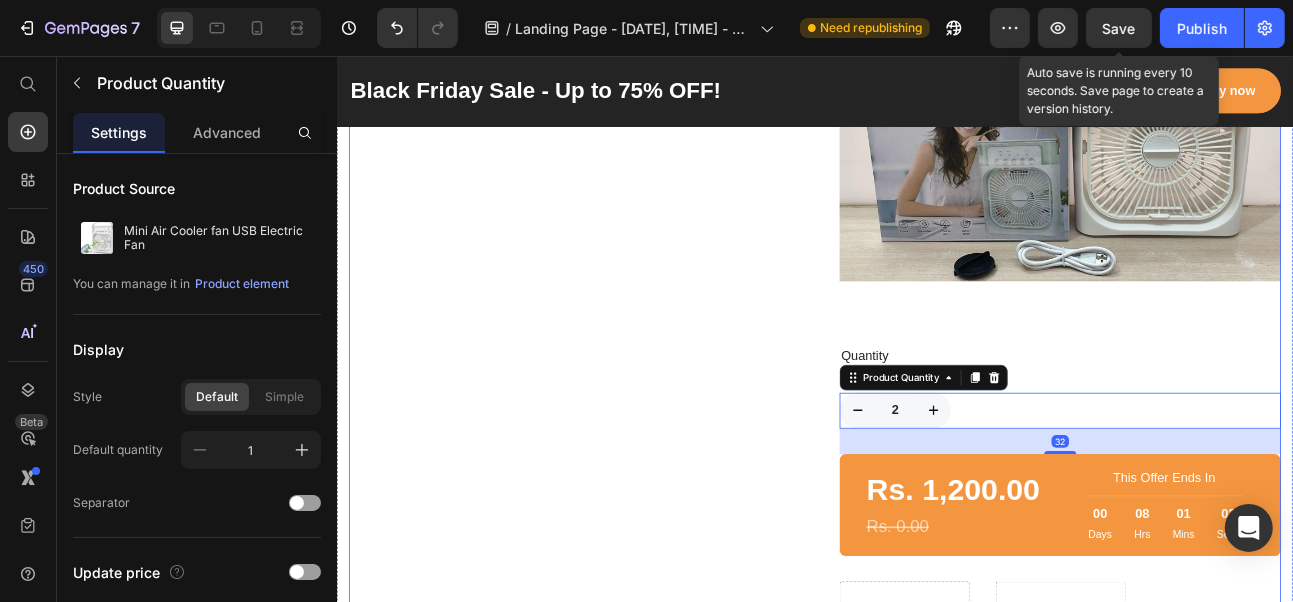 click on "Product Images" at bounding box center (628, -614) 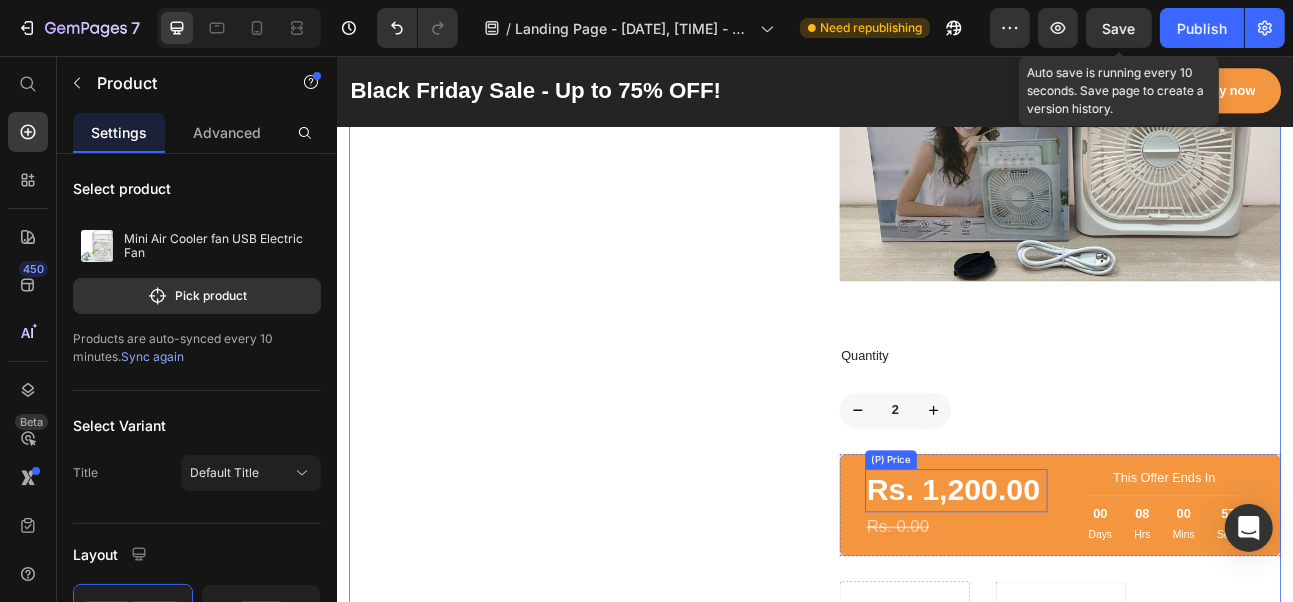 click on "Rs. 1,200.00" at bounding box center (1113, 601) 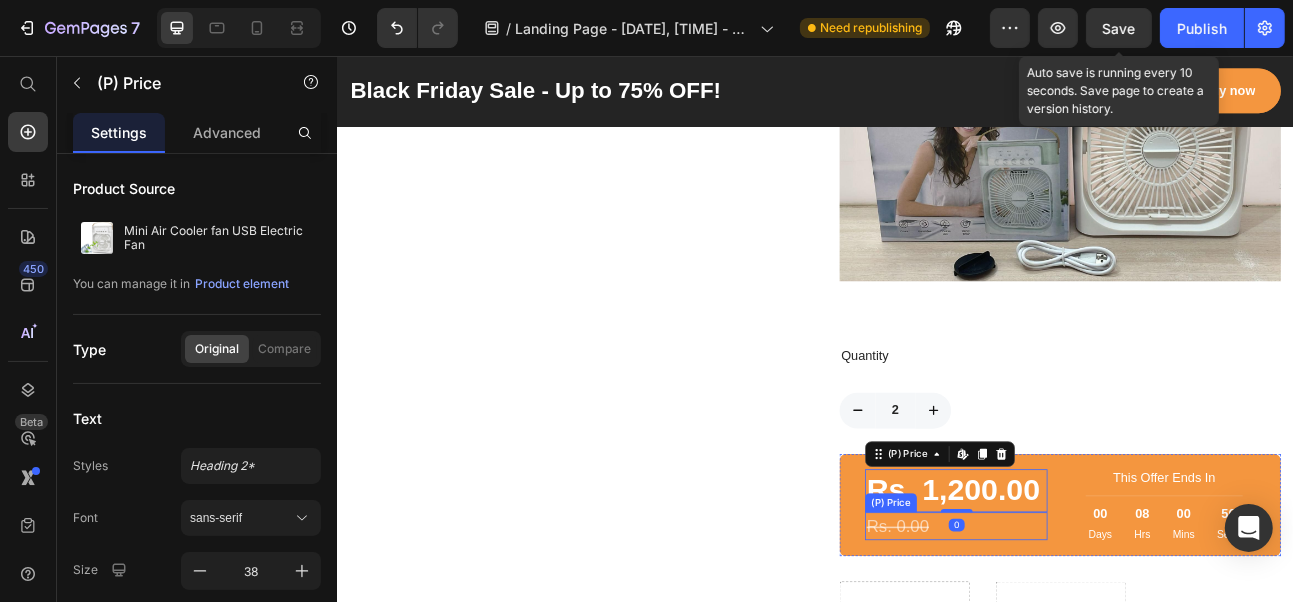 click on "Rs. 0.00" at bounding box center [1113, 647] 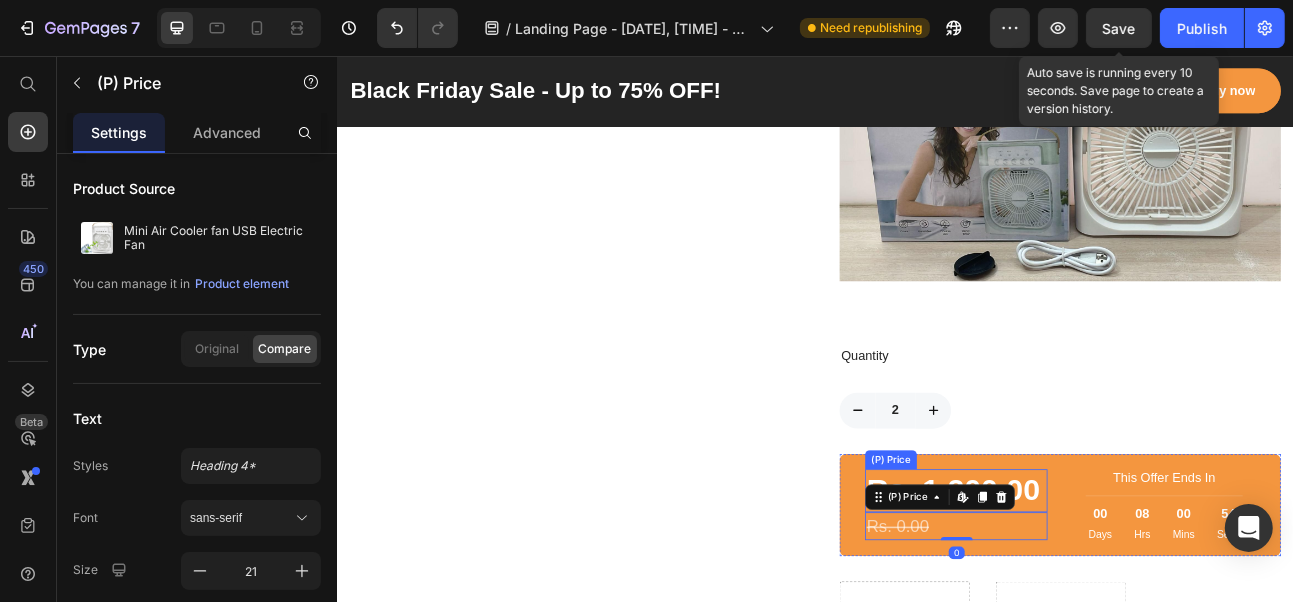 click on "Rs. 1,200.00" at bounding box center [1113, 601] 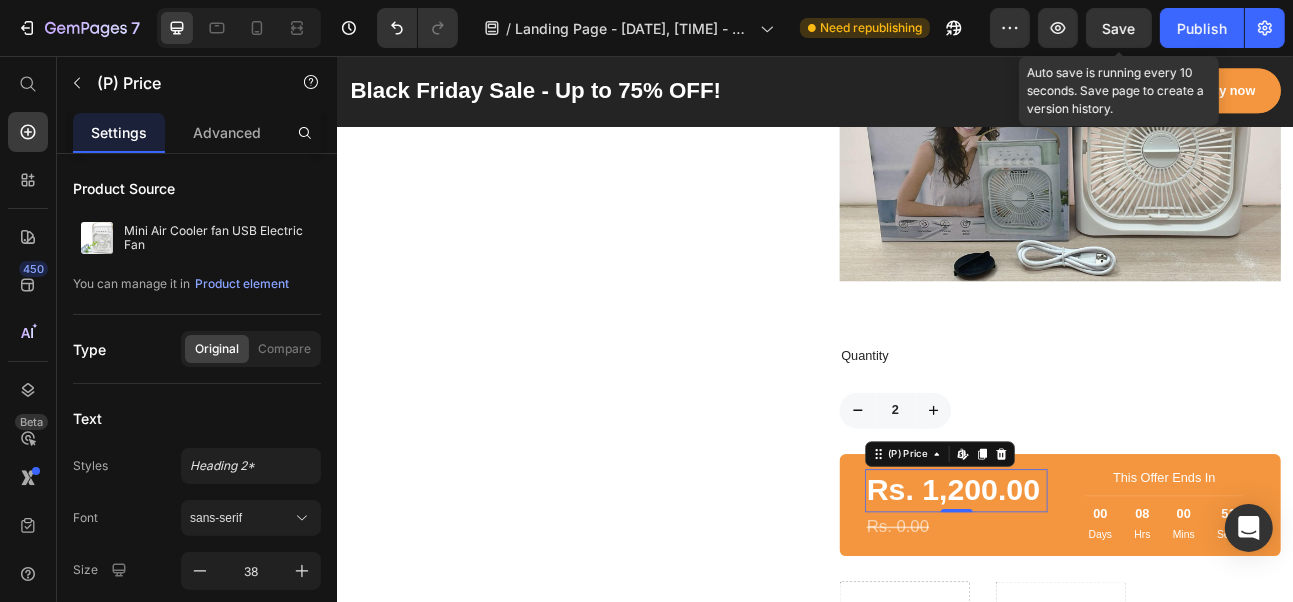 click on "Rs. 1,200.00" at bounding box center (1113, 601) 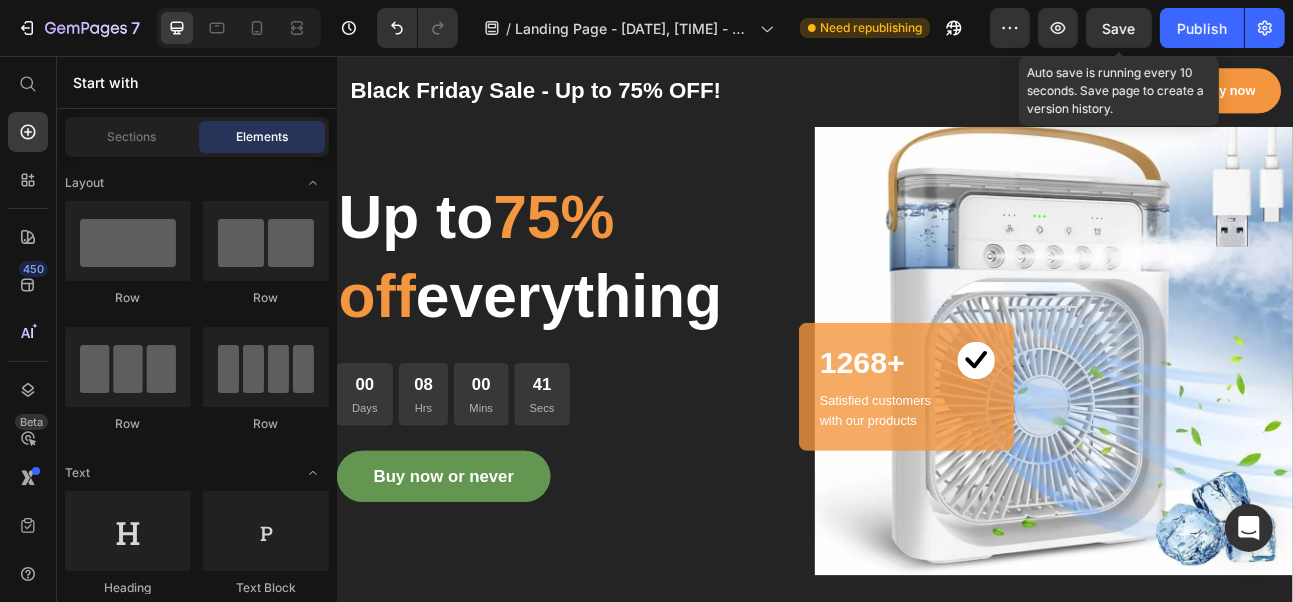 scroll, scrollTop: 76, scrollLeft: 0, axis: vertical 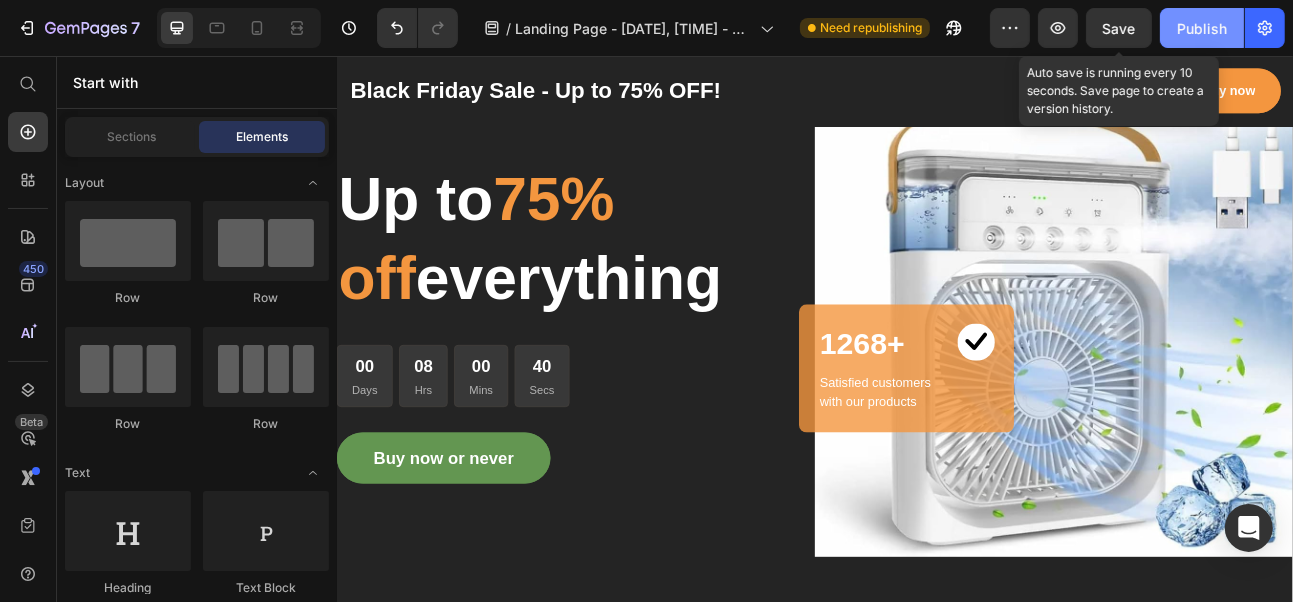 click on "Publish" at bounding box center (1202, 28) 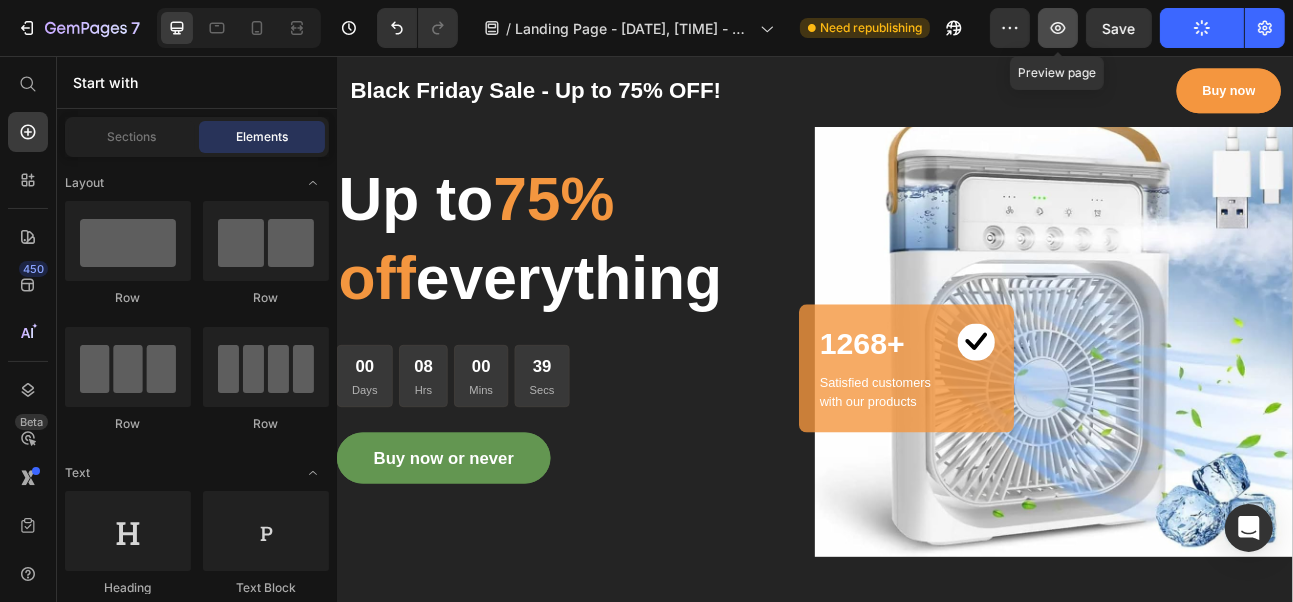 click 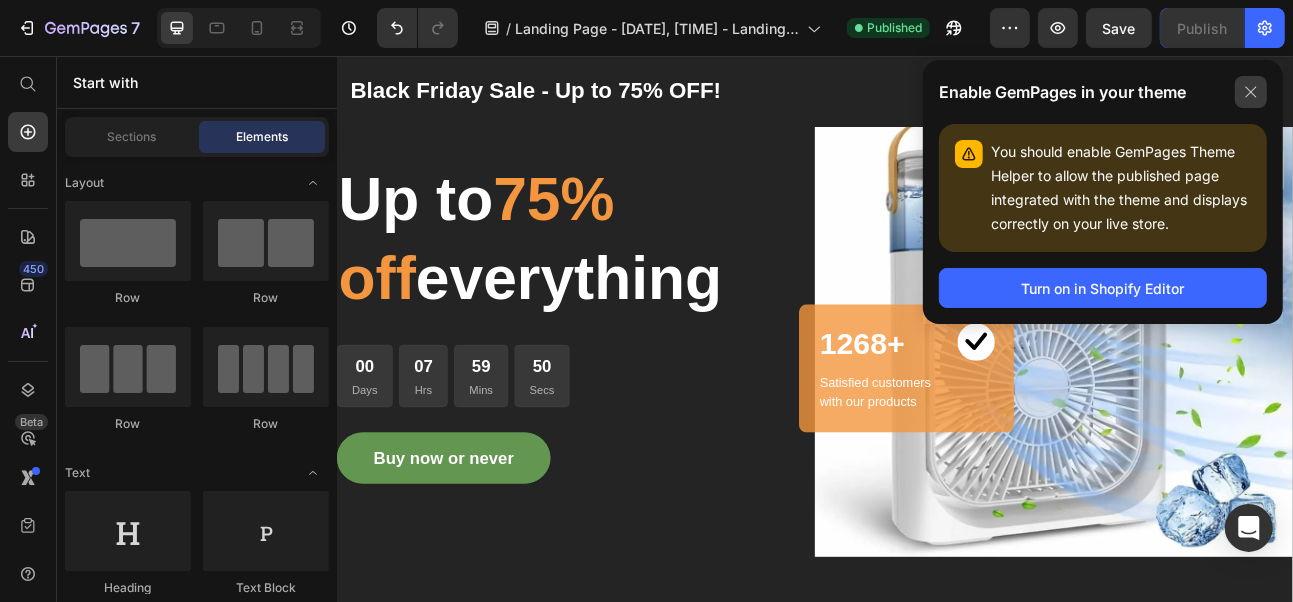 click 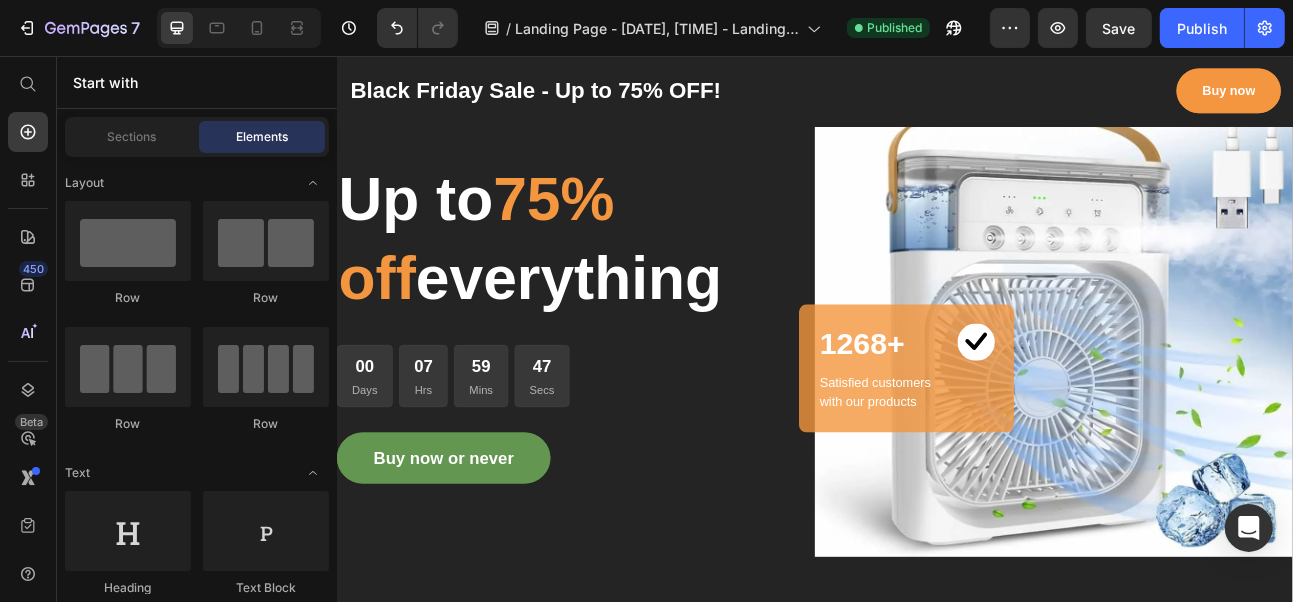 scroll, scrollTop: 676, scrollLeft: 0, axis: vertical 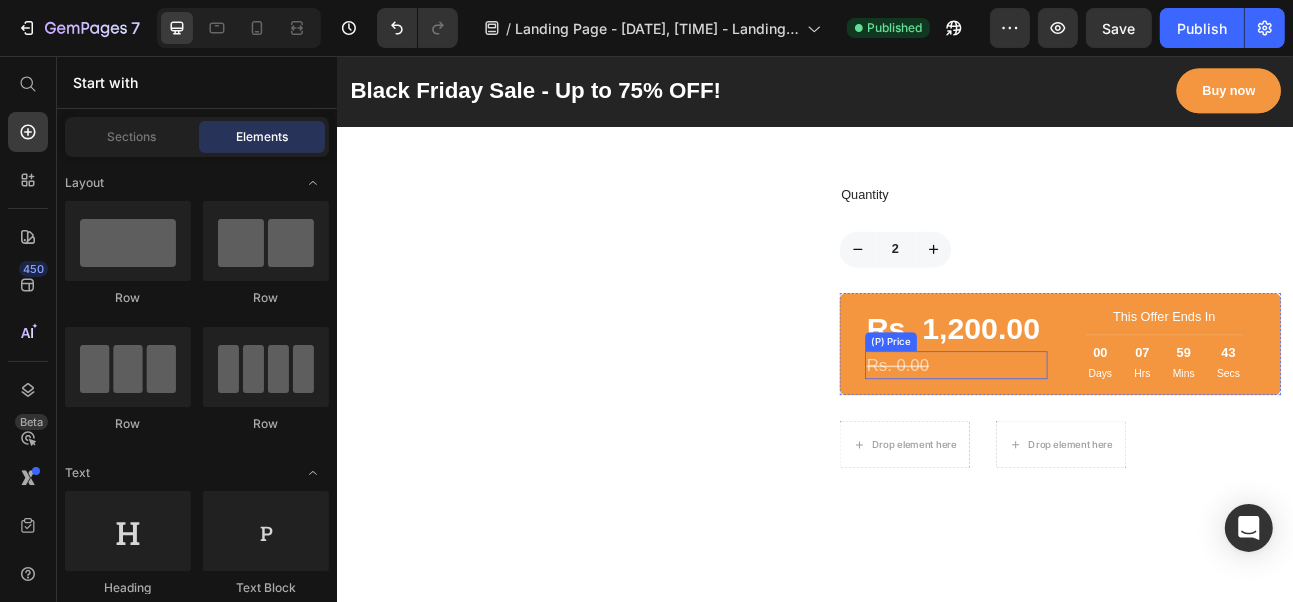 click on "Rs. 0.00" at bounding box center [1113, 445] 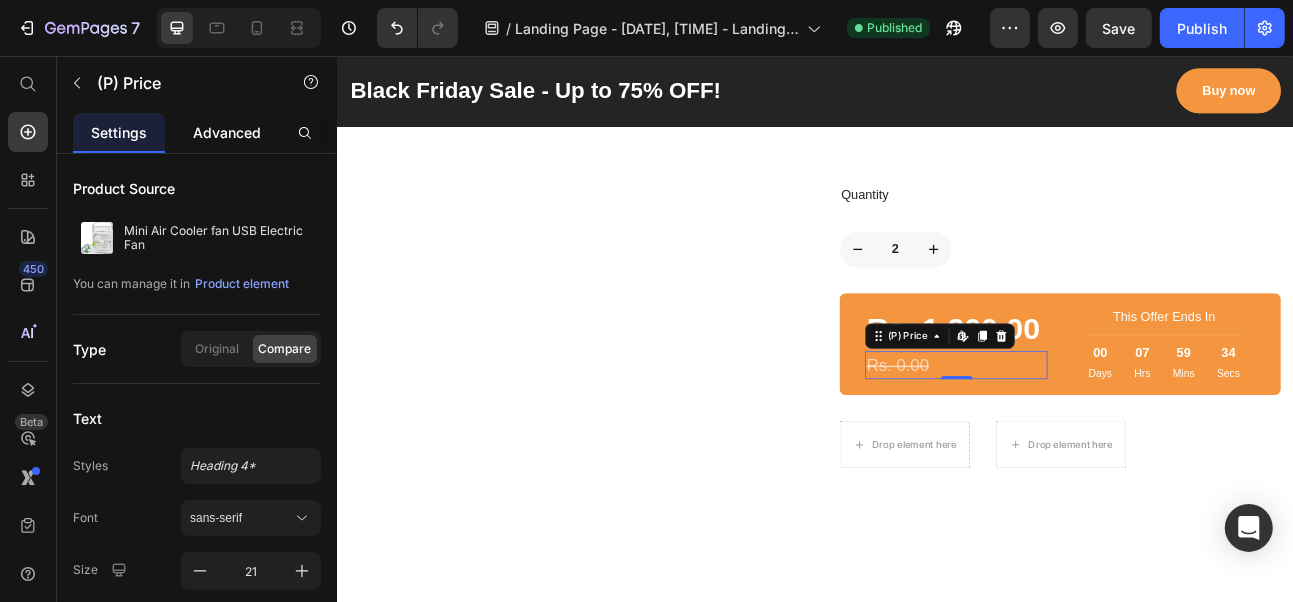 click on "Advanced" at bounding box center [227, 132] 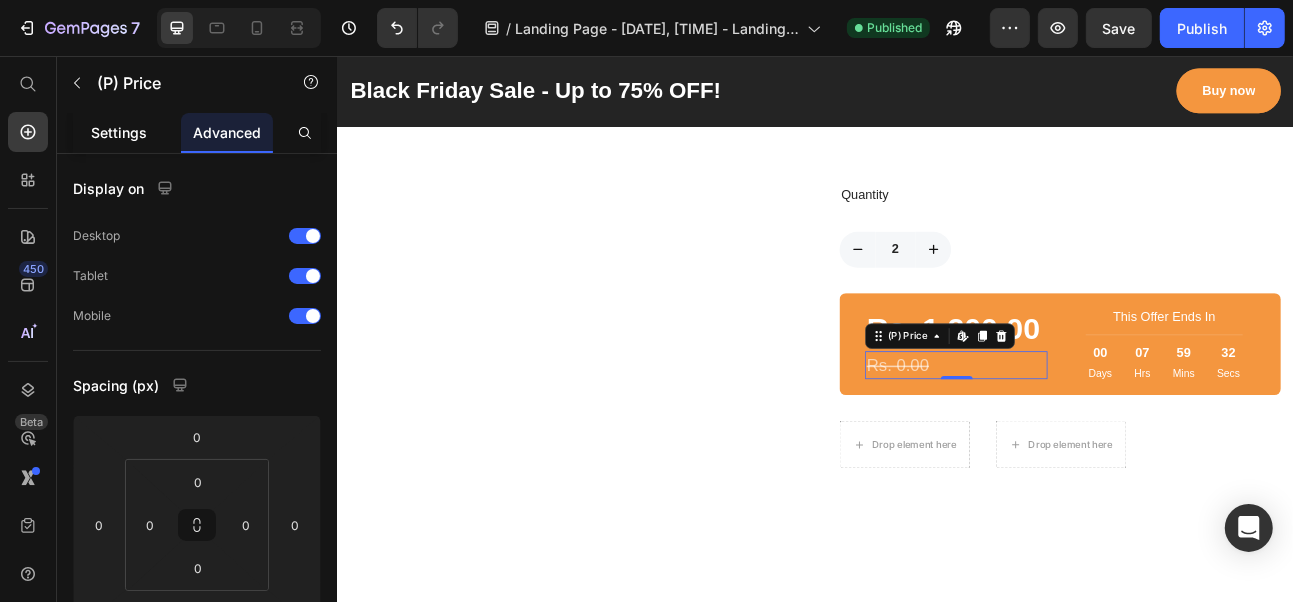 click on "Settings" at bounding box center [119, 132] 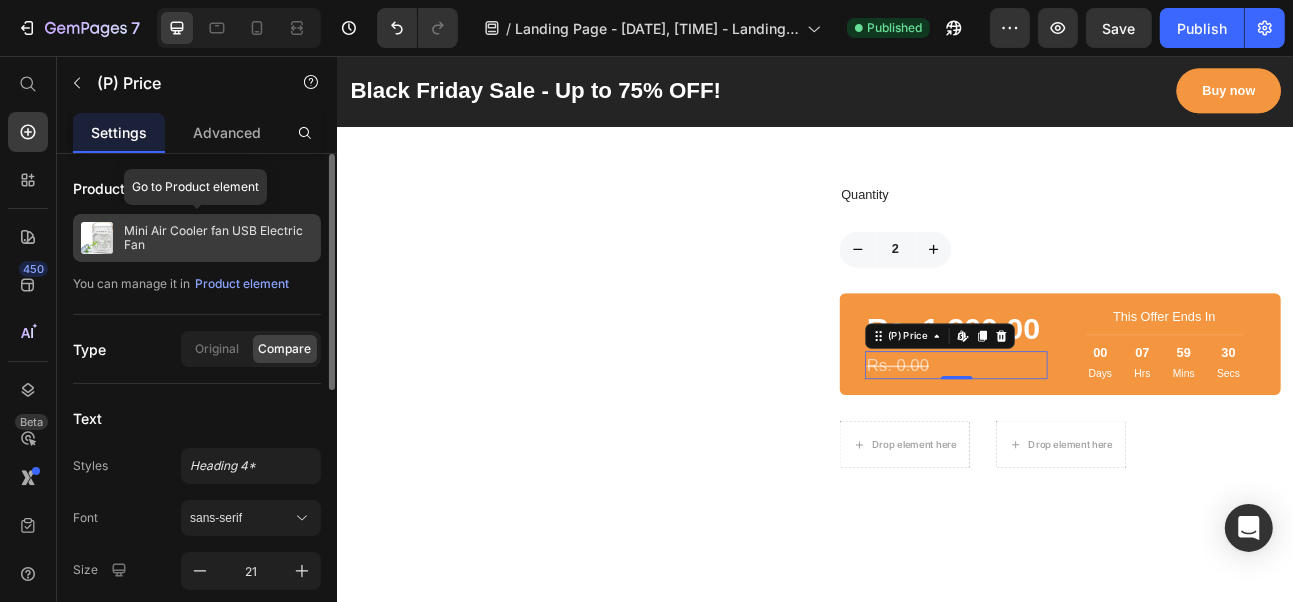 click on "Mini Air Cooler fan USB Electric Fan" at bounding box center (218, 238) 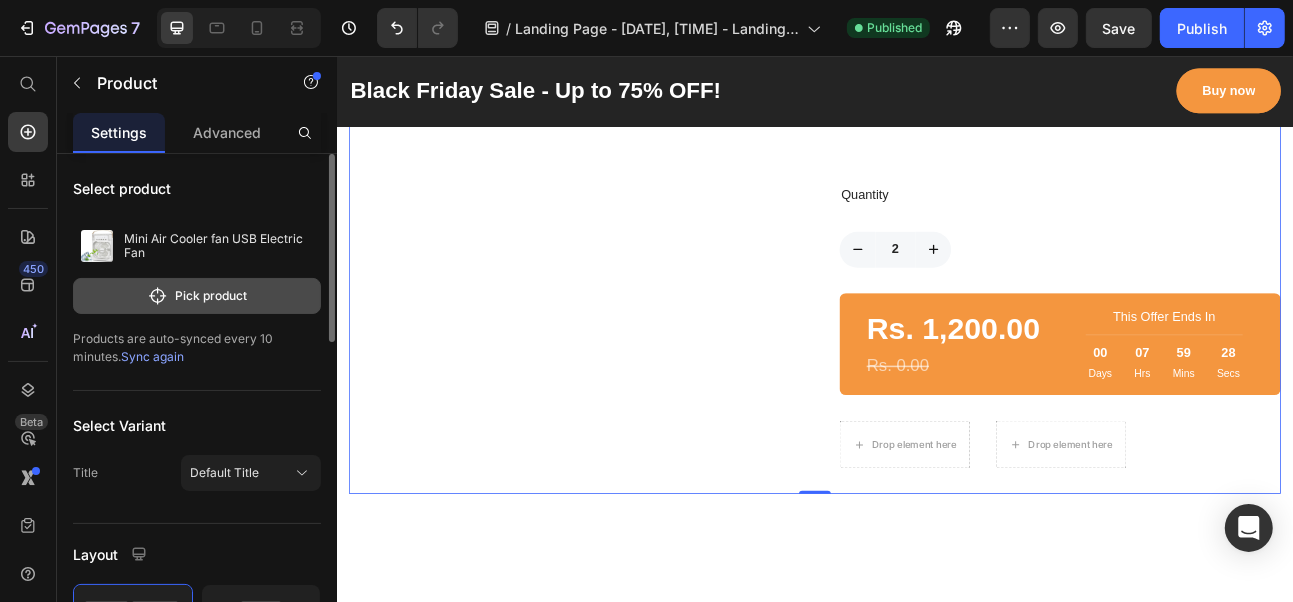 click on "Pick product" at bounding box center [197, 296] 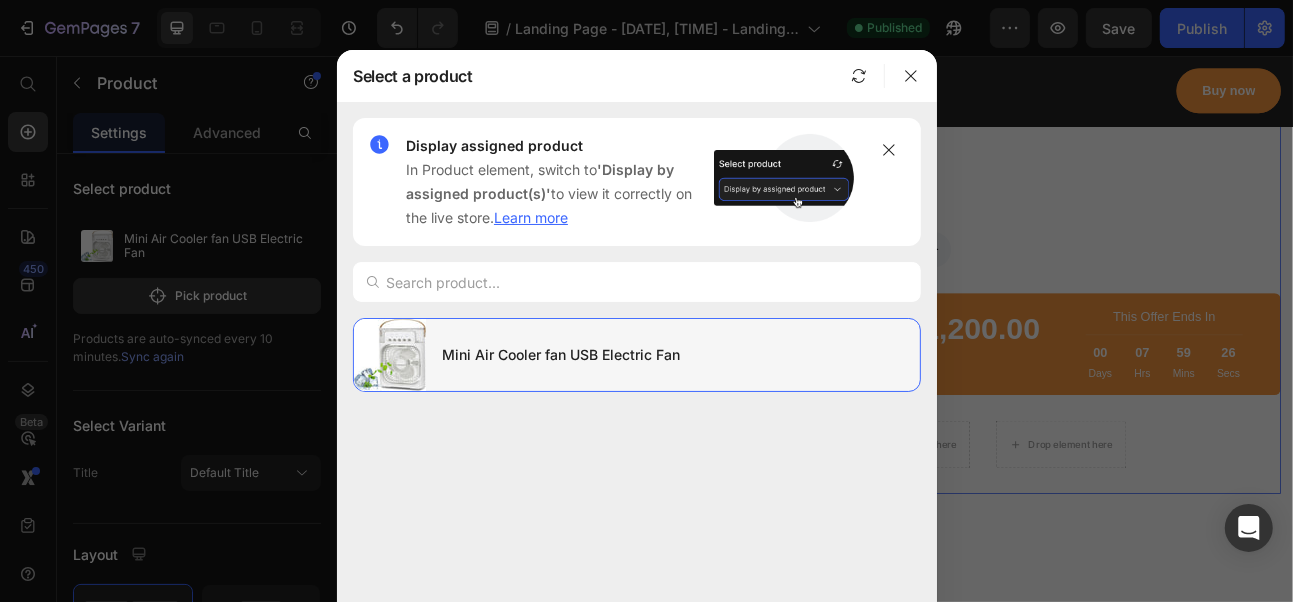 click on "Mini Air Cooler fan USB Electric Fan" at bounding box center (673, 355) 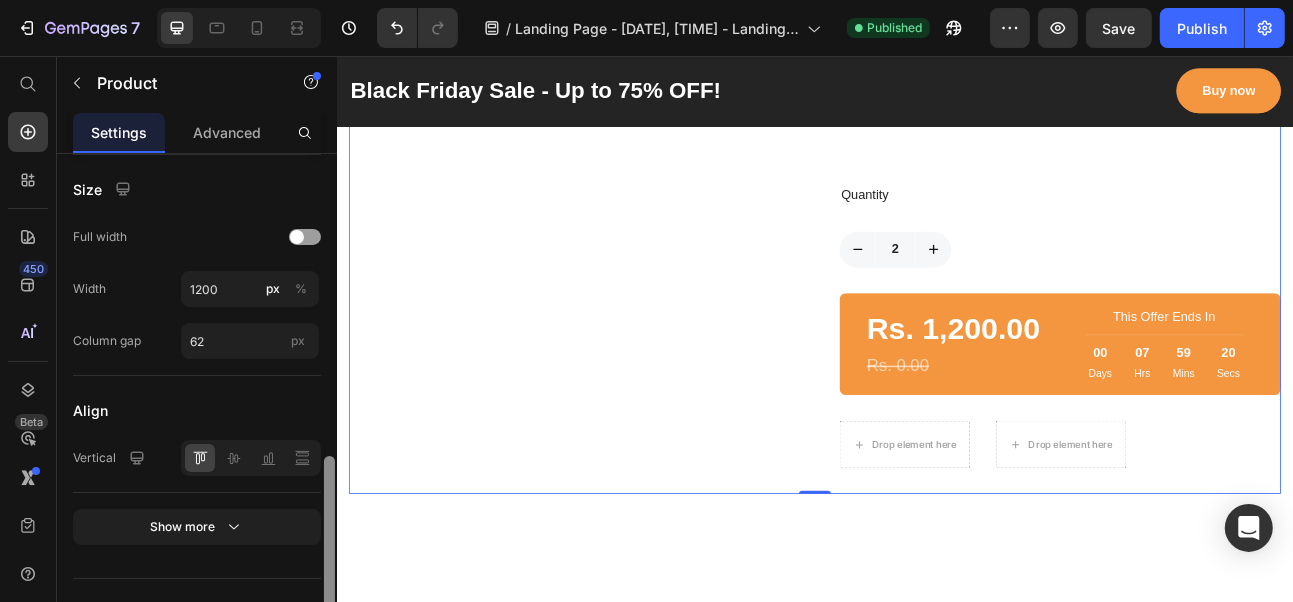 drag, startPoint x: 329, startPoint y: 316, endPoint x: 335, endPoint y: 622, distance: 306.0588 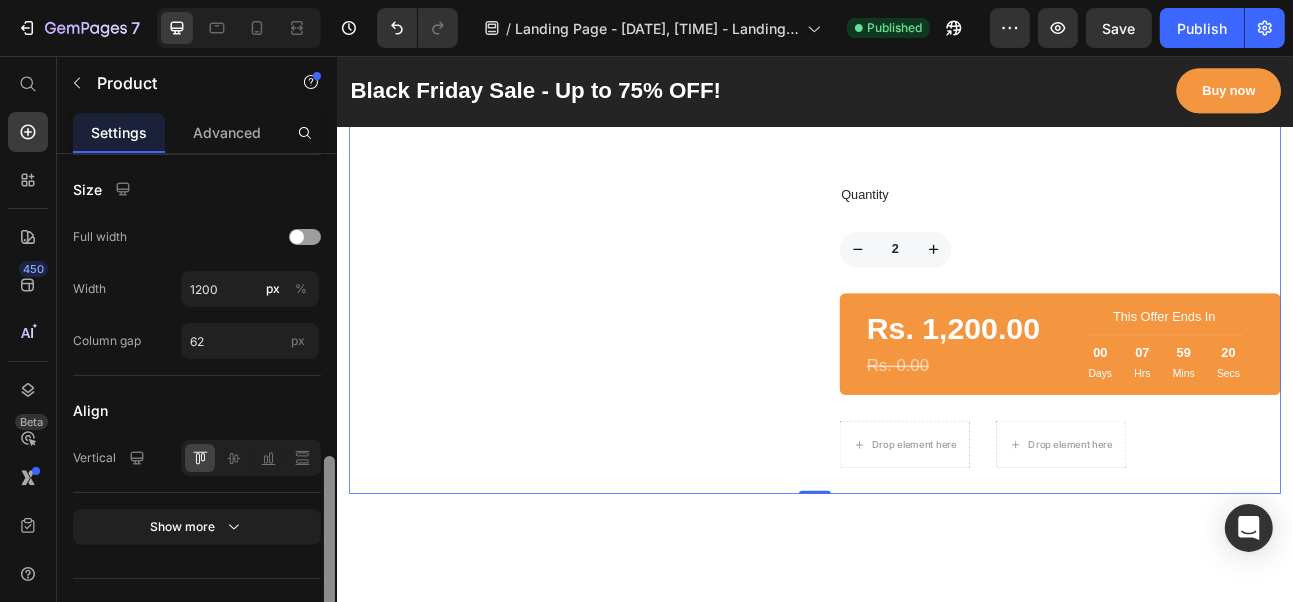 scroll, scrollTop: 817, scrollLeft: 0, axis: vertical 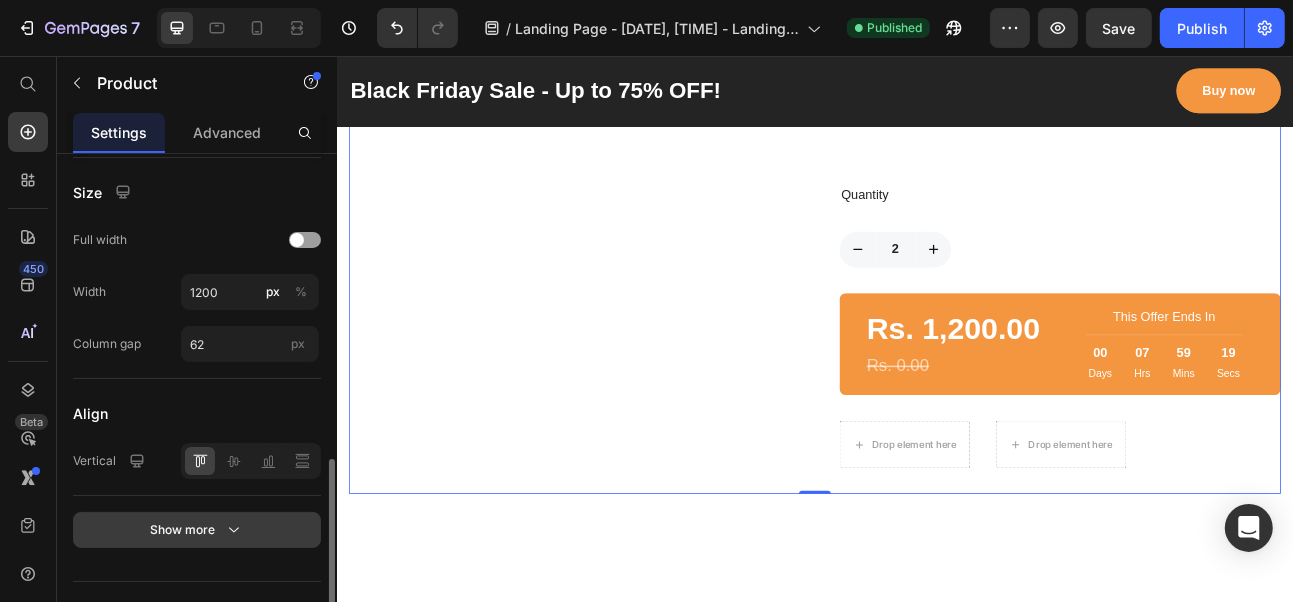 click on "Show more" at bounding box center [197, 530] 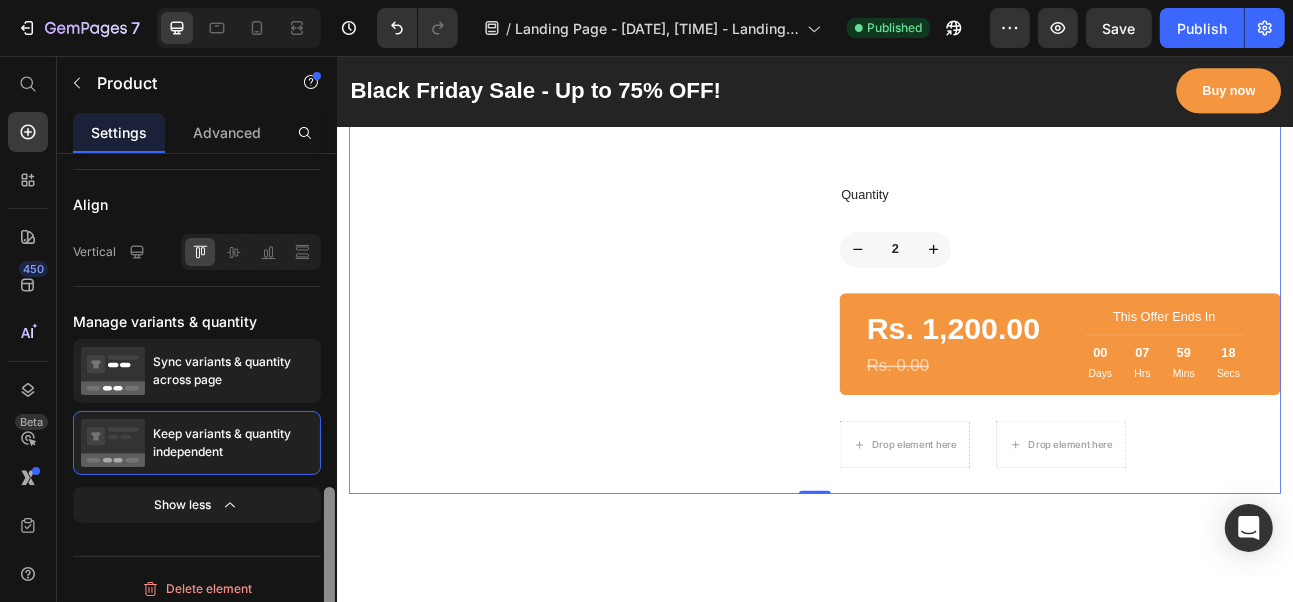 scroll, scrollTop: 1033, scrollLeft: 0, axis: vertical 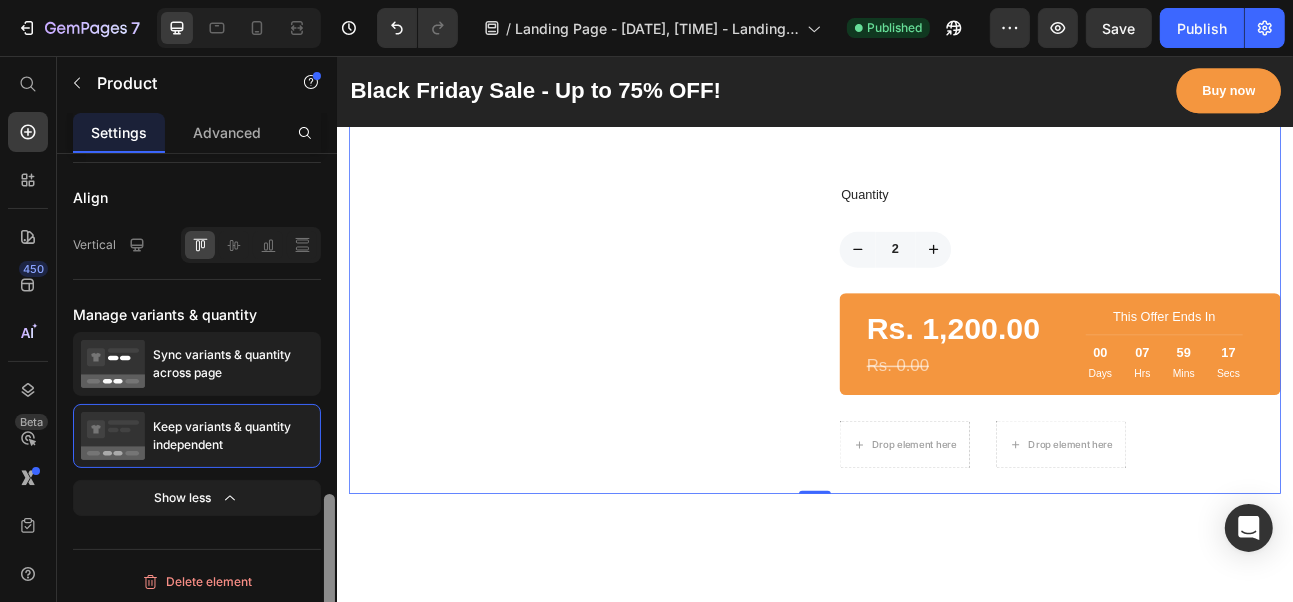 drag, startPoint x: 327, startPoint y: 542, endPoint x: 329, endPoint y: 638, distance: 96.02083 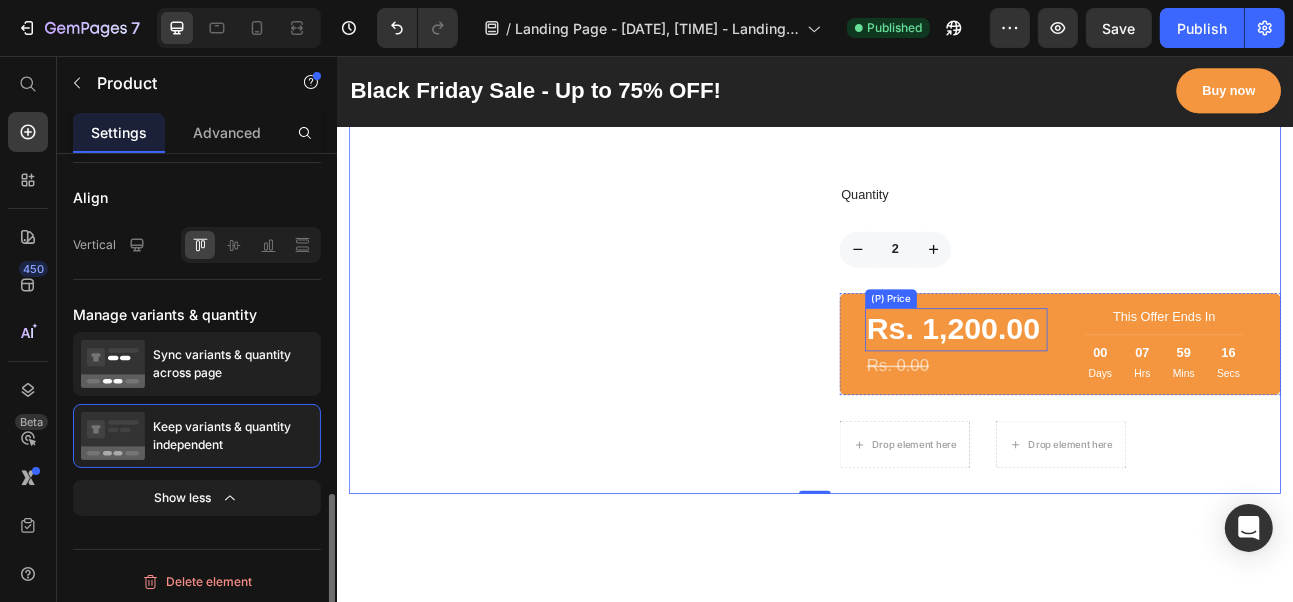 drag, startPoint x: 1046, startPoint y: 375, endPoint x: 1053, endPoint y: 399, distance: 25 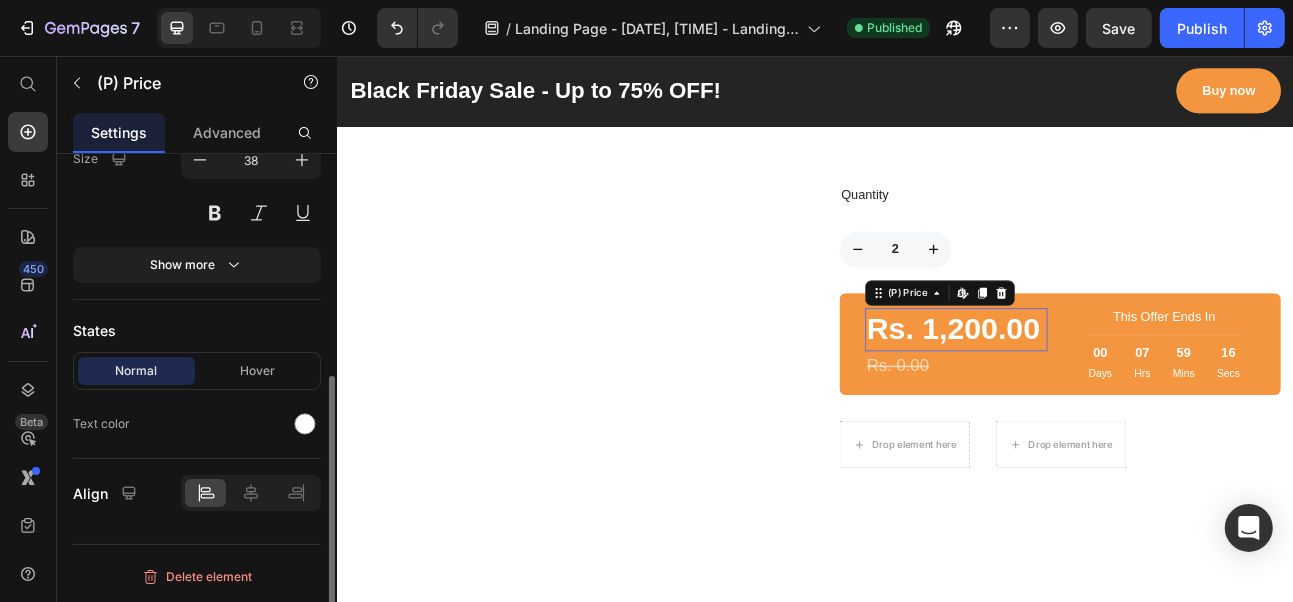 scroll, scrollTop: 0, scrollLeft: 0, axis: both 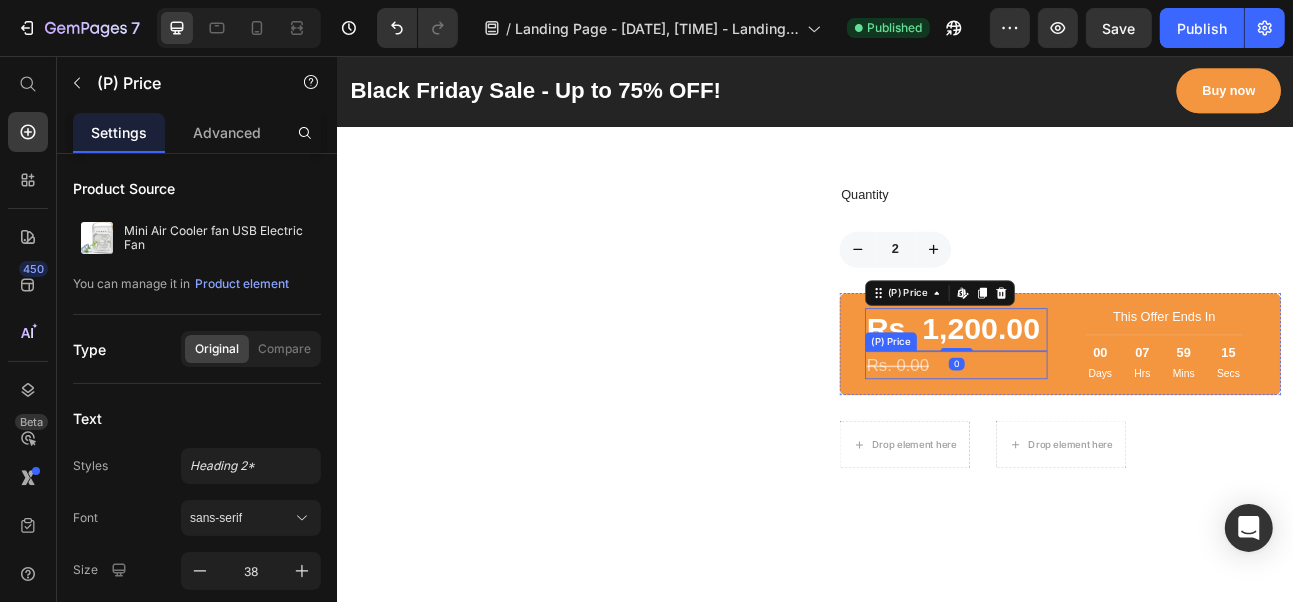click on "Rs. 0.00" at bounding box center [1113, 445] 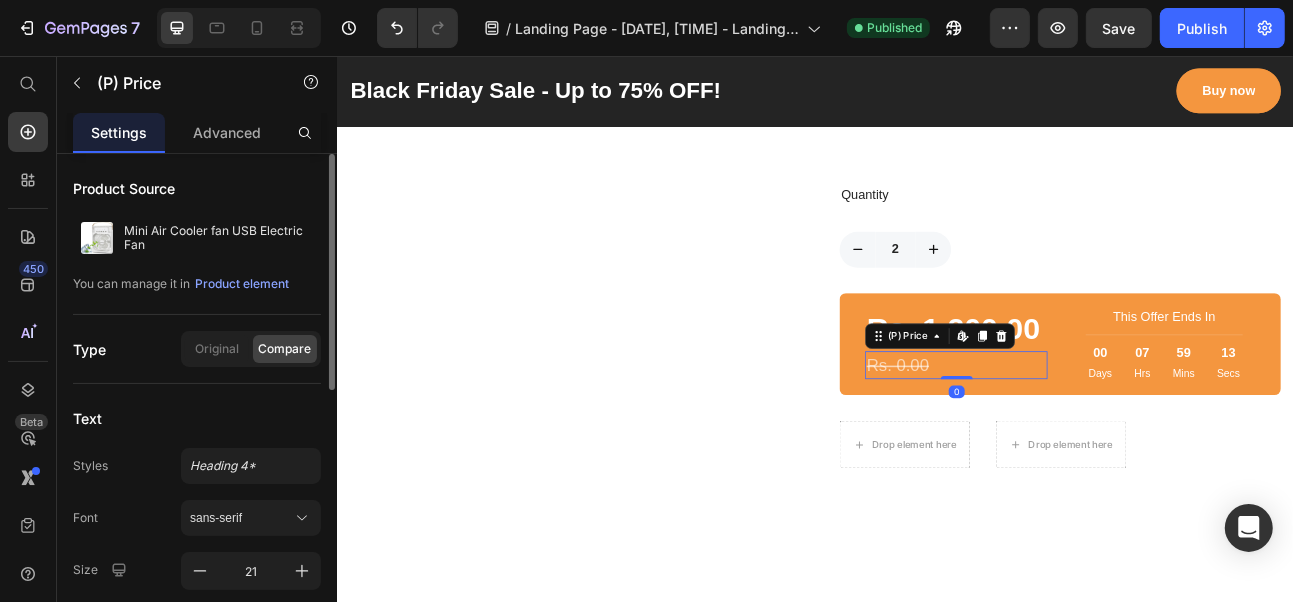 click on "Compare" 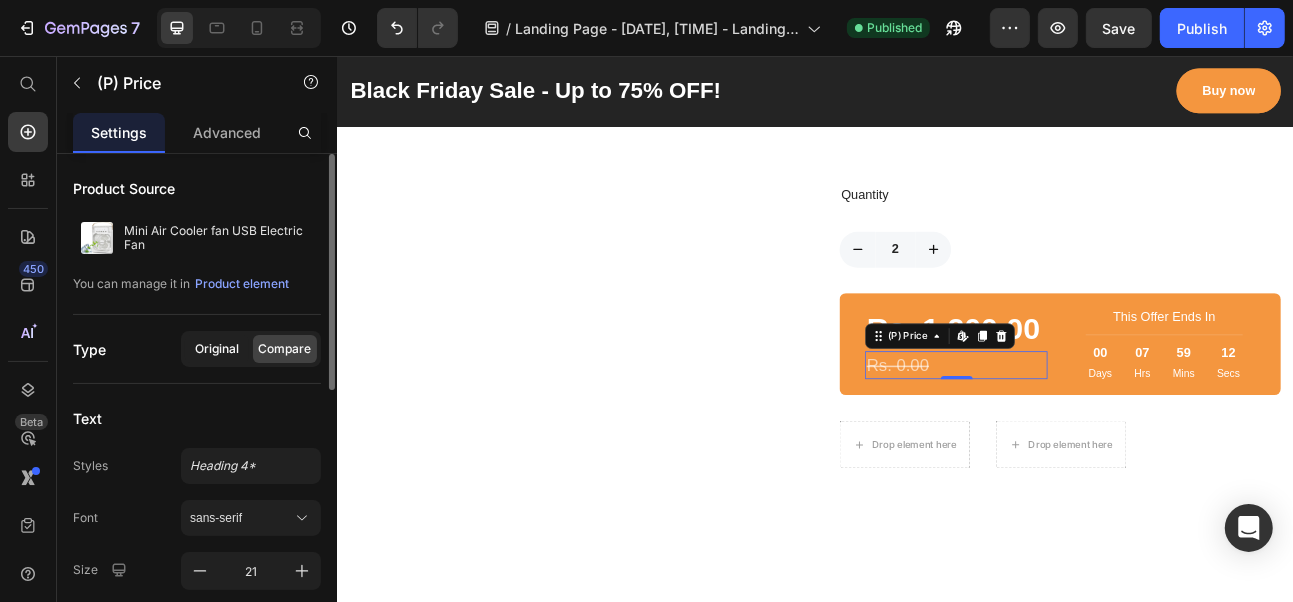 click on "Original" 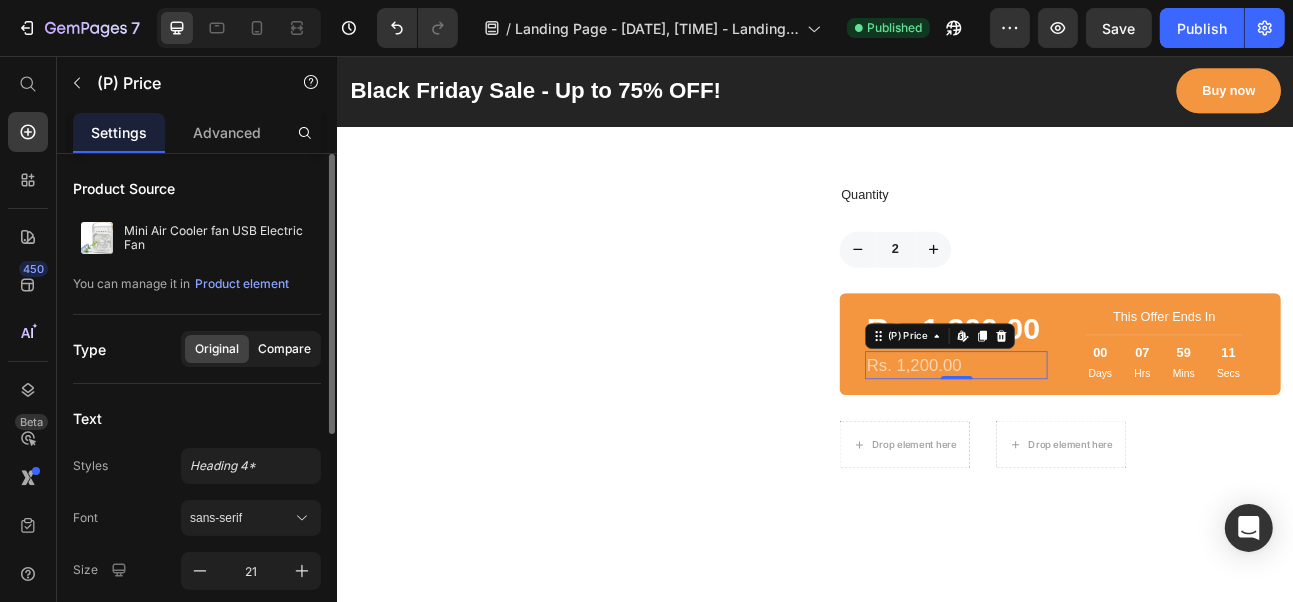 click on "Compare" 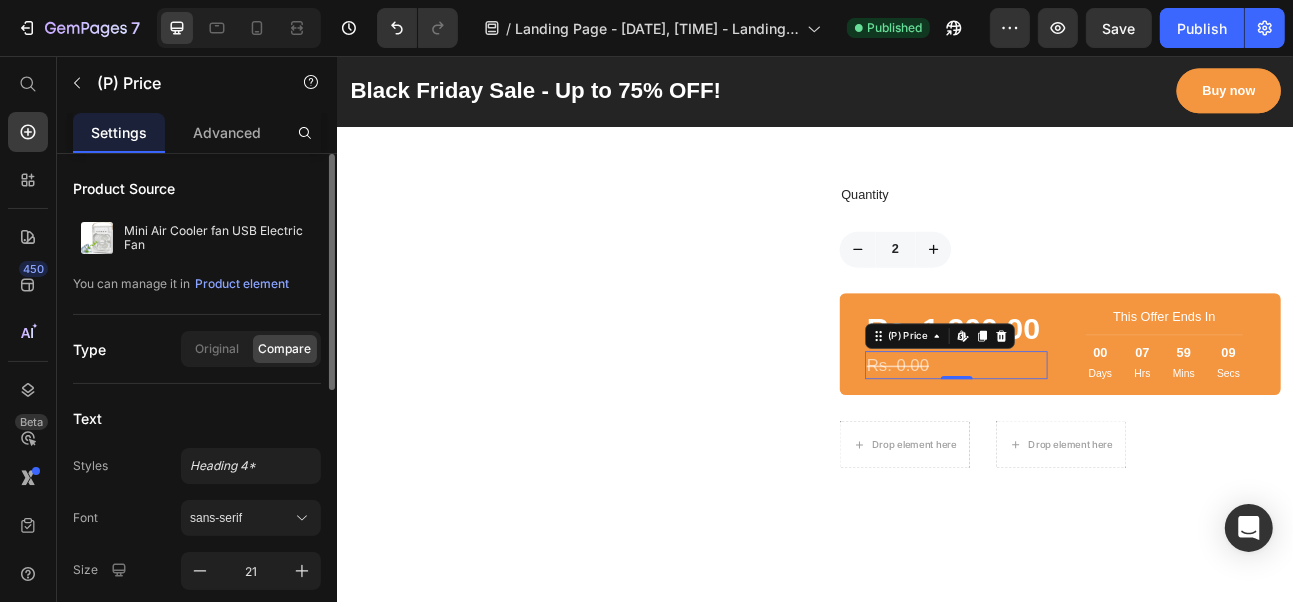 click on "Type" at bounding box center (89, 349) 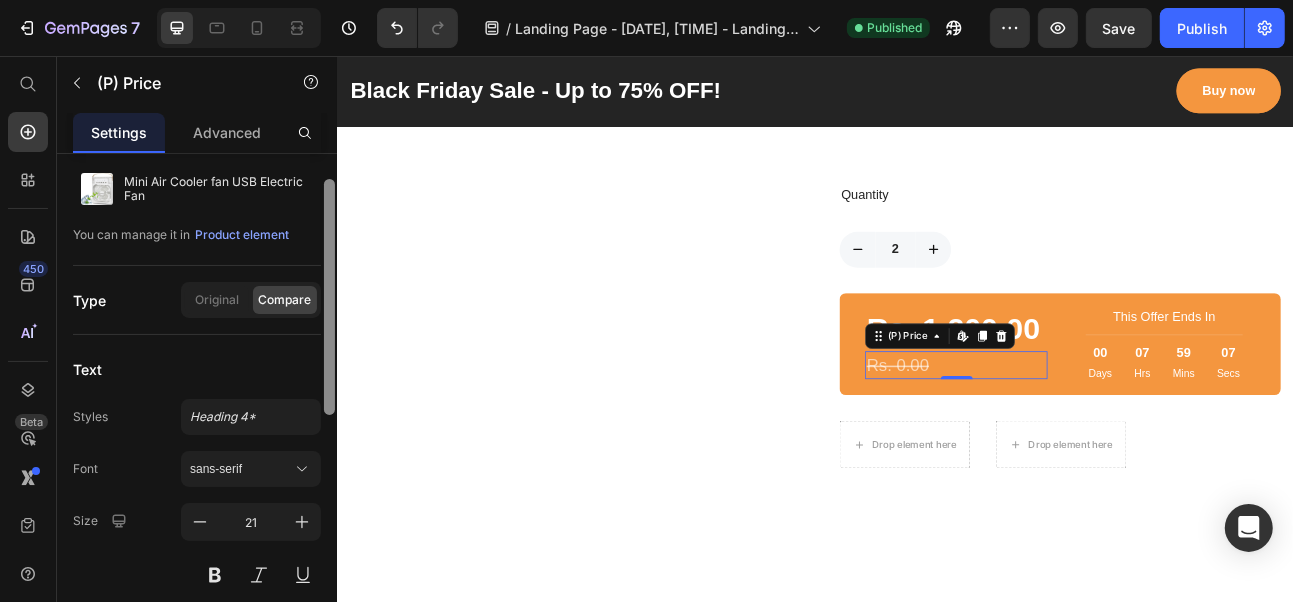 scroll, scrollTop: 53, scrollLeft: 0, axis: vertical 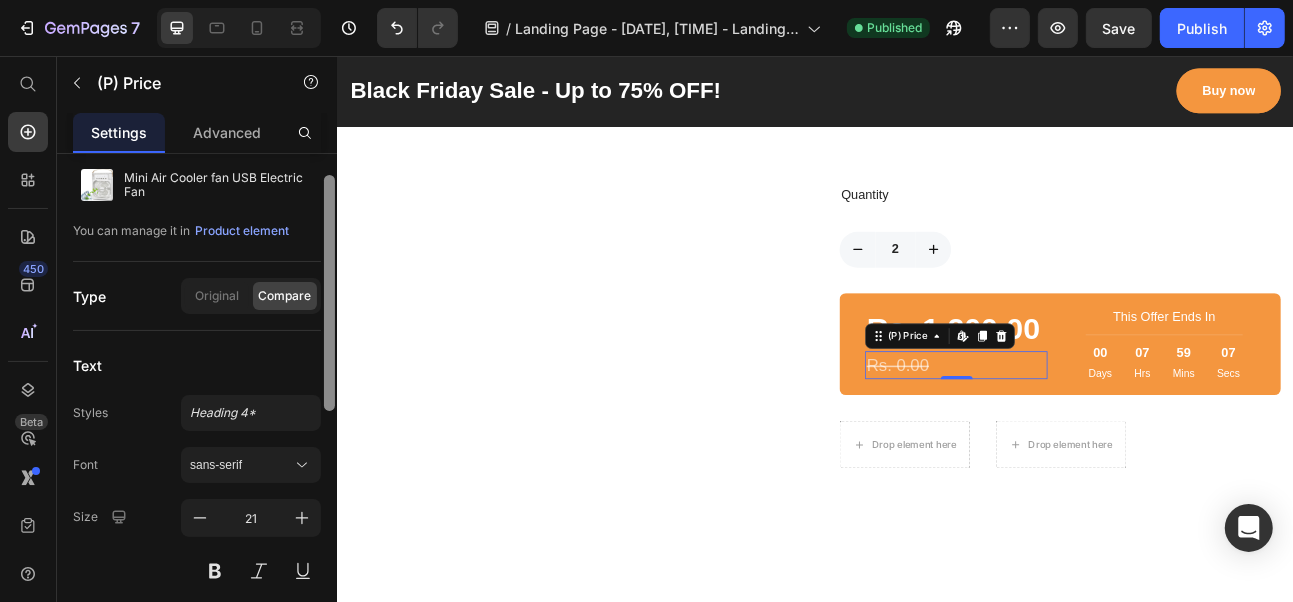 drag, startPoint x: 334, startPoint y: 355, endPoint x: 334, endPoint y: 380, distance: 25 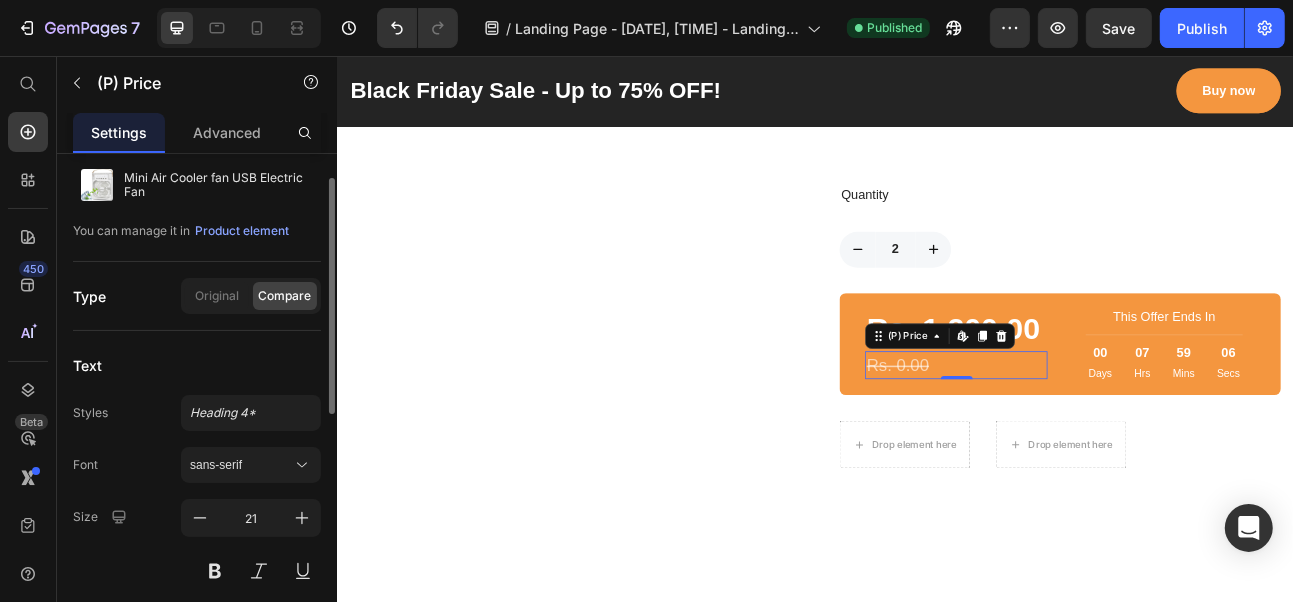click on "Text" at bounding box center (87, 365) 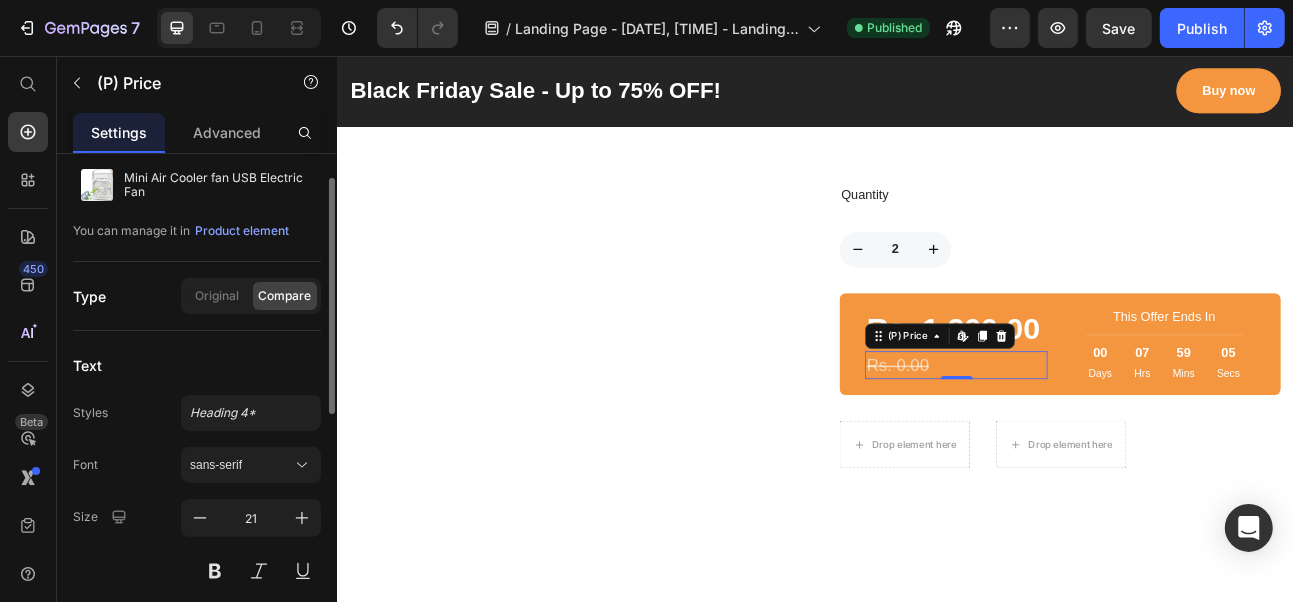 click on "Text" at bounding box center [87, 365] 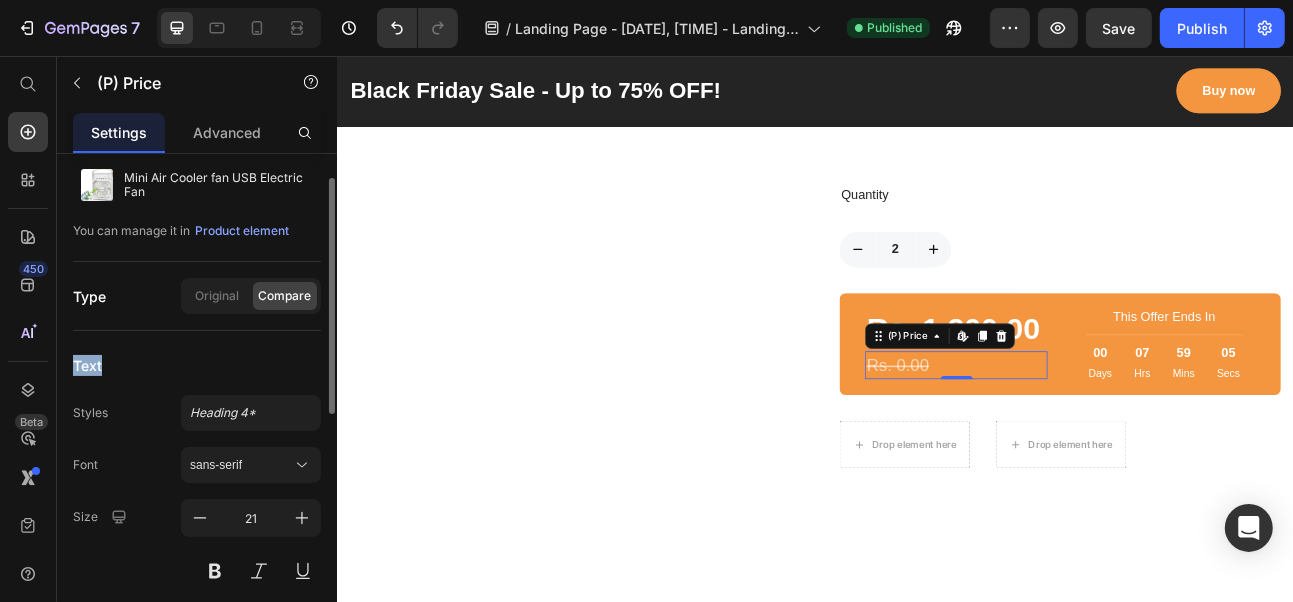 click on "Text" at bounding box center [87, 365] 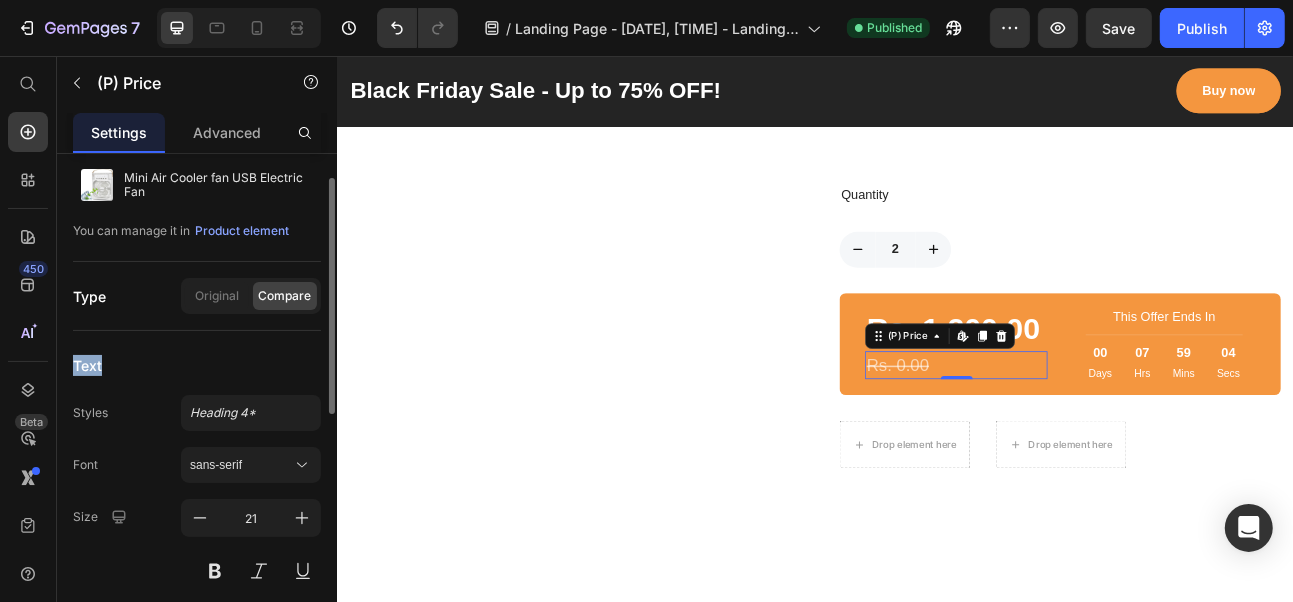 click on "Text" at bounding box center (197, 365) 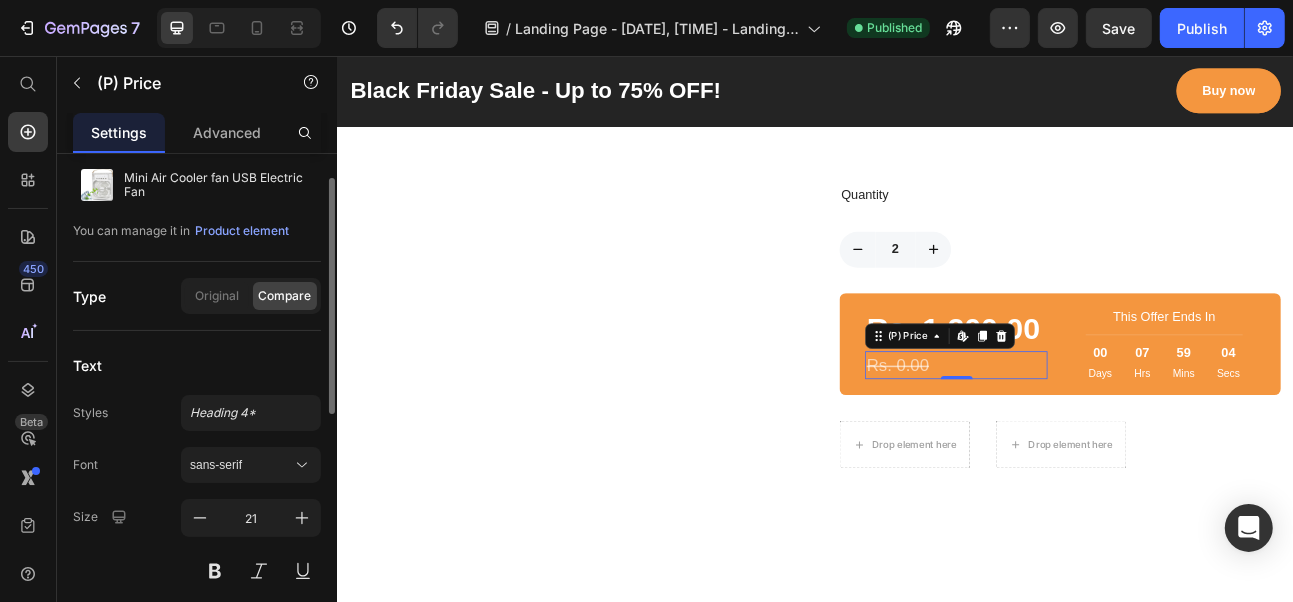 click on "Styles Heading 4*" at bounding box center (197, 413) 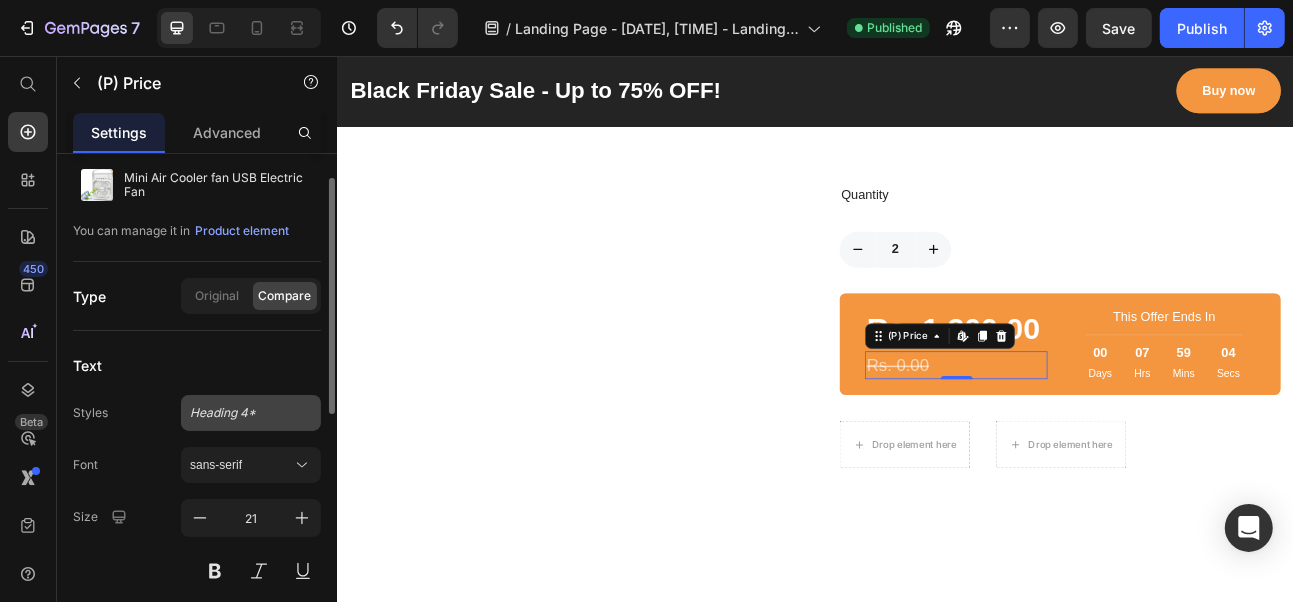 click on "Heading 4*" 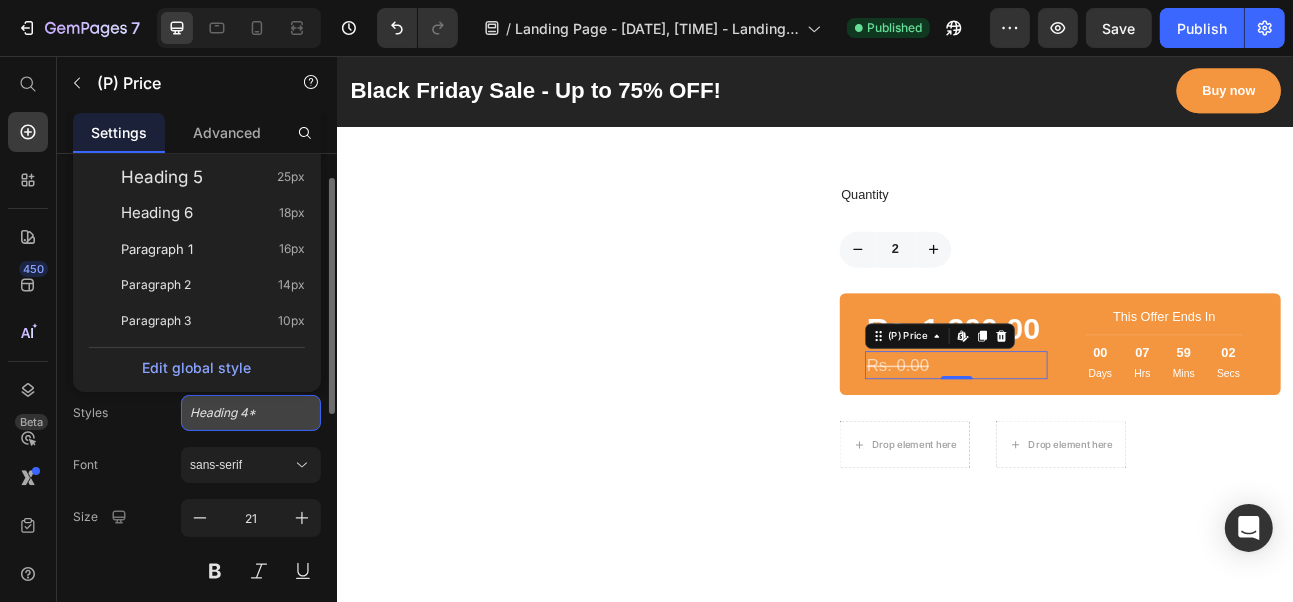 click on "Heading 4*" 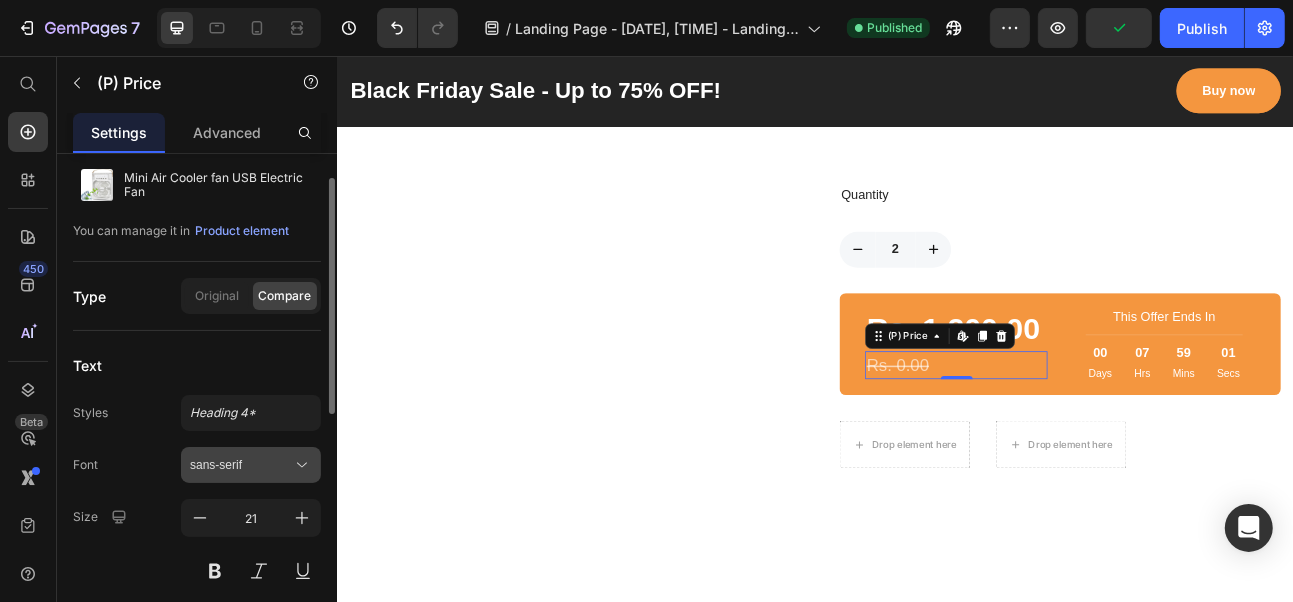 click on "sans-serif" at bounding box center (241, 465) 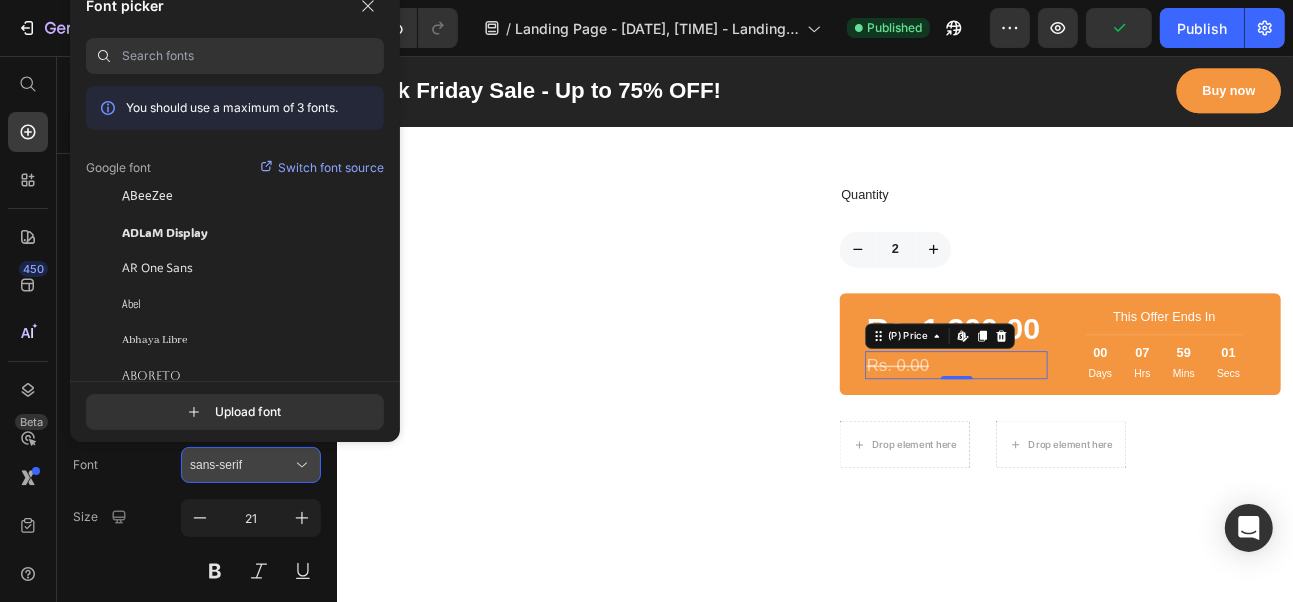 click on "sans-serif" at bounding box center [241, 465] 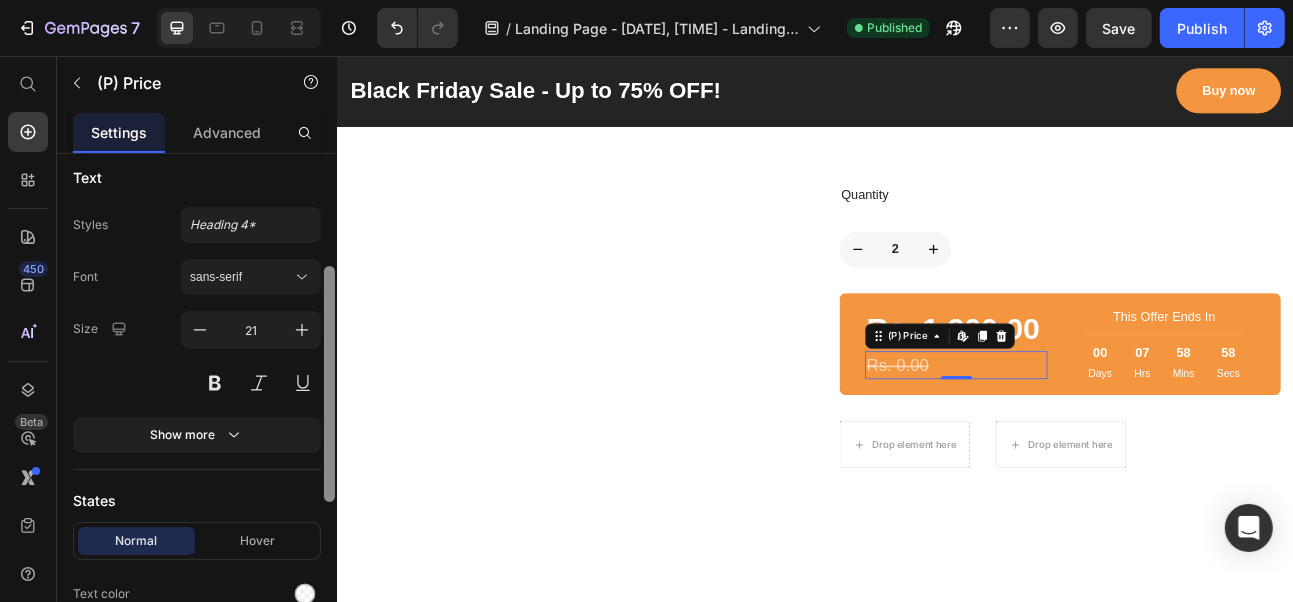 scroll, scrollTop: 255, scrollLeft: 0, axis: vertical 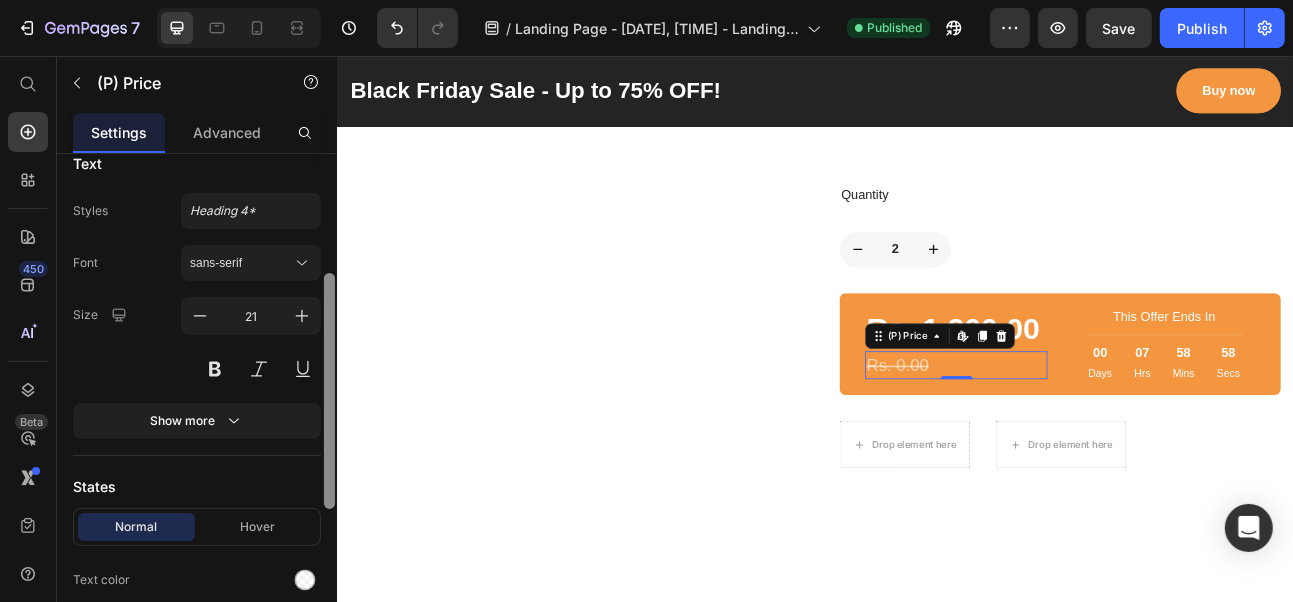 drag, startPoint x: 327, startPoint y: 434, endPoint x: 317, endPoint y: 475, distance: 42.201897 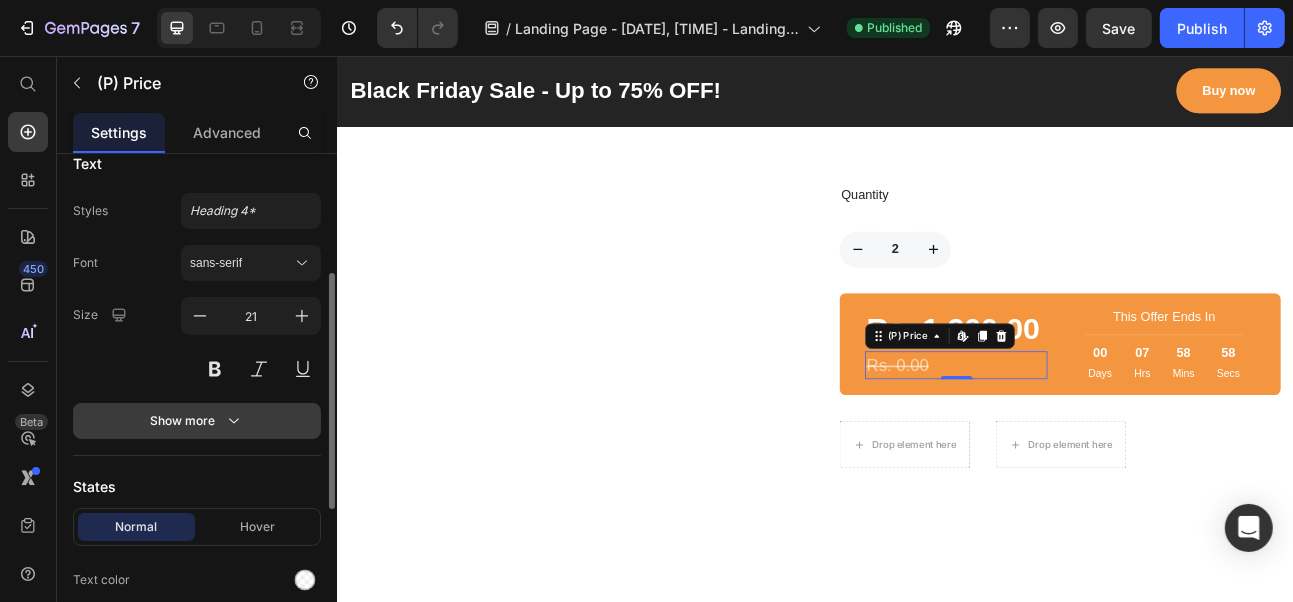 click on "Font sans-serif Size 21 Show more" at bounding box center [197, 342] 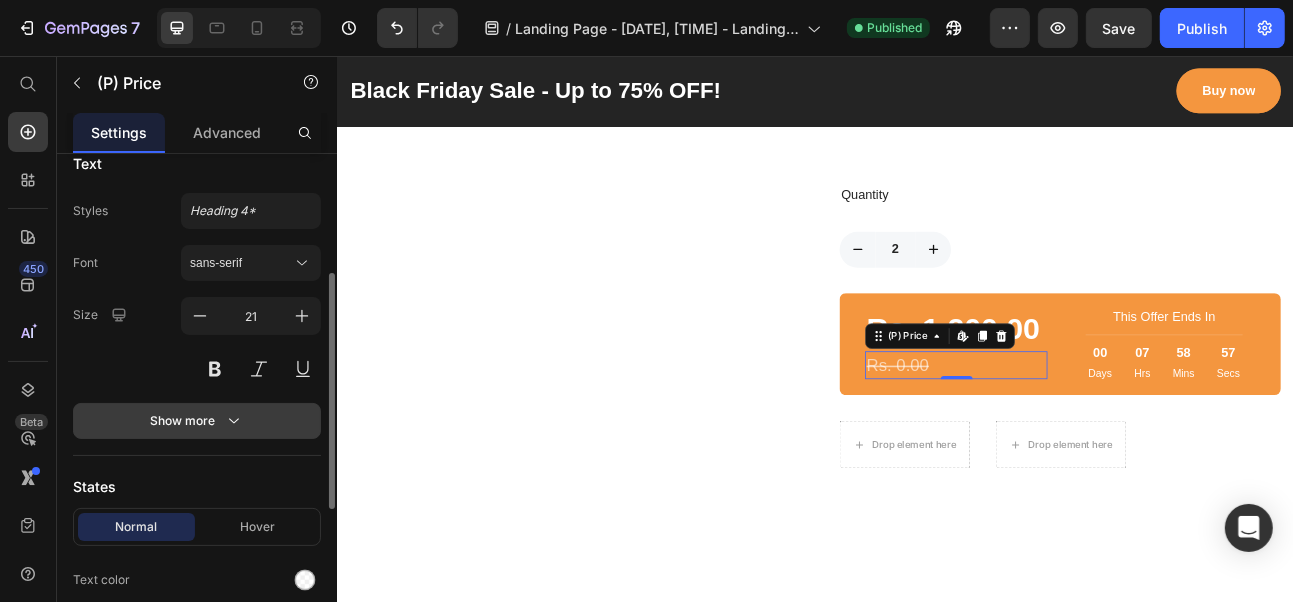 click 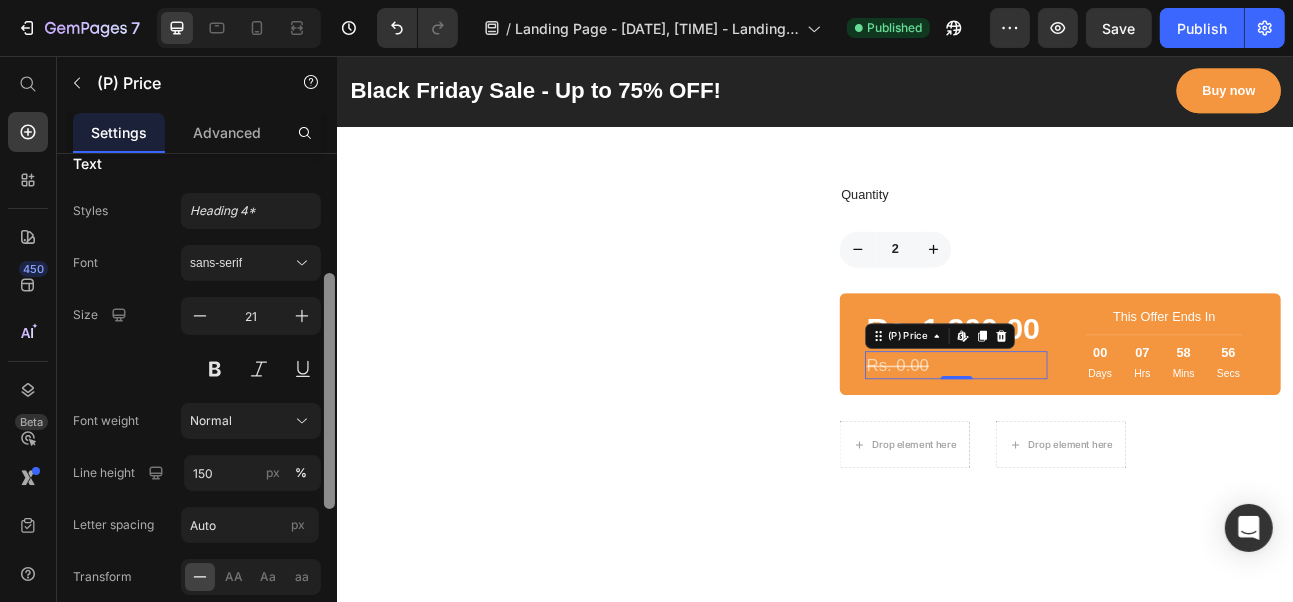 scroll, scrollTop: 762, scrollLeft: 0, axis: vertical 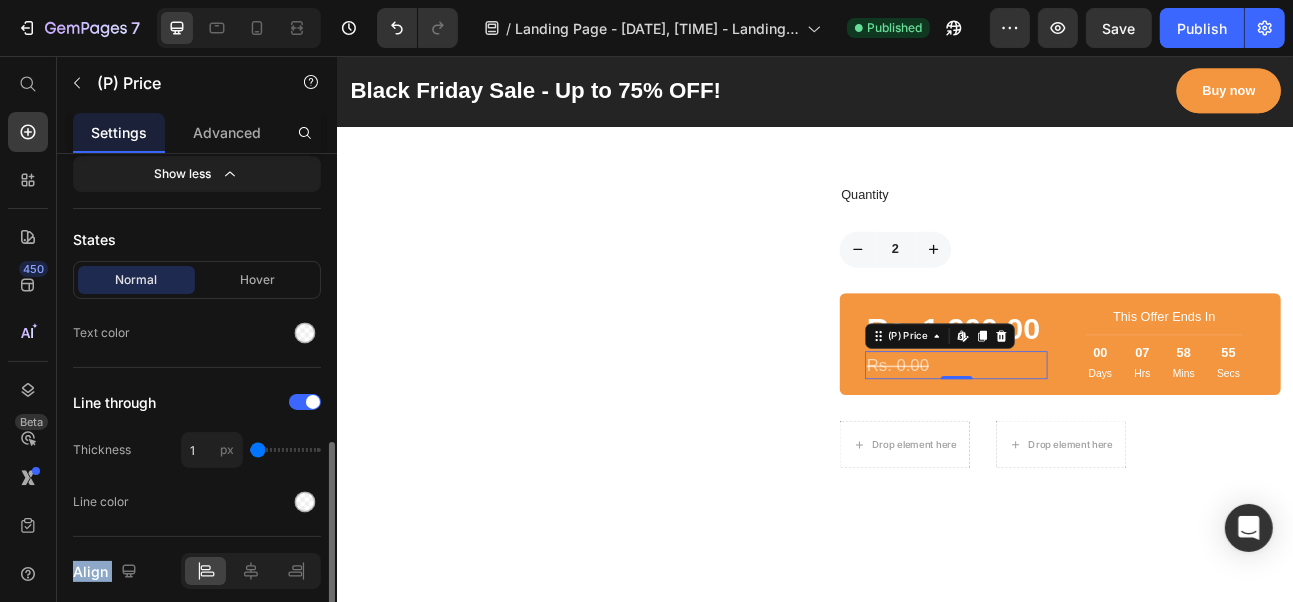 drag, startPoint x: 335, startPoint y: 416, endPoint x: 309, endPoint y: 525, distance: 112.05802 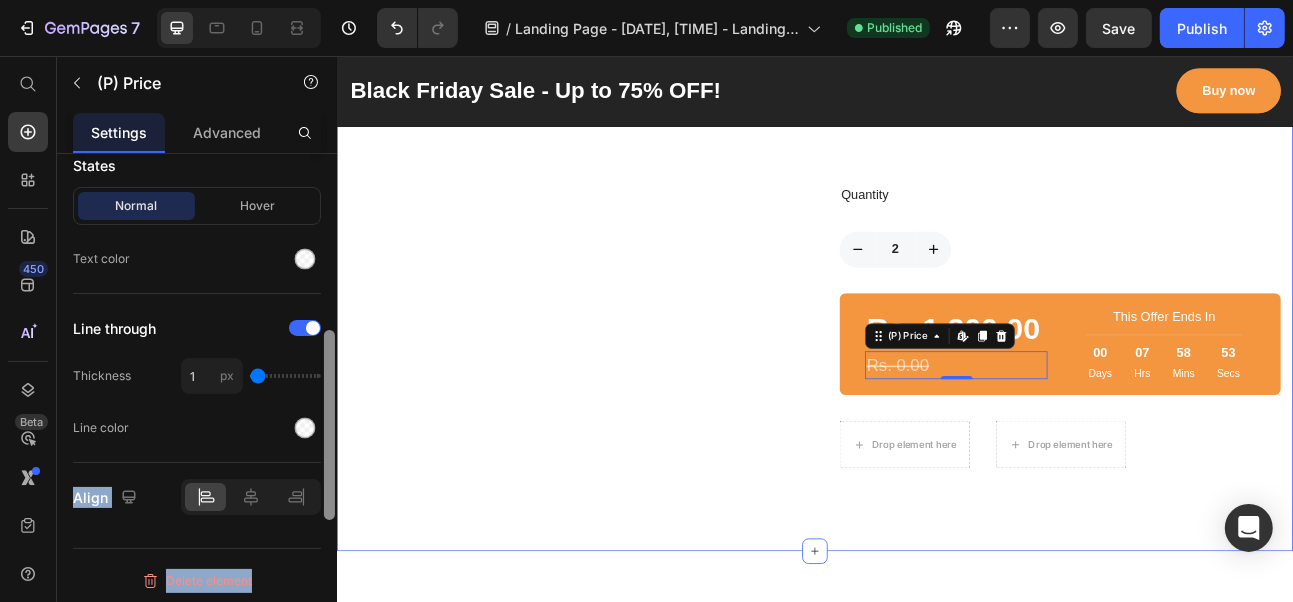 scroll, scrollTop: 735, scrollLeft: 0, axis: vertical 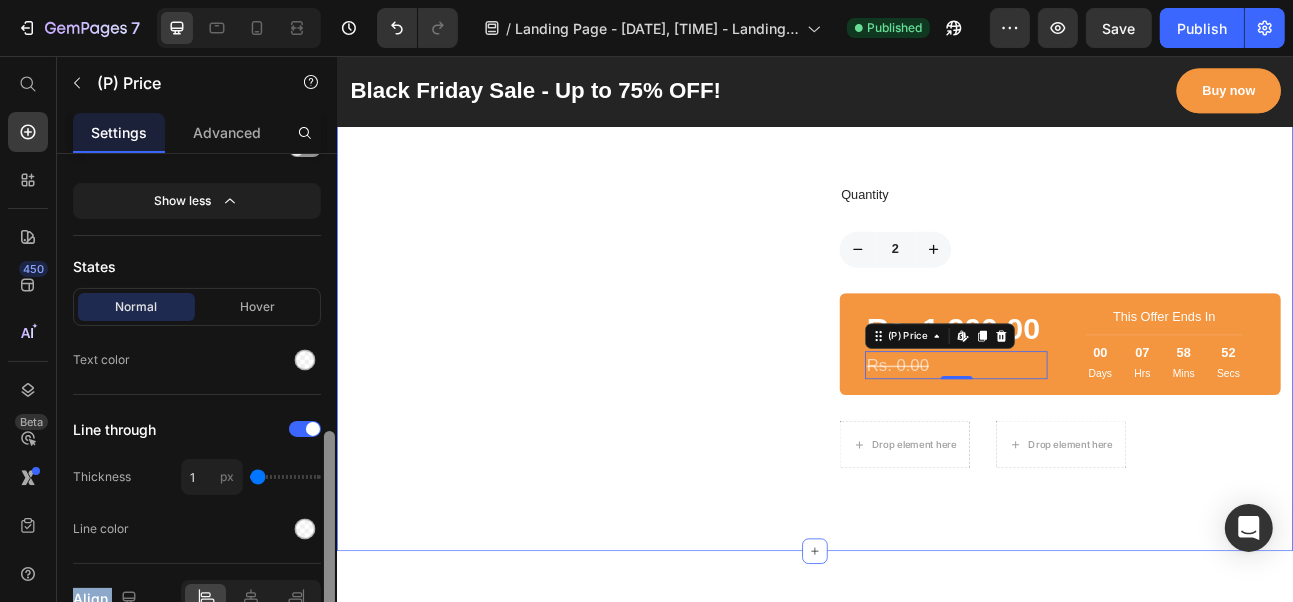 drag, startPoint x: 664, startPoint y: 587, endPoint x: 340, endPoint y: 239, distance: 475.4787 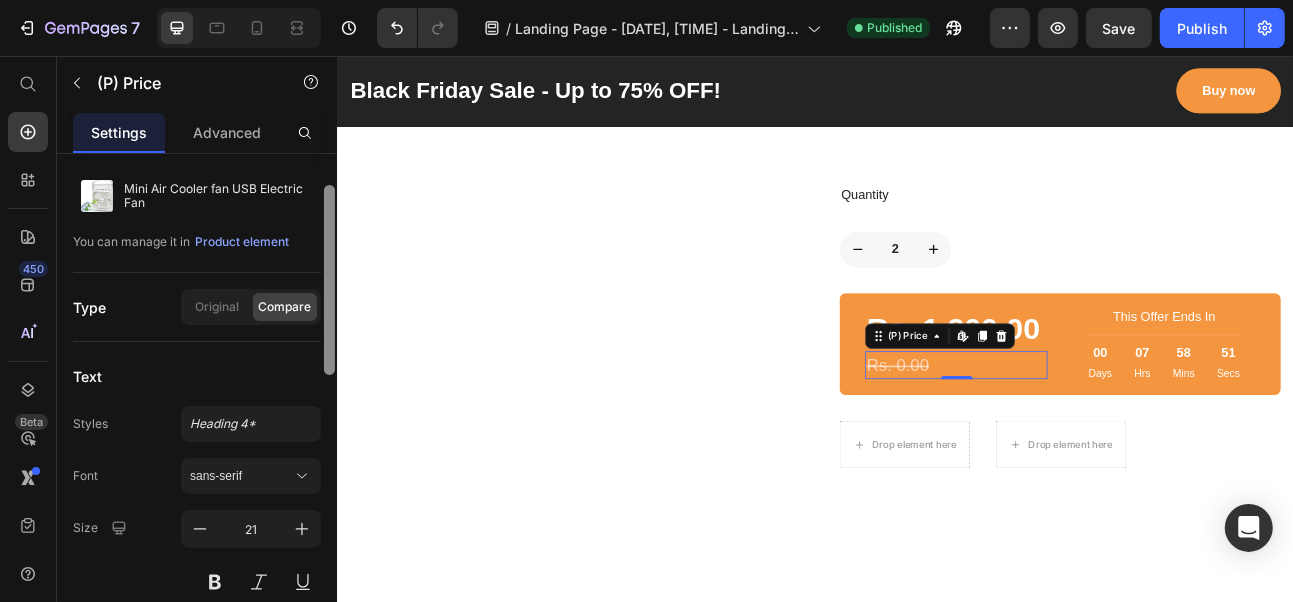 scroll, scrollTop: 26, scrollLeft: 0, axis: vertical 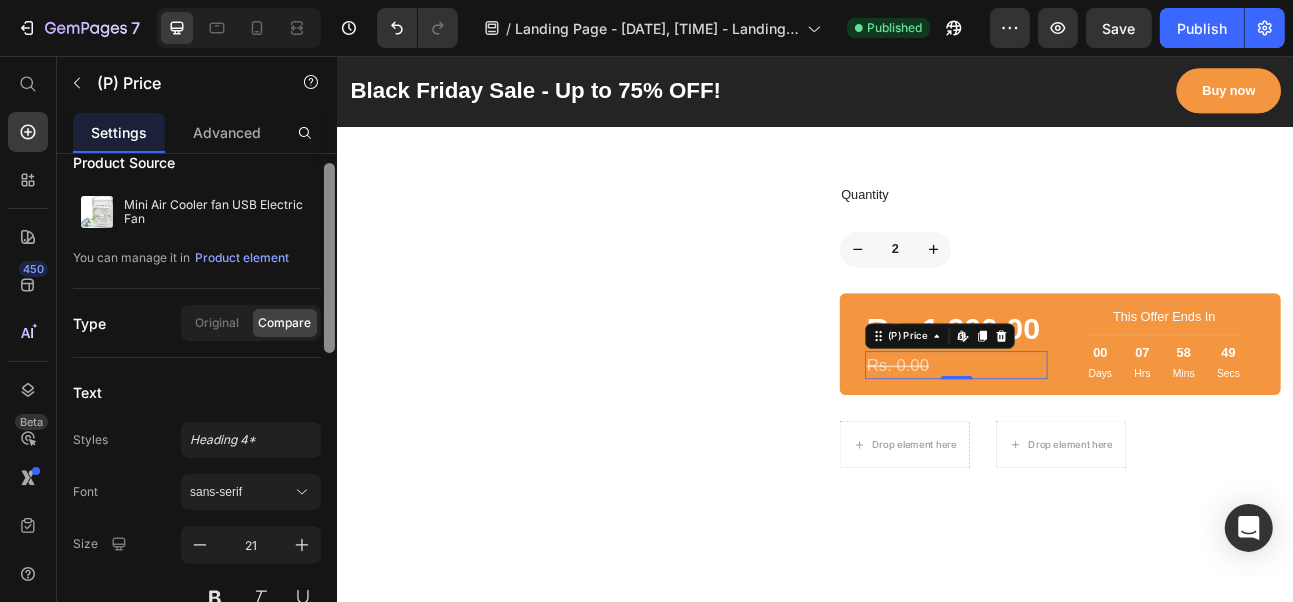 click 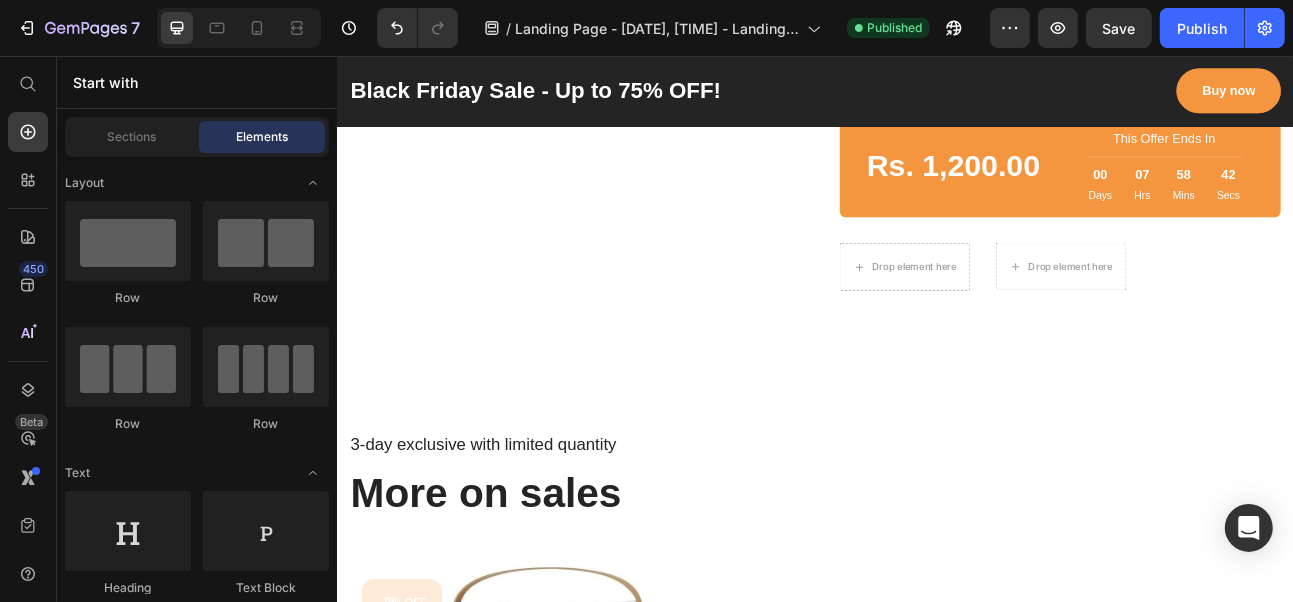 scroll, scrollTop: 3621, scrollLeft: 0, axis: vertical 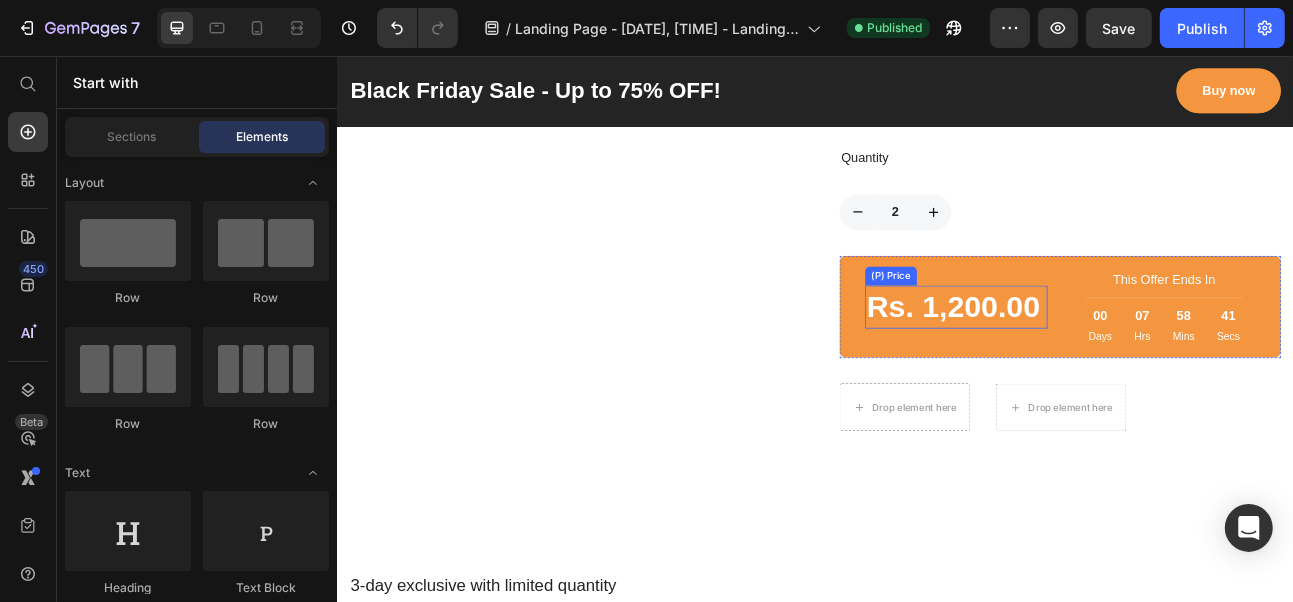 click on "Rs. 1,200.00" at bounding box center [1113, 370] 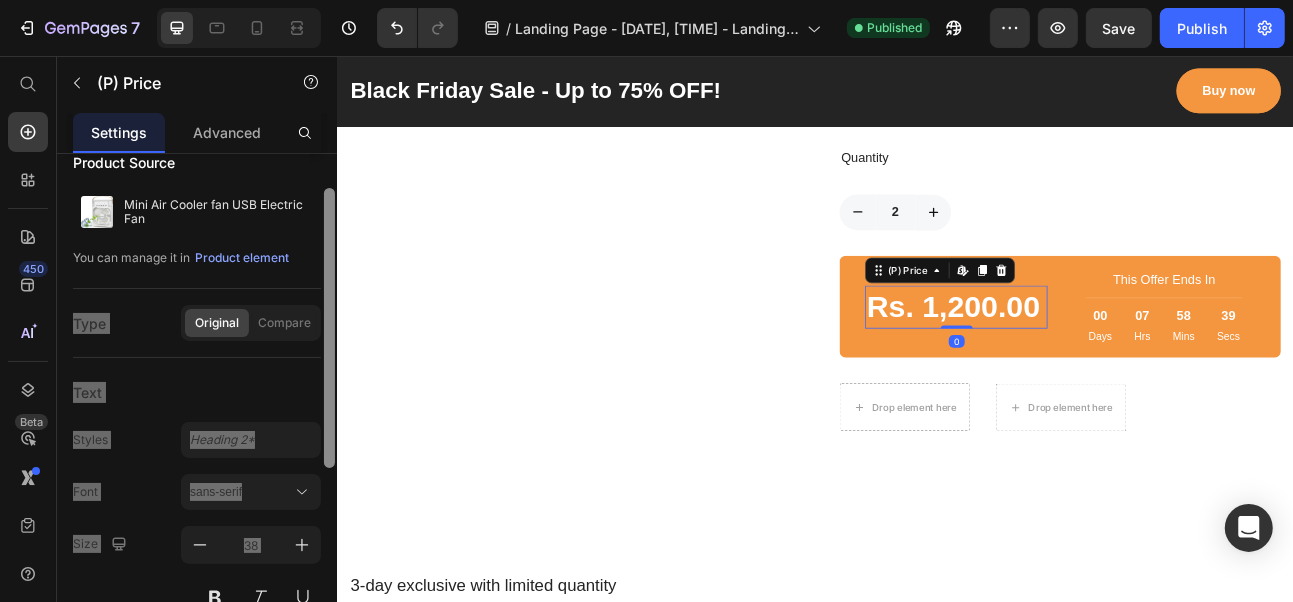 scroll, scrollTop: 0, scrollLeft: 0, axis: both 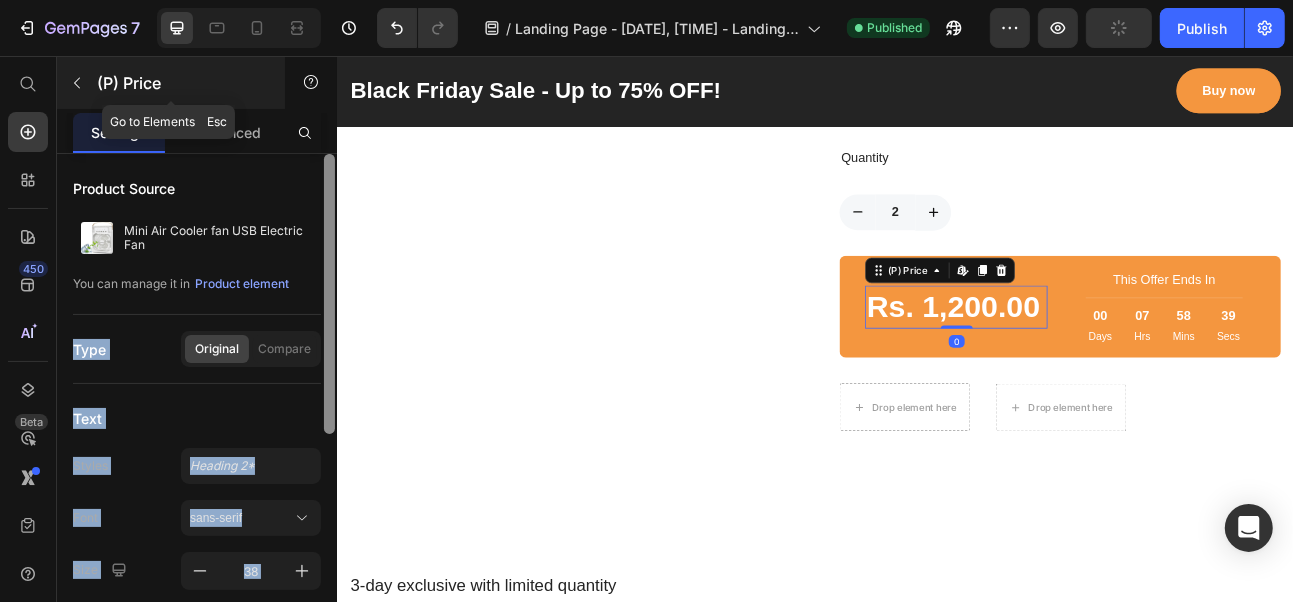 click 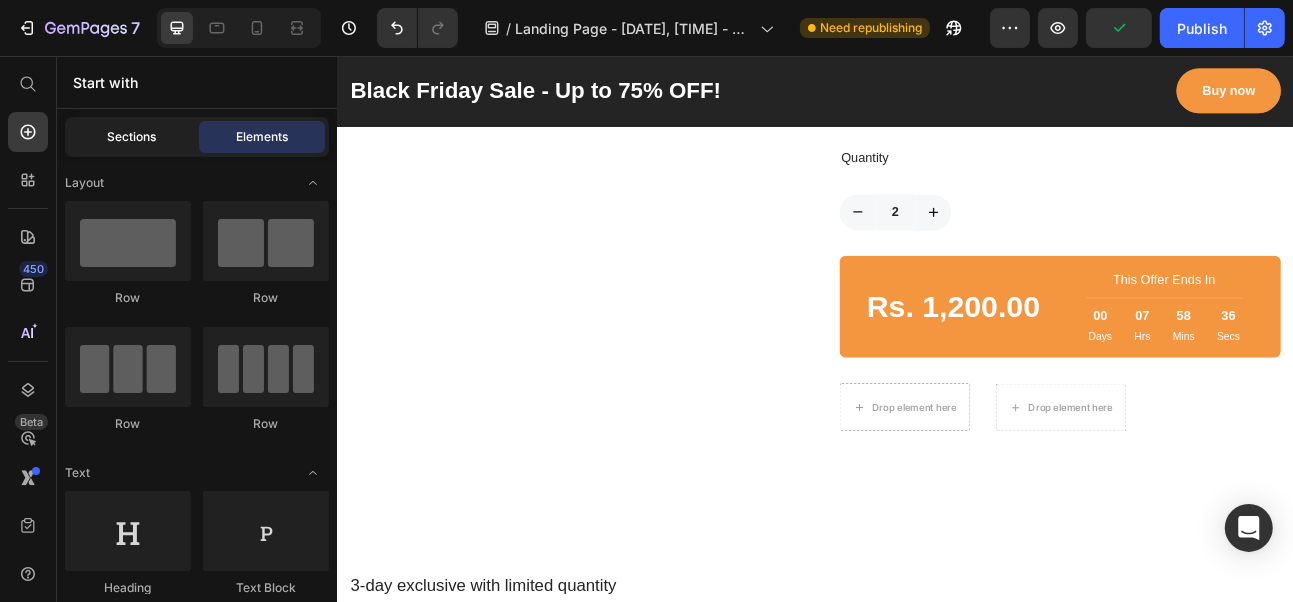 click on "Sections" 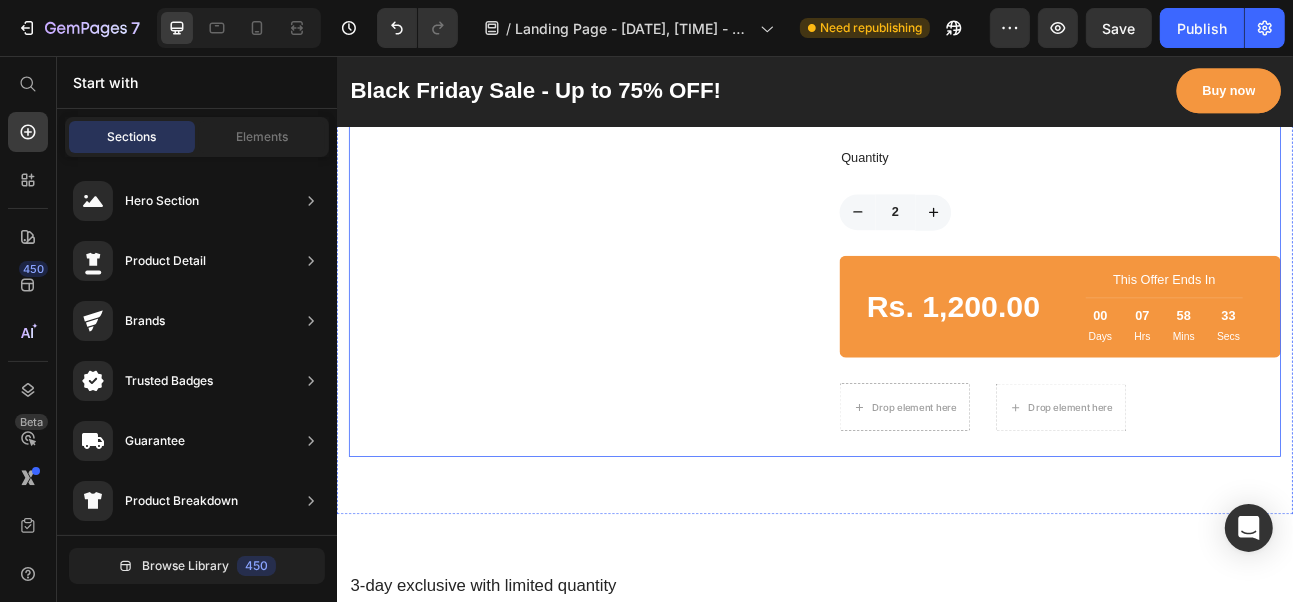 click on "Product Images" at bounding box center [628, -863] 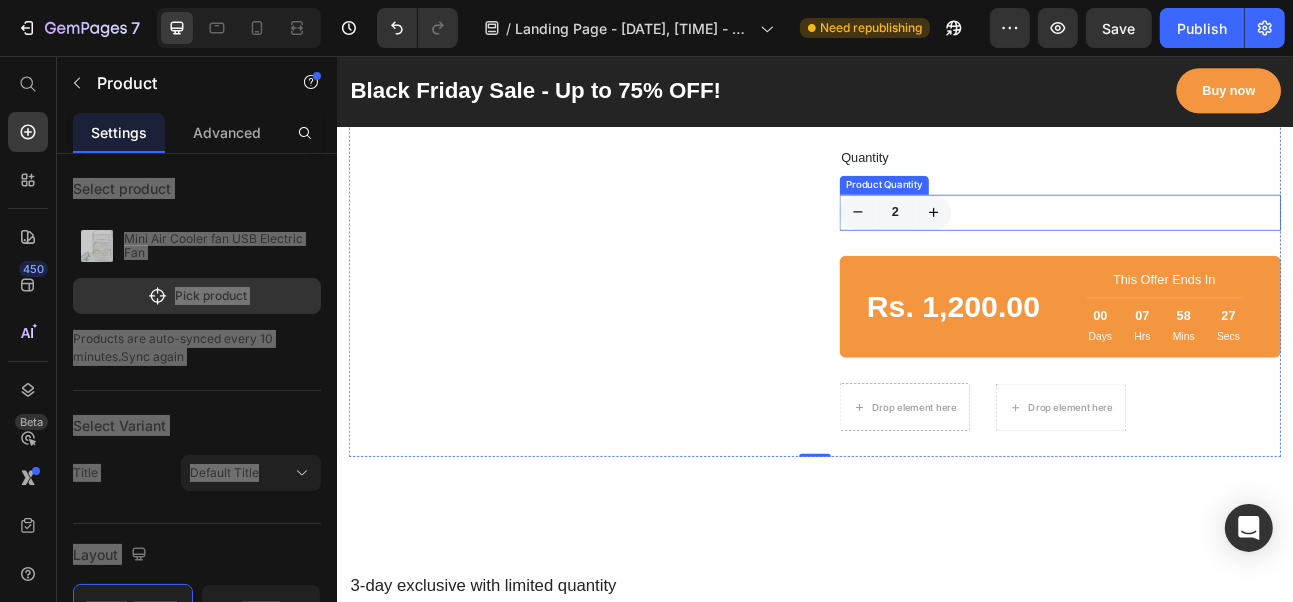 click 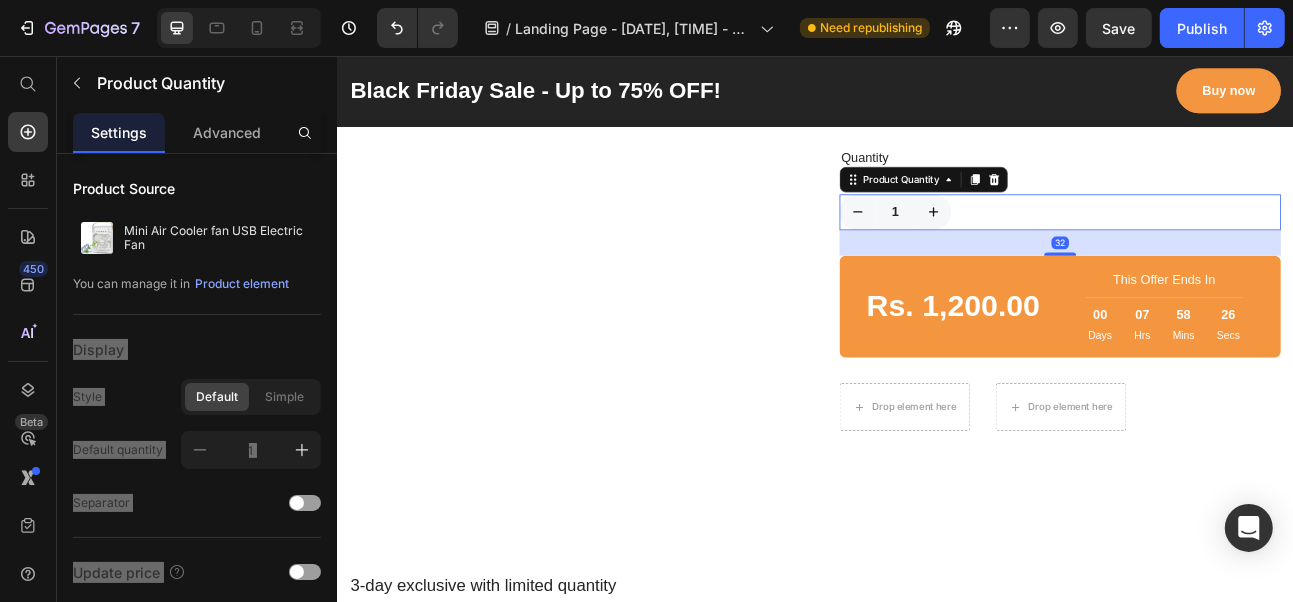click on "Product Images" at bounding box center [628, -863] 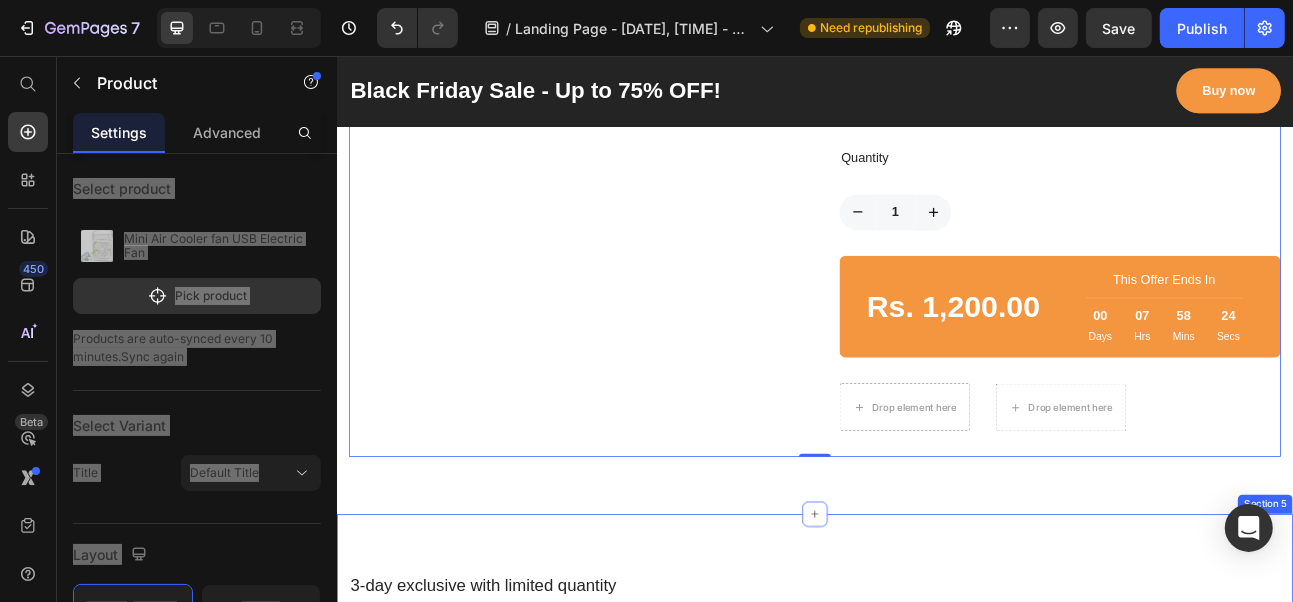 click on "3-day exclusive with limited quantity" at bounding box center [936, 721] 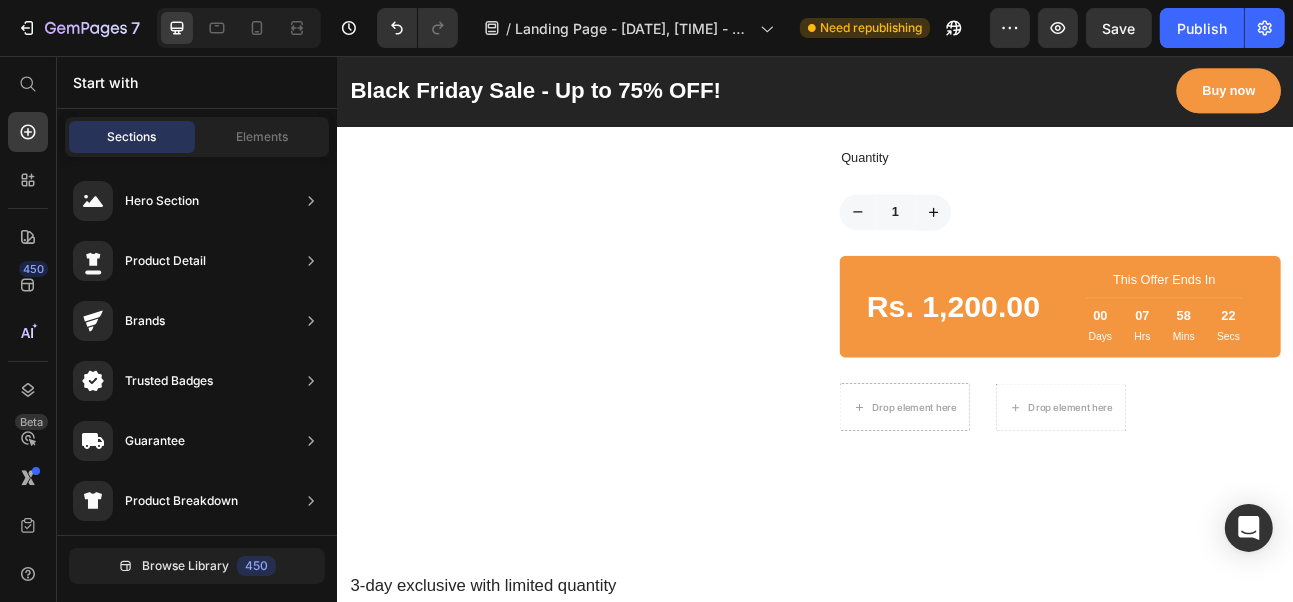 scroll, scrollTop: 3020, scrollLeft: 0, axis: vertical 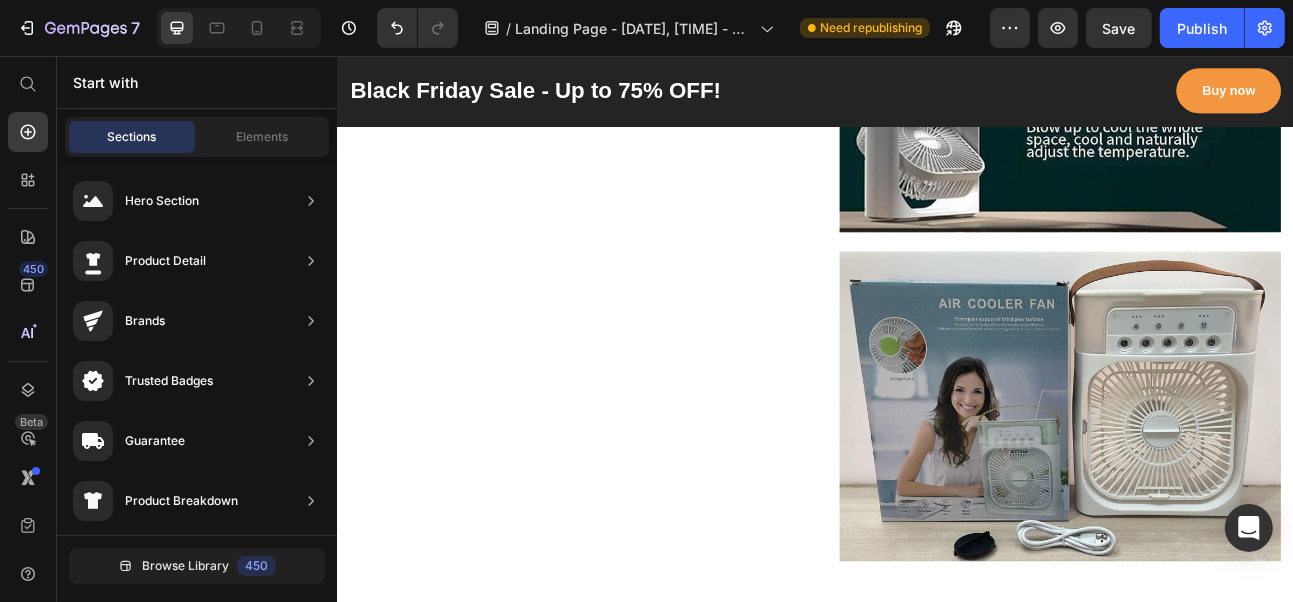 drag, startPoint x: 1532, startPoint y: 332, endPoint x: 1571, endPoint y: 96, distance: 239.20076 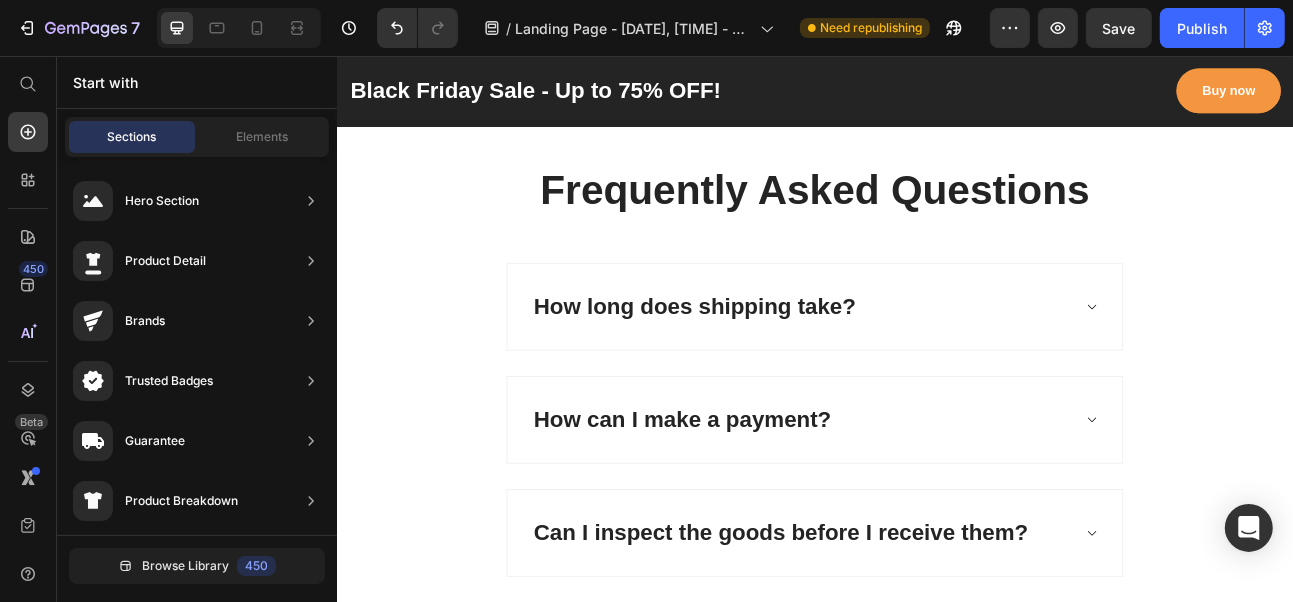 scroll, scrollTop: 7574, scrollLeft: 0, axis: vertical 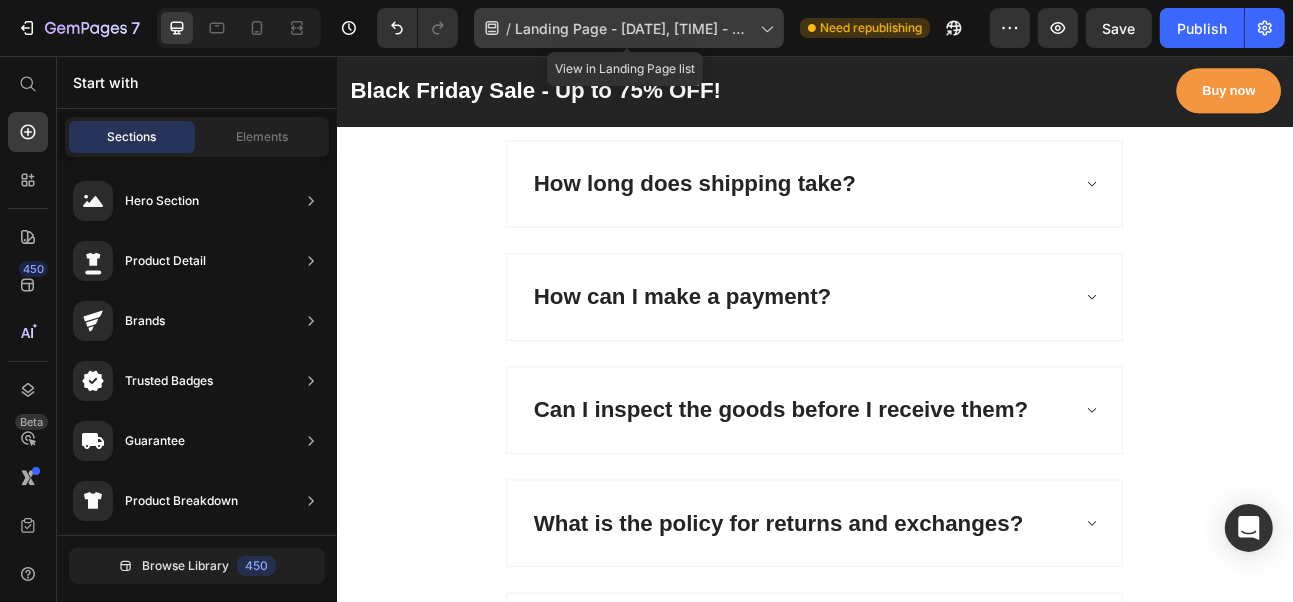 click on "Landing Page - [DATE], [TIME] - Landing Page - GemPages V7" at bounding box center [633, 28] 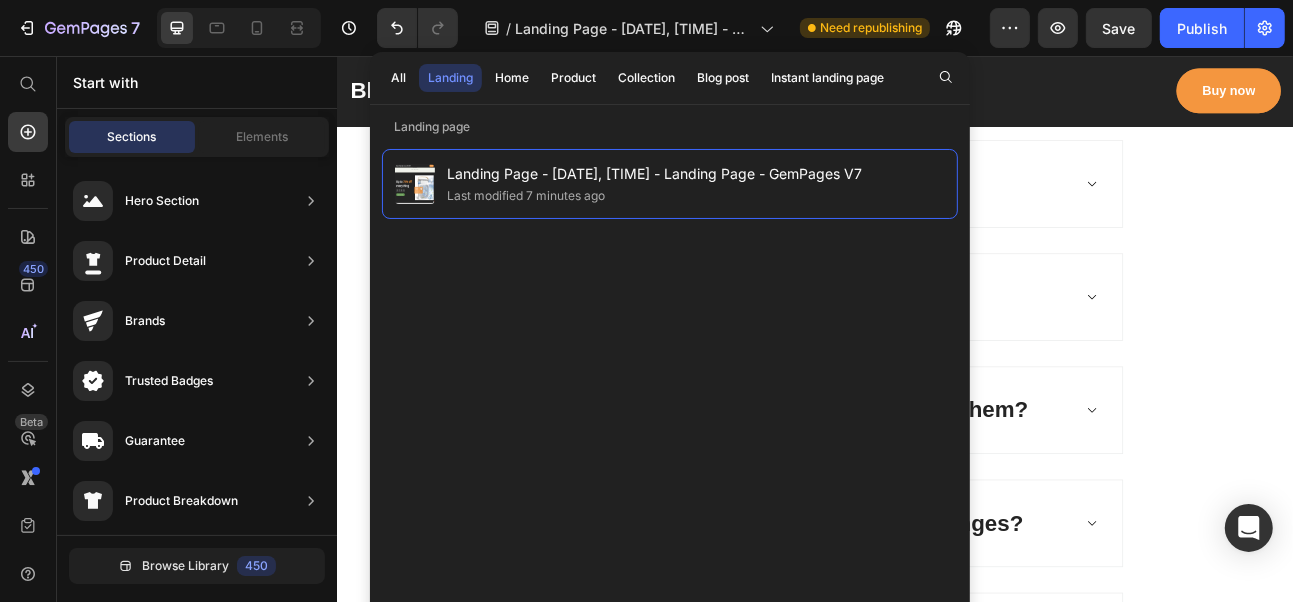 click on "Frequently Asked Questions" at bounding box center [936, 70] 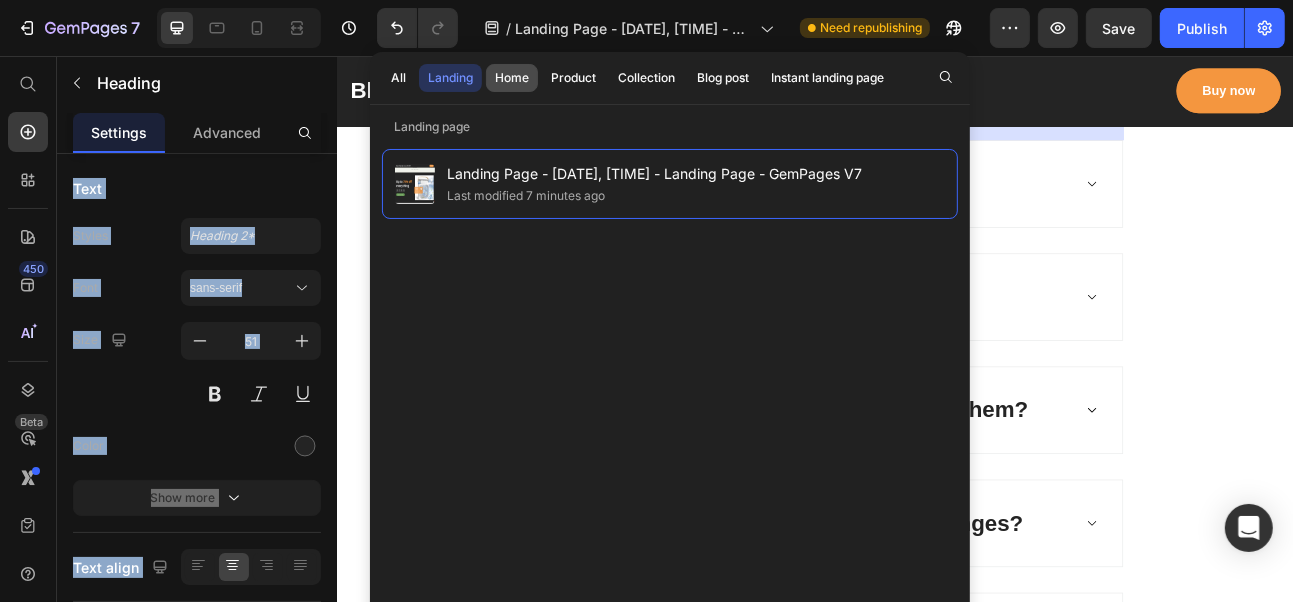click on "Home" 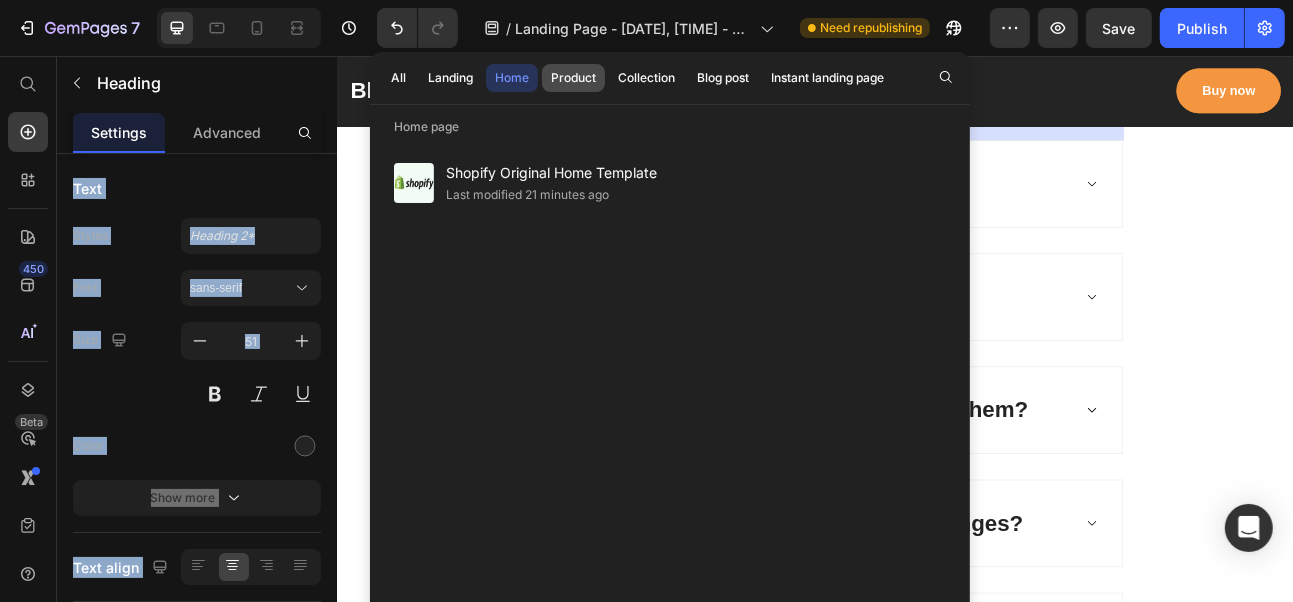 click on "Product" at bounding box center [573, 78] 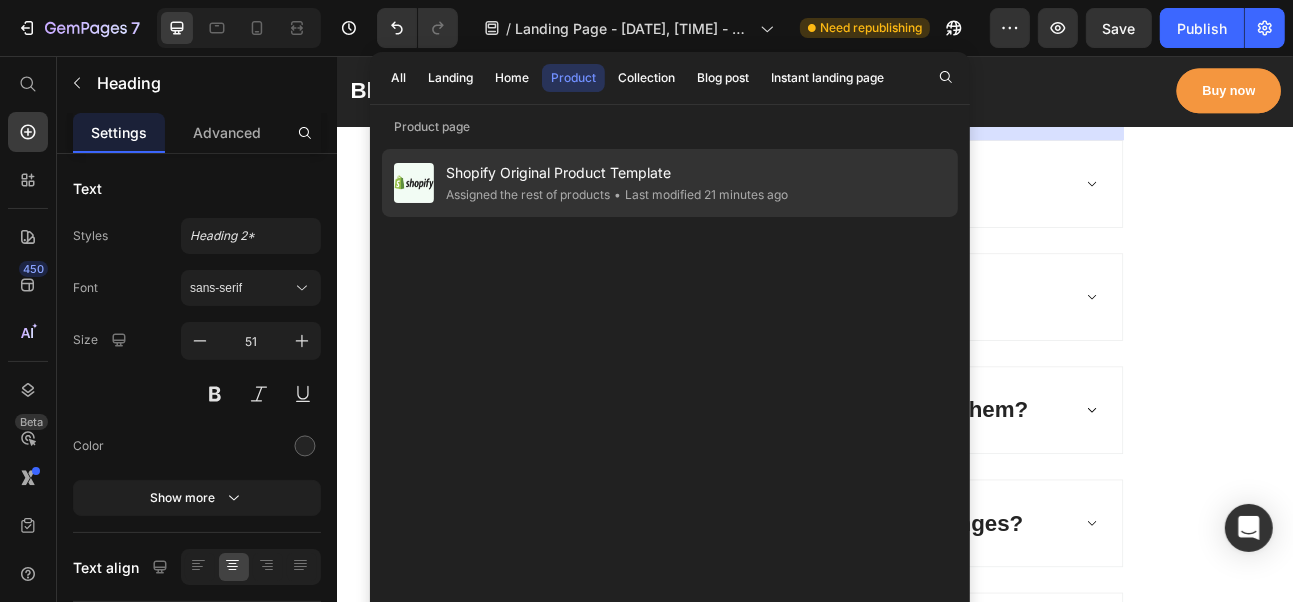 click on "Assigned the rest of products" 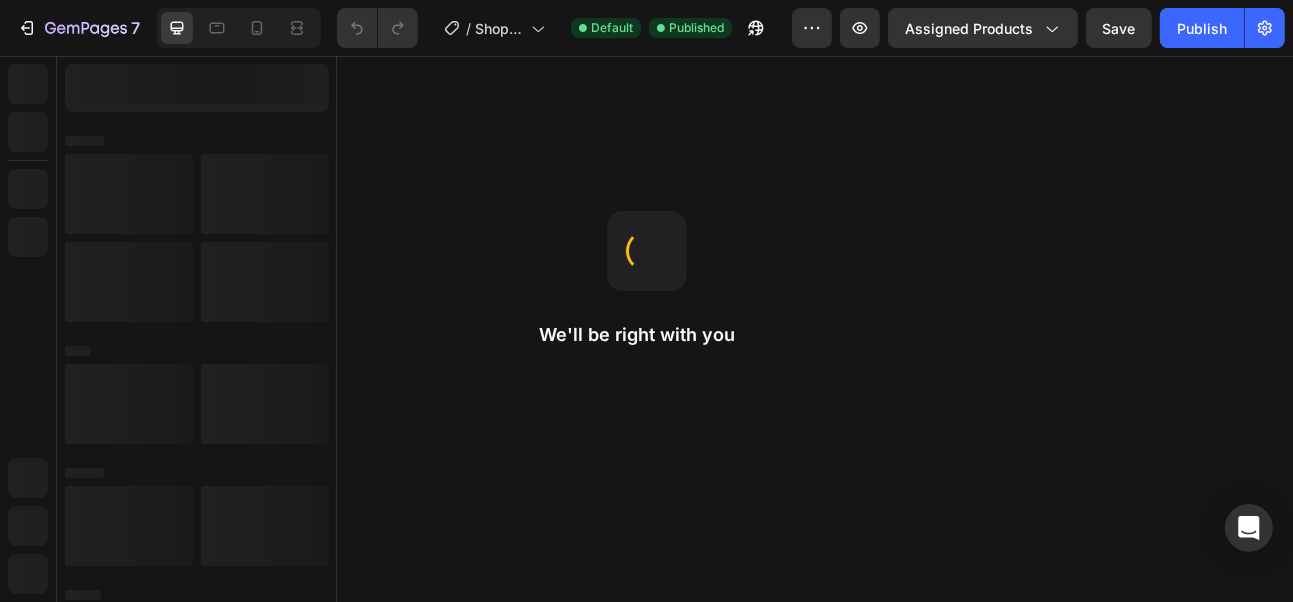 scroll, scrollTop: 0, scrollLeft: 0, axis: both 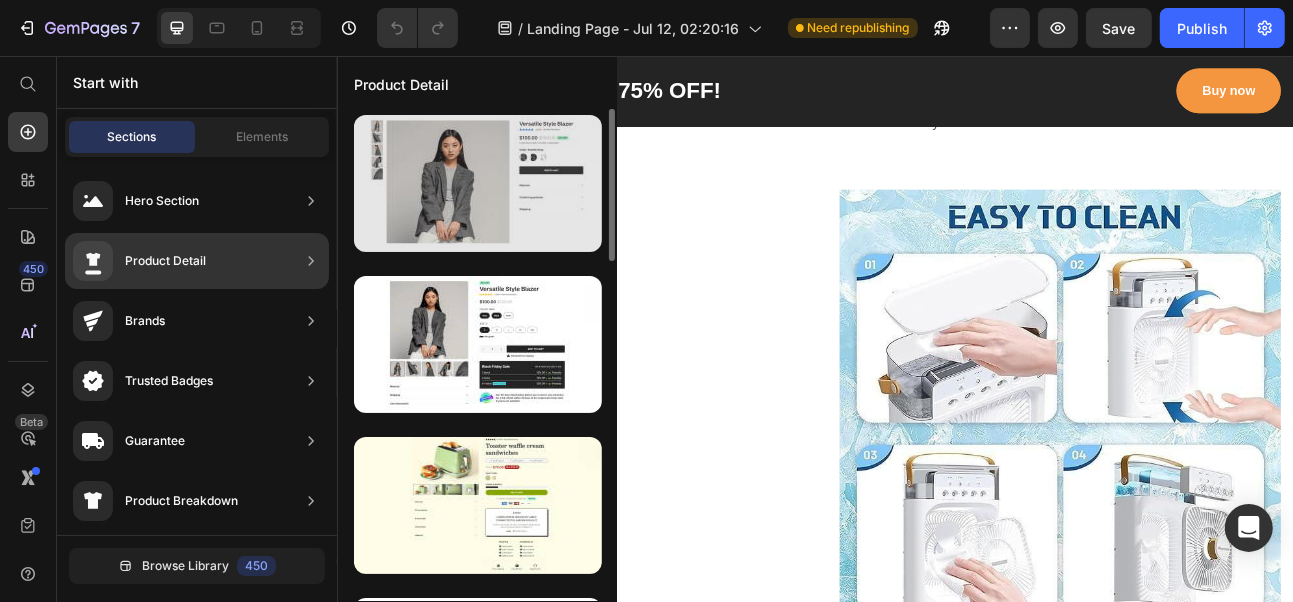click at bounding box center [478, 183] 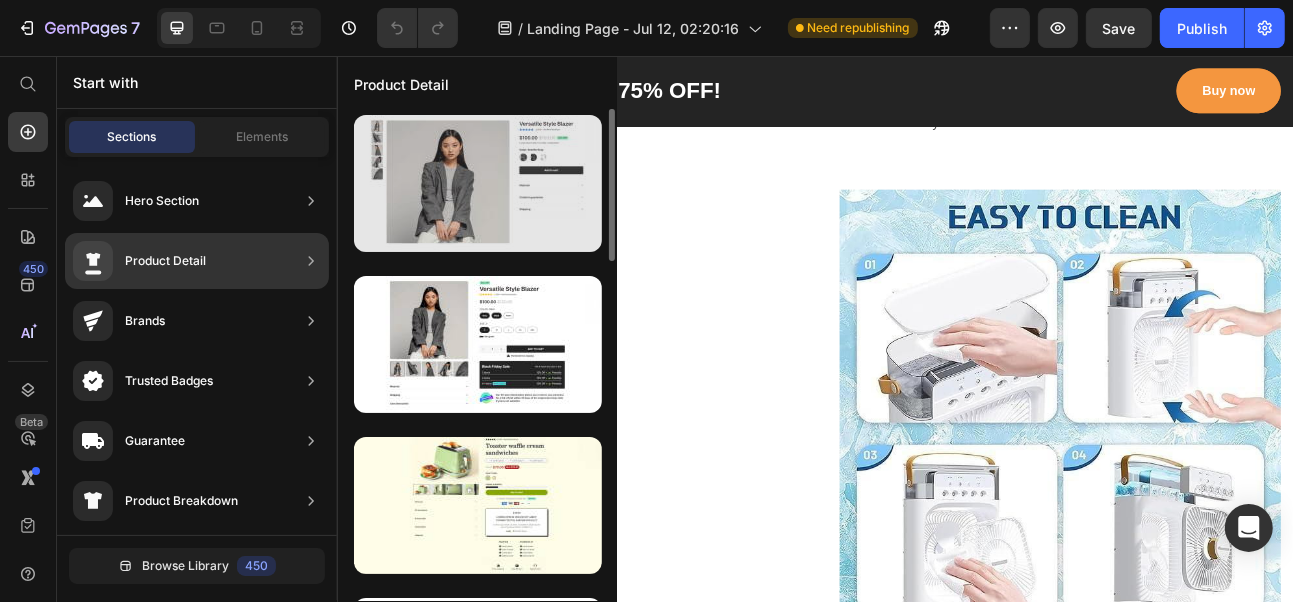 click at bounding box center [478, 183] 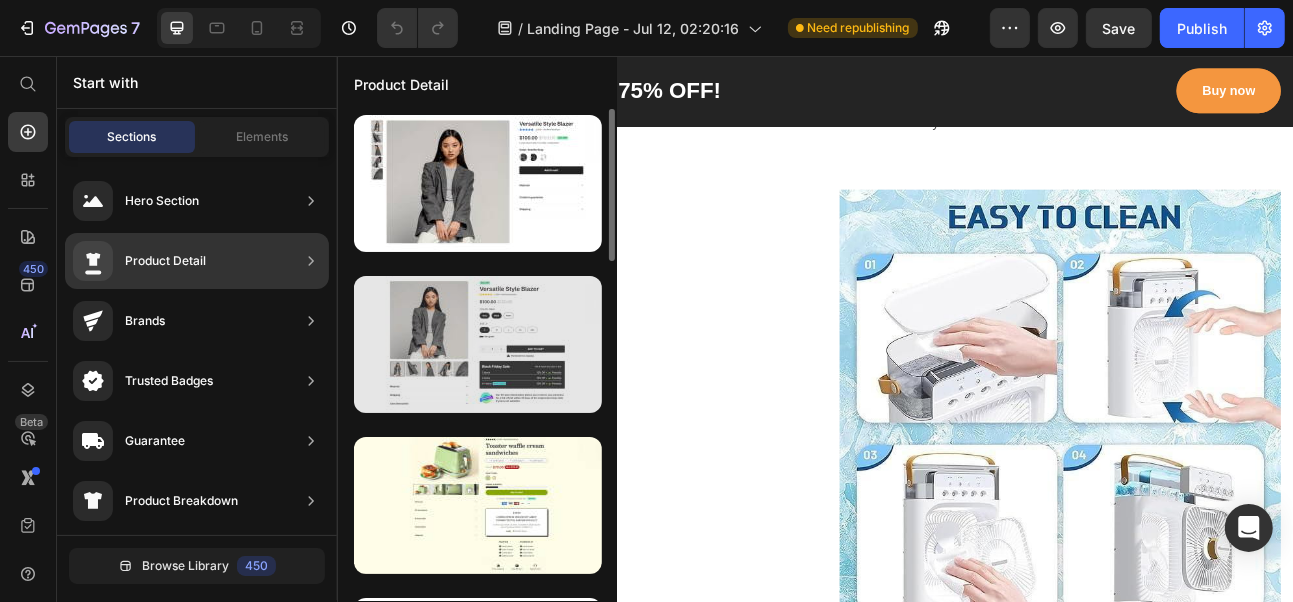 click at bounding box center [478, 344] 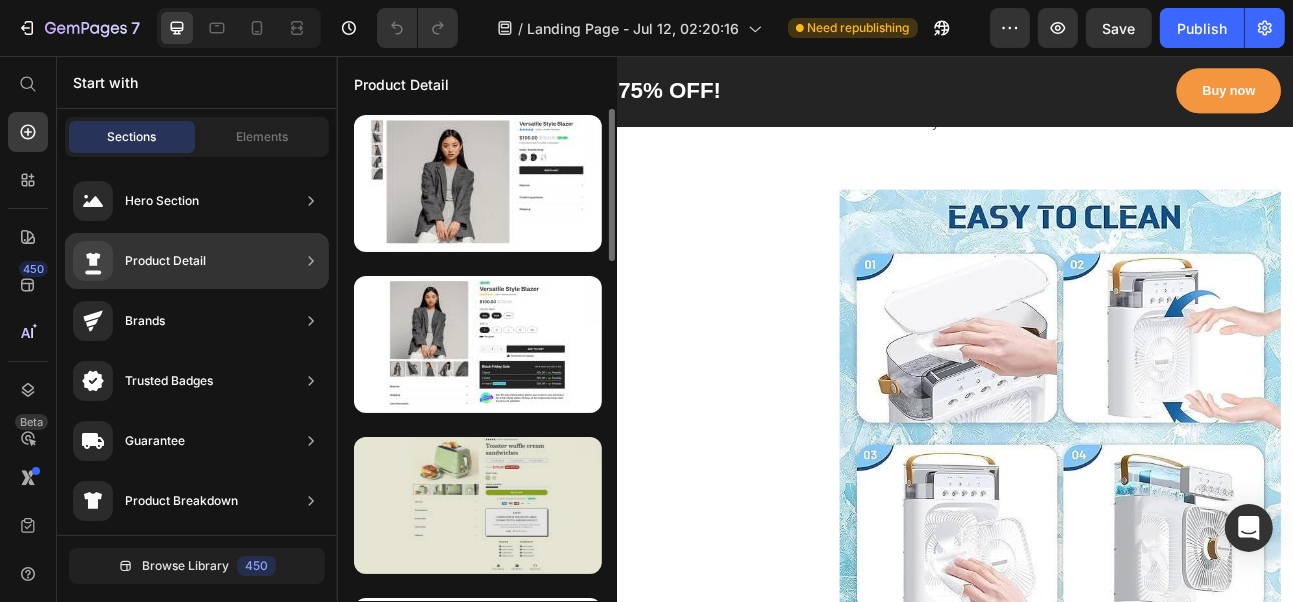 click at bounding box center [478, 505] 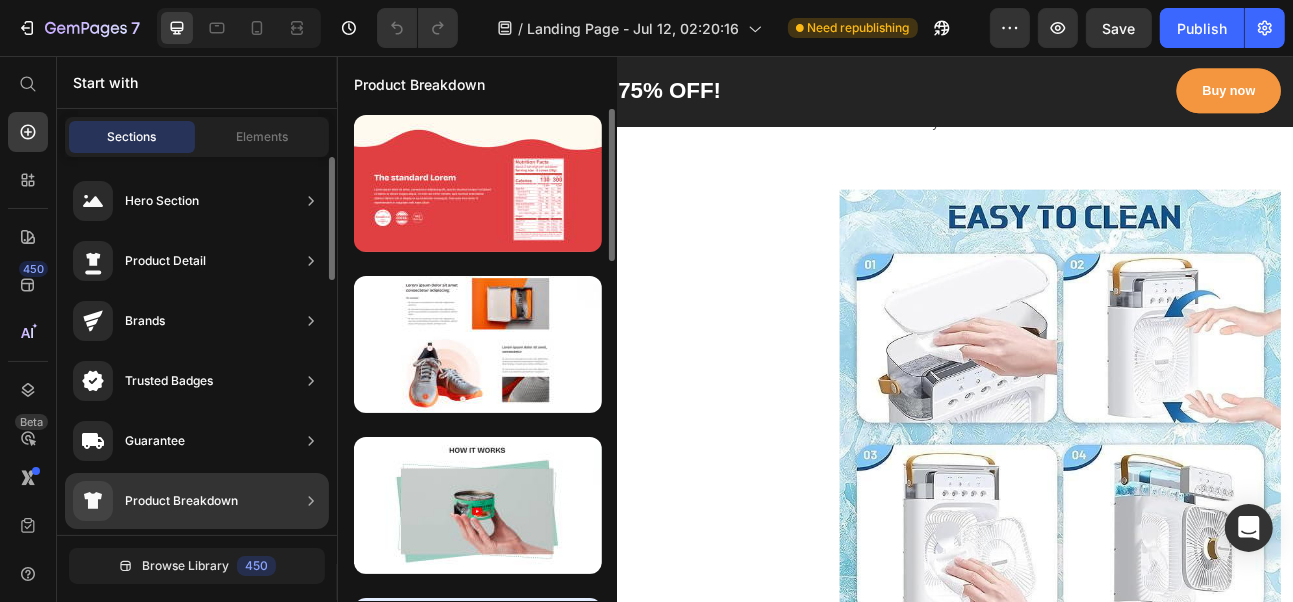 click on "Product Breakdown" at bounding box center (155, 501) 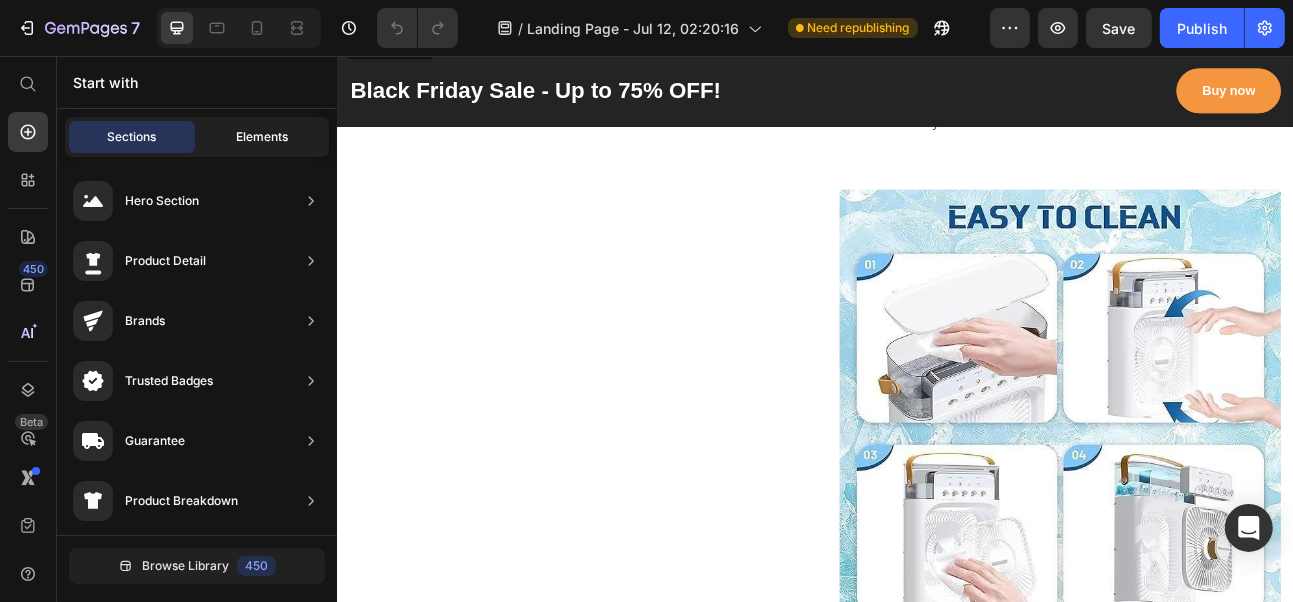 click on "Elements" at bounding box center [262, 137] 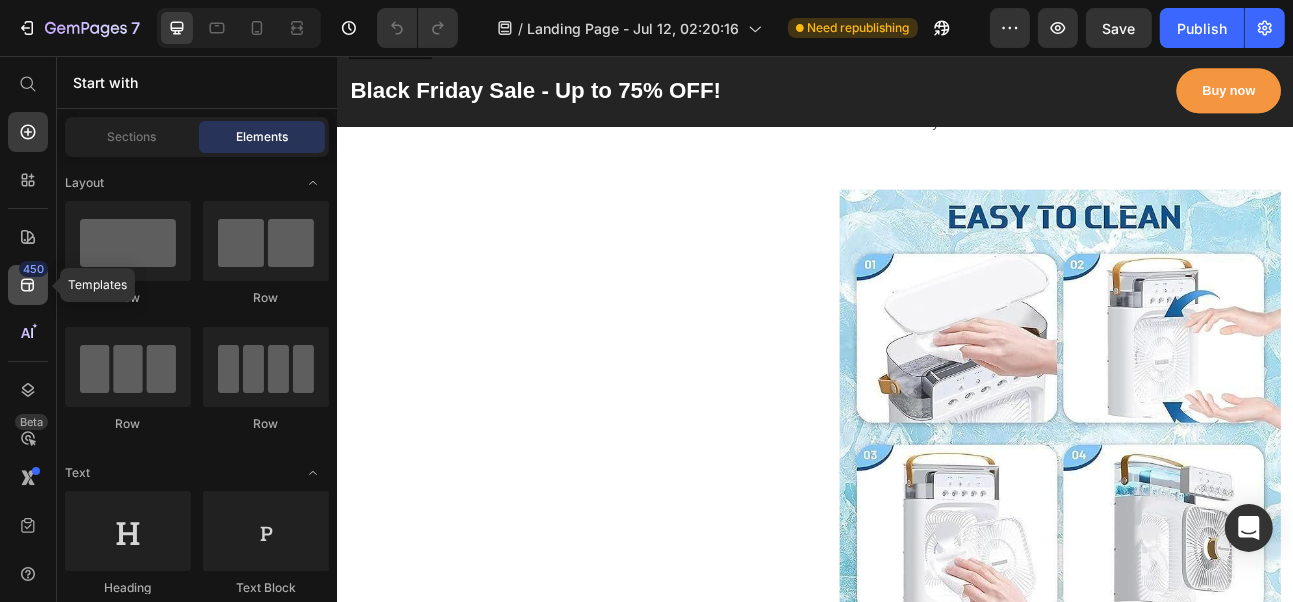 click 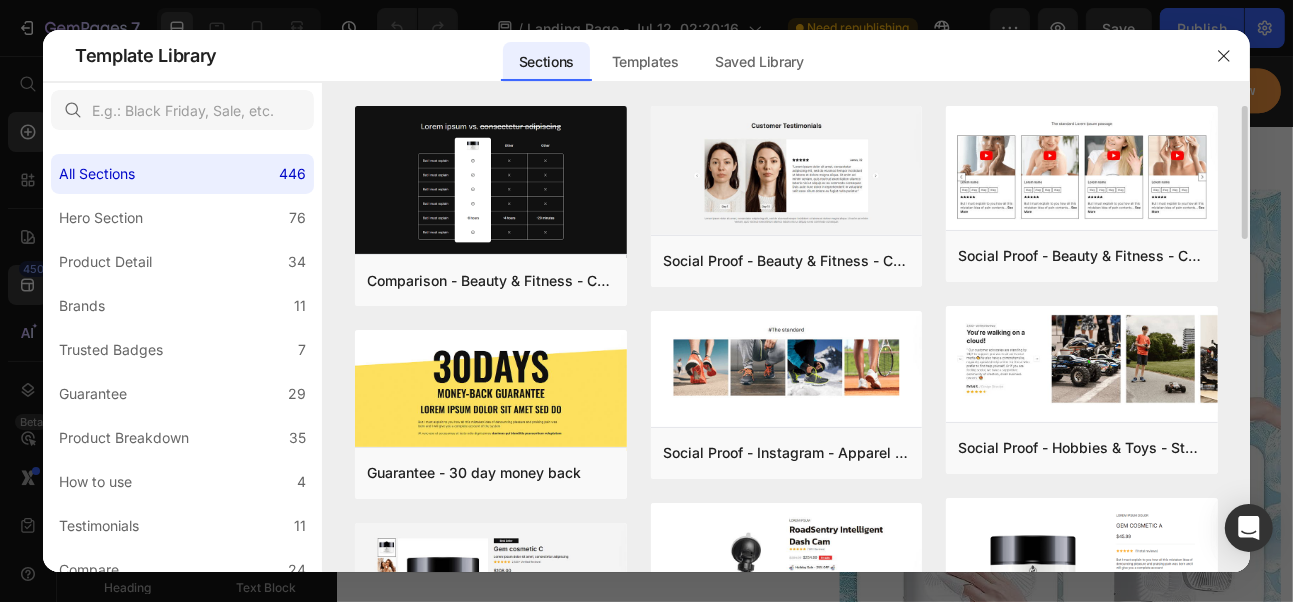 drag, startPoint x: 1246, startPoint y: 180, endPoint x: 1230, endPoint y: 285, distance: 106.21205 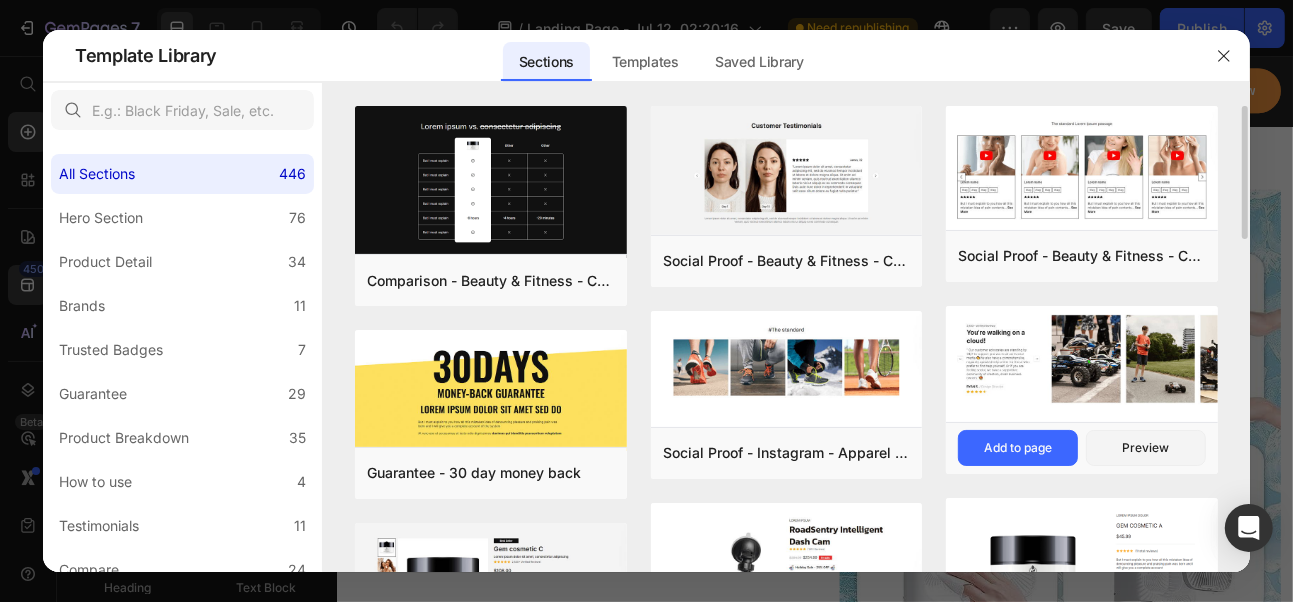 click at bounding box center [1082, 359] 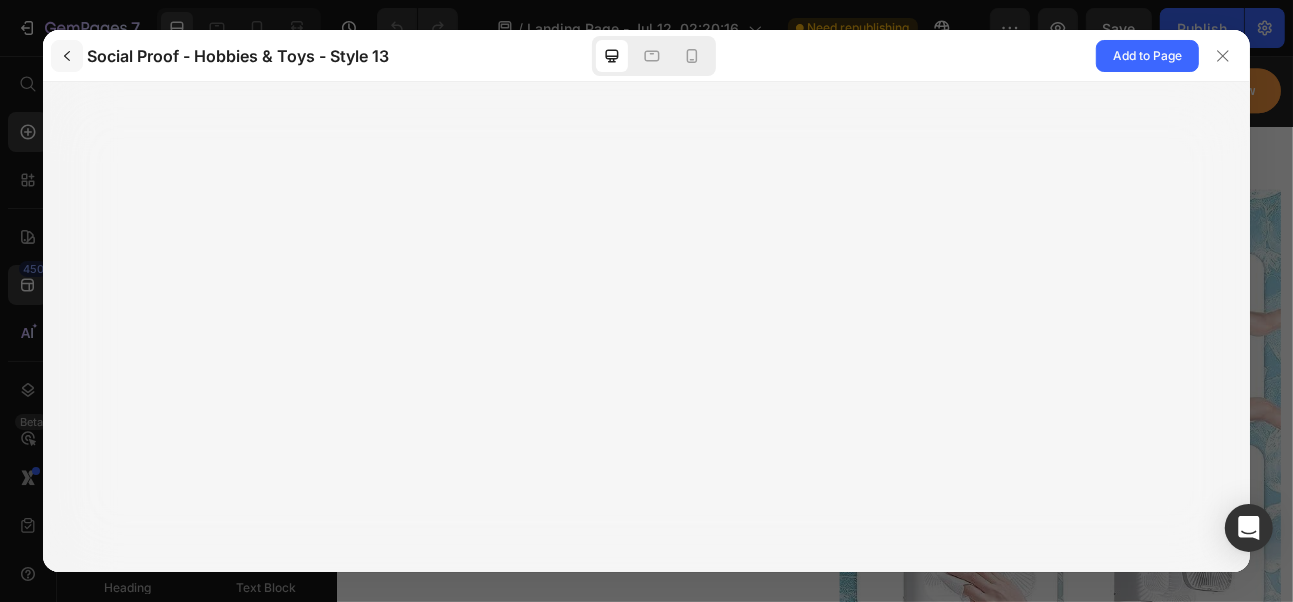 click at bounding box center (67, 56) 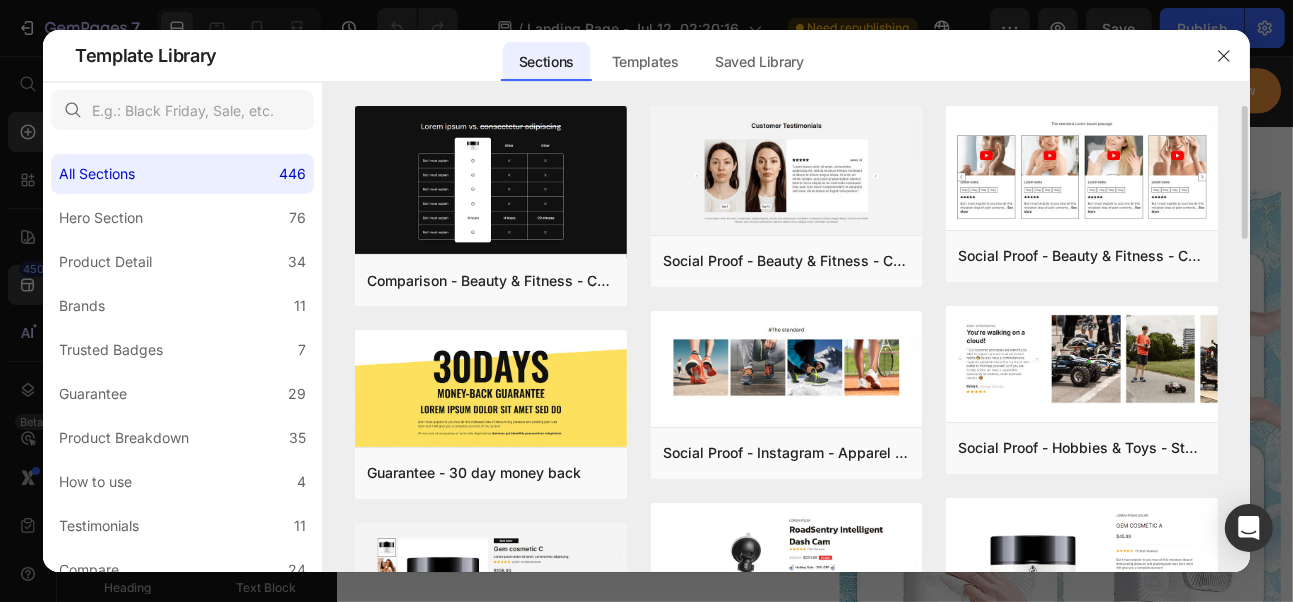 drag, startPoint x: 1242, startPoint y: 174, endPoint x: 1242, endPoint y: 253, distance: 79 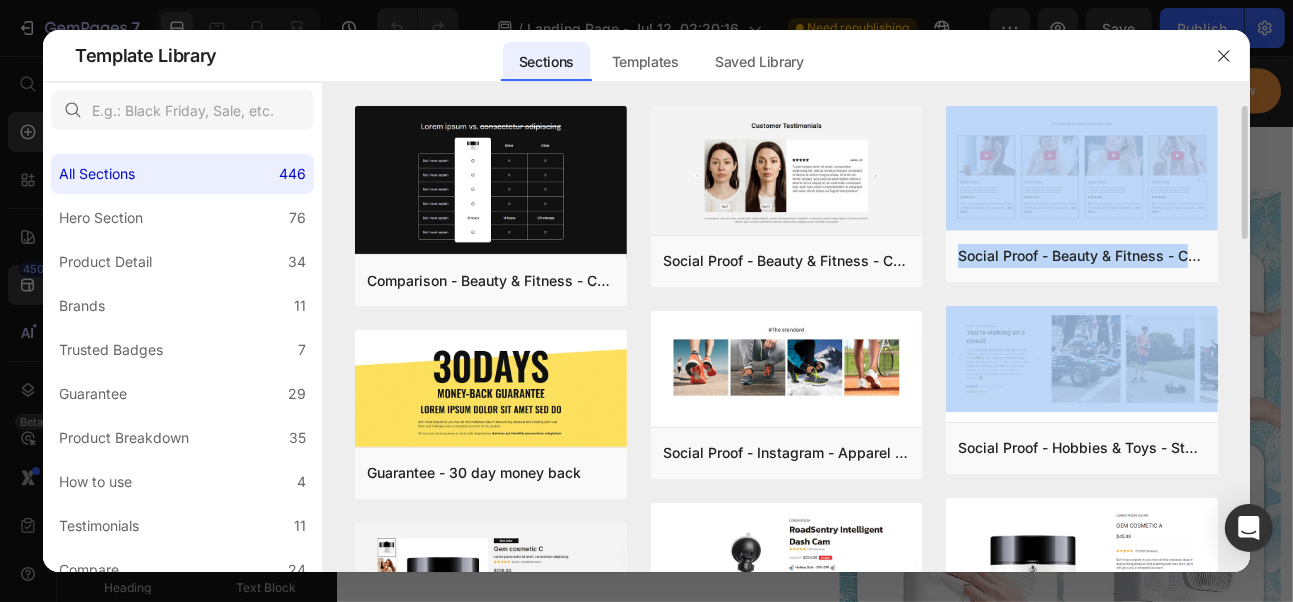 drag, startPoint x: 1247, startPoint y: 232, endPoint x: 1229, endPoint y: 257, distance: 30.805843 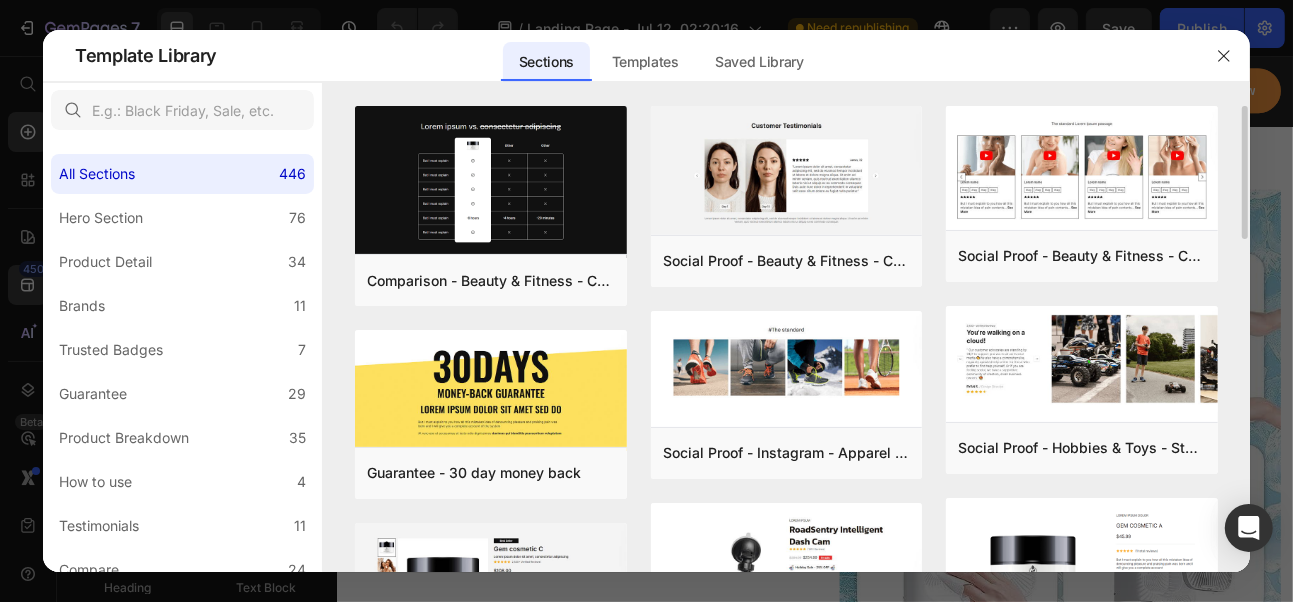 click on "Comparison - Beauty & Fitness - Cosmetic - Ingredients - Style 19 Add to page  Preview  Guarantee - 30 day money back Add to page  Preview  Product Detail - Beauty & Fitness - Cosmetic - Style 18 Add to page  Preview  Product Detail - Beauty & Fitness - Cosmetic - Style 17 Add to page  Preview  Bundle - Food & Drink - Style 36 Add to page  Preview  Bundle - Health - Vitamins - Style 34 Add to page  Preview  Social Proof - Beauty & Fitness - Cosmetic  - Style 16 Add to page  Preview  Social Proof - Instagram - Apparel - Shoes - Style 30 Add to page  Preview  Product Detail - Autos & Vehicles - Dash Cam - Style 36 Add to page  Preview  Bundle - Food & Drink - Style 27 Add to page  Preview  Bundle - Health - Vitamins - Style 14 Add to page  Preview  Bundle - Food & Drink - Style 35 Add to page  Preview  Social Proof - Beauty & Fitness - Cosmetic  - Style 8 Add to page  Preview  Social Proof - Hobbies & Toys - Style 13 Add to page  Preview  Product Detail - Beauty & Fitness - Cosmetic - Style 16 Add to page" at bounding box center (786, 339) 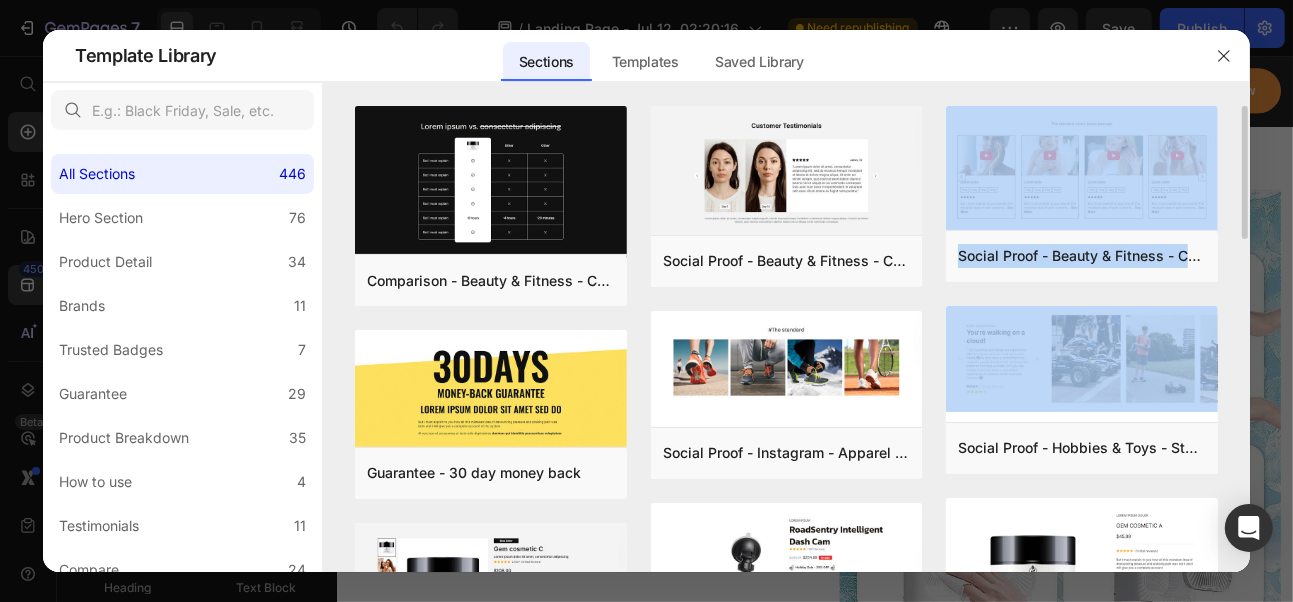 drag, startPoint x: 1245, startPoint y: 234, endPoint x: 1223, endPoint y: 404, distance: 171.41762 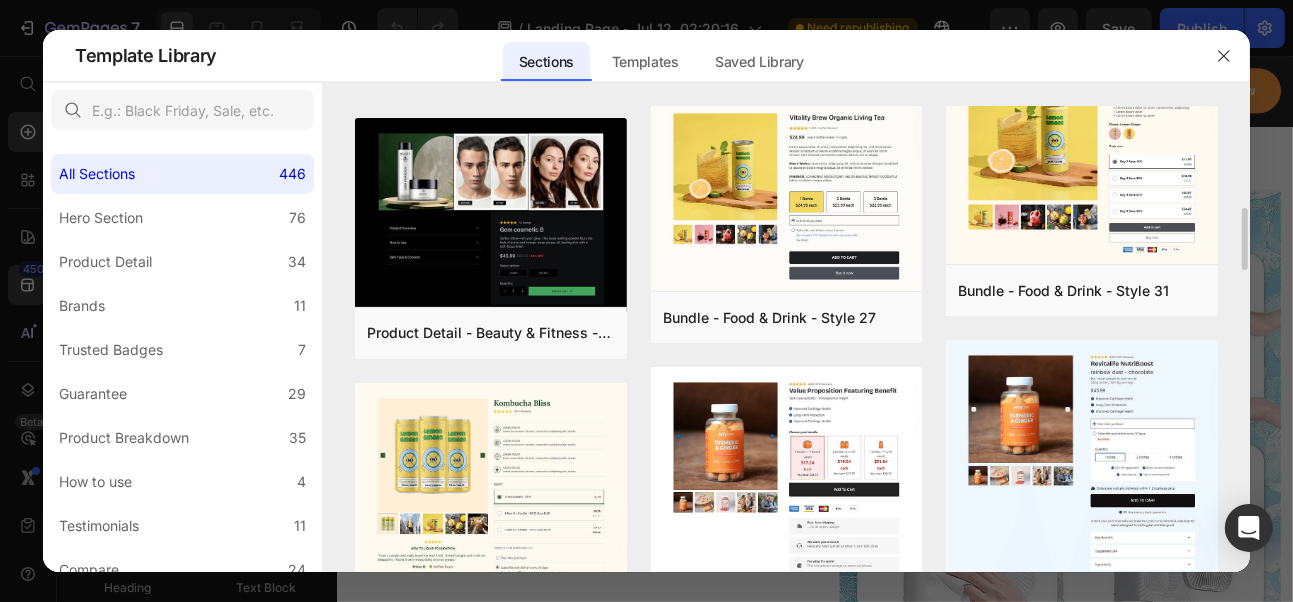scroll, scrollTop: 562, scrollLeft: 0, axis: vertical 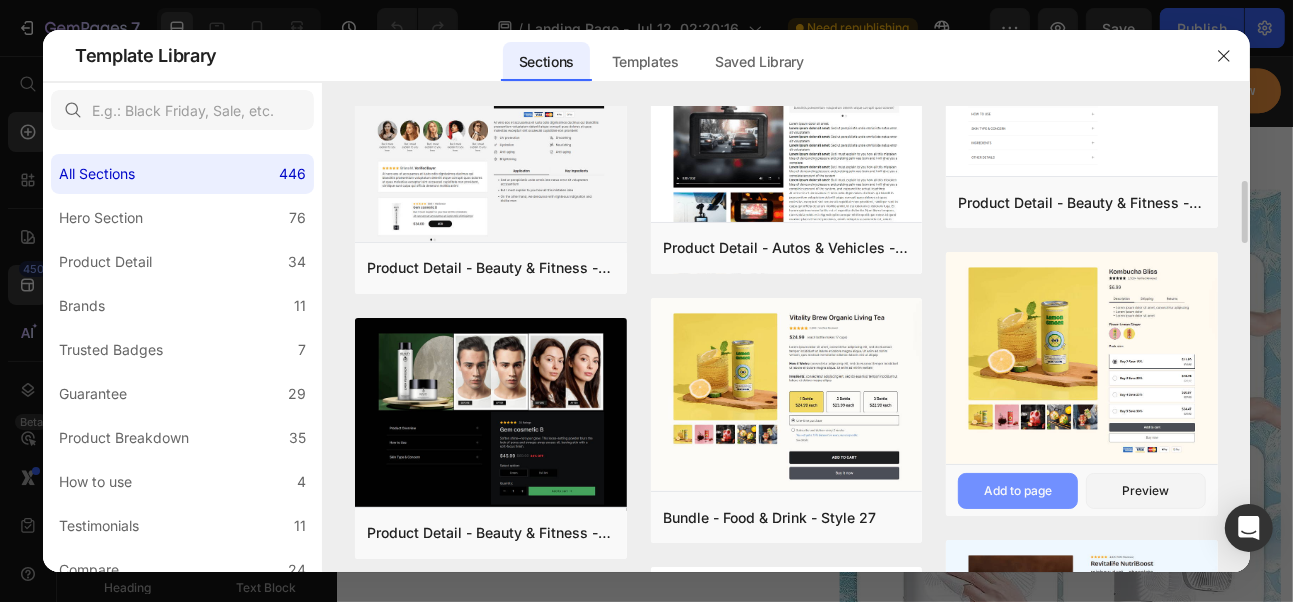 click on "Add to page" at bounding box center (1018, 491) 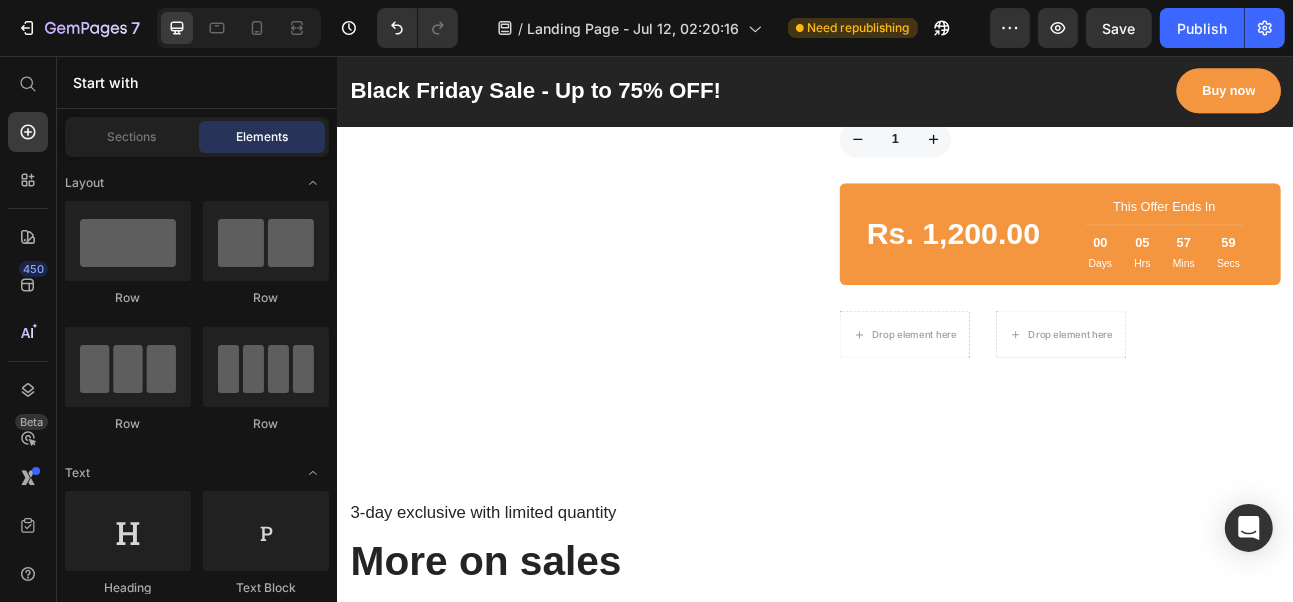 scroll, scrollTop: 3685, scrollLeft: 0, axis: vertical 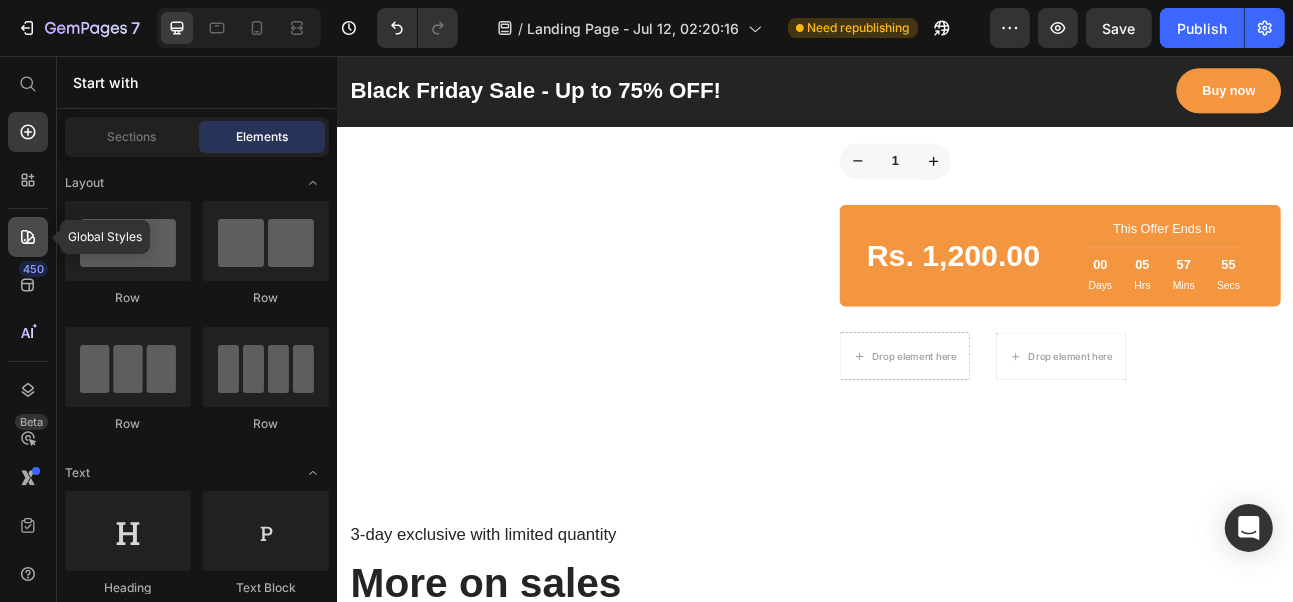 click 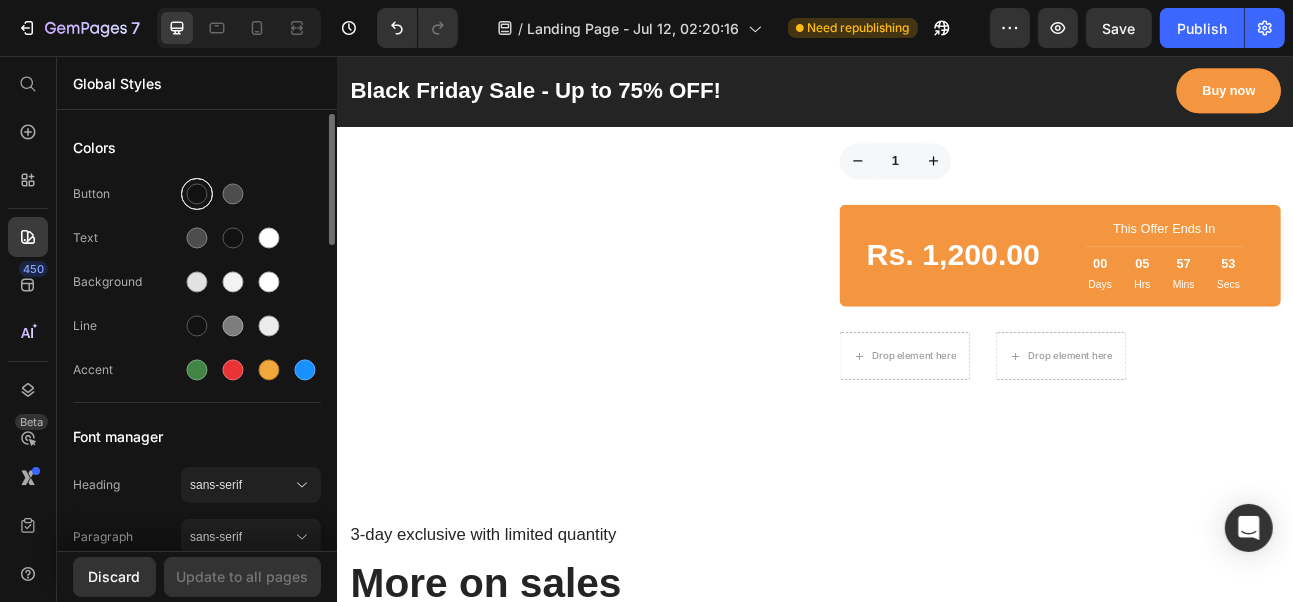 click at bounding box center [197, 194] 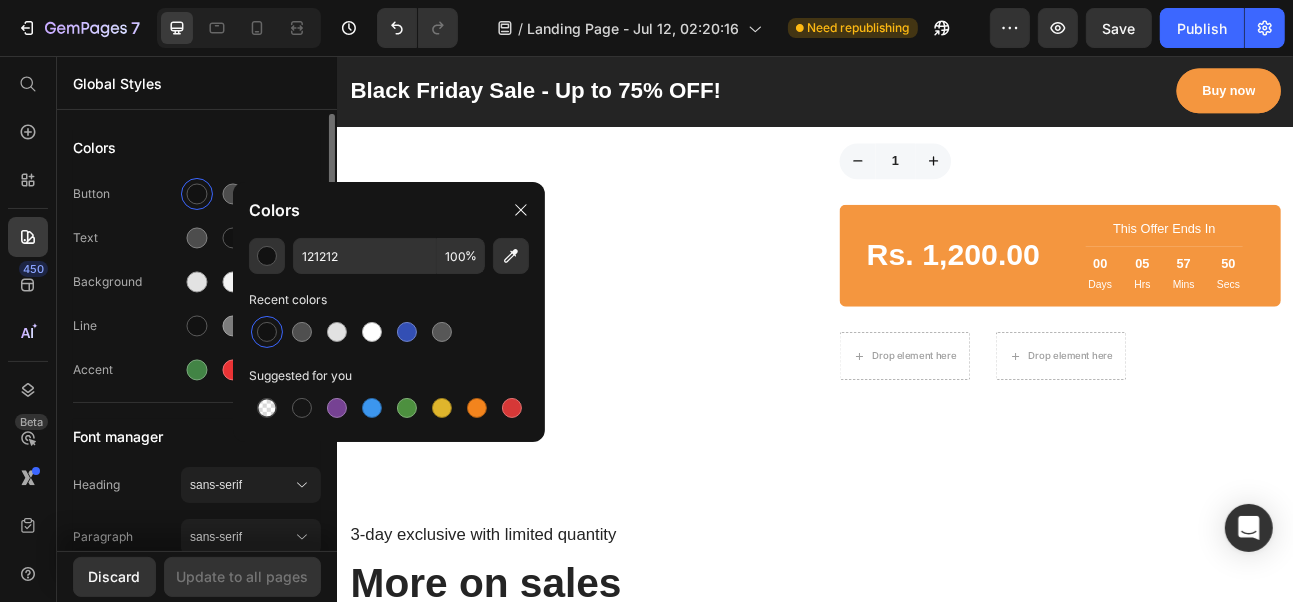 click on "Text" at bounding box center [197, 238] 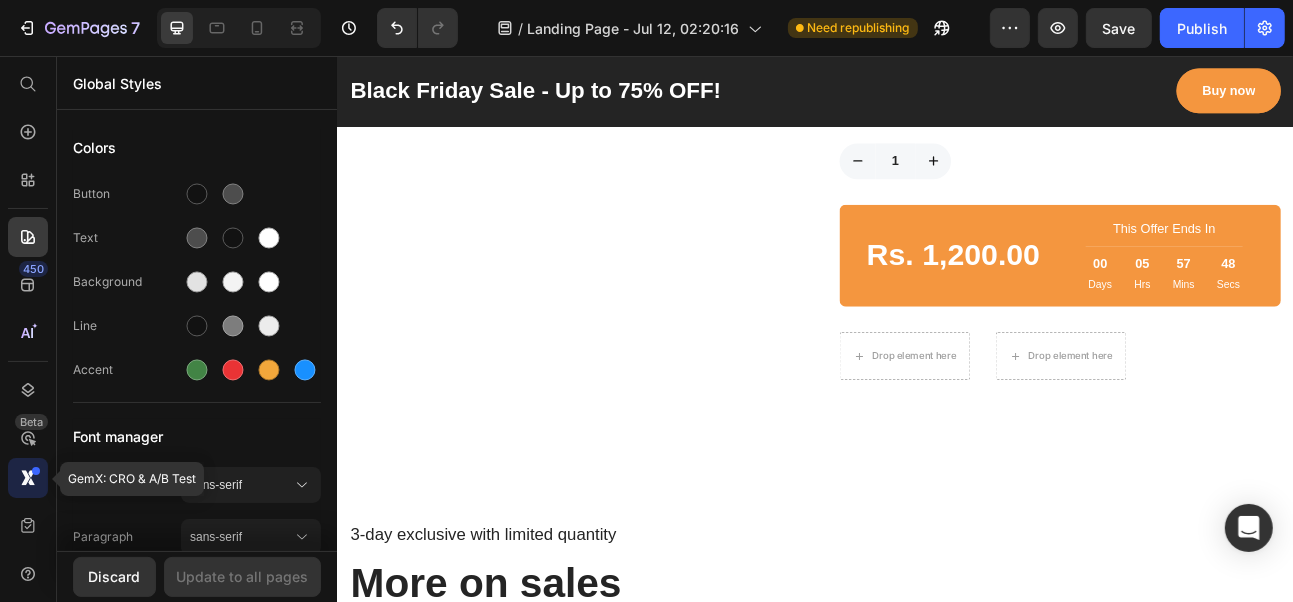 click 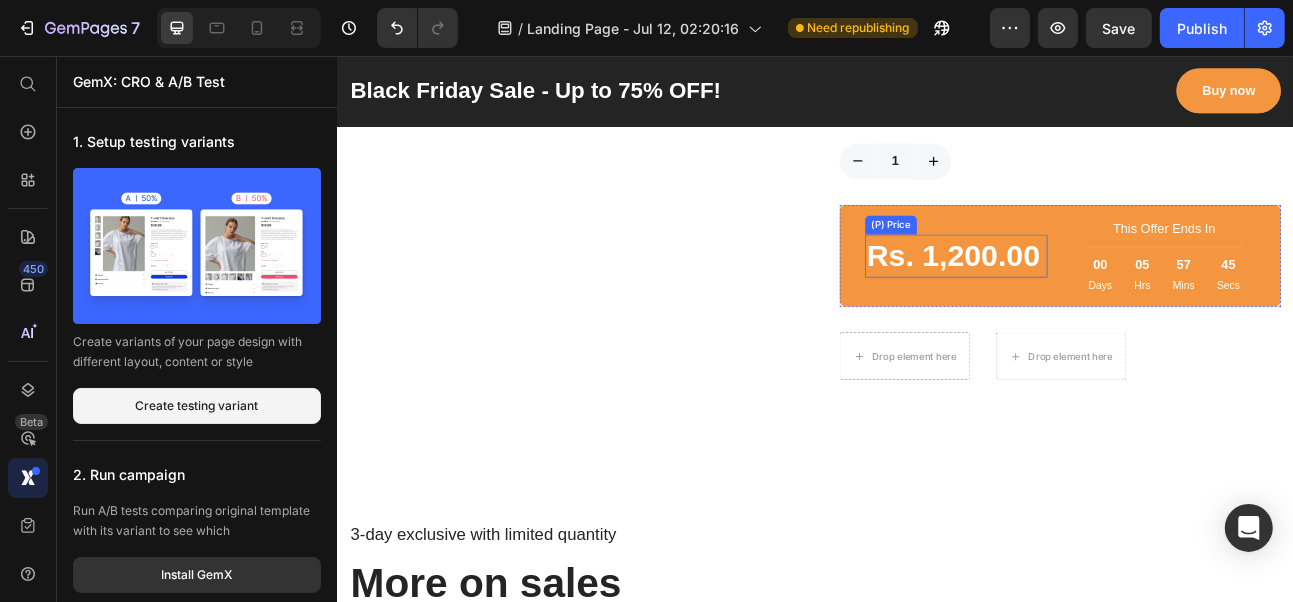 click on "Rs. 1,200.00" at bounding box center (1113, 306) 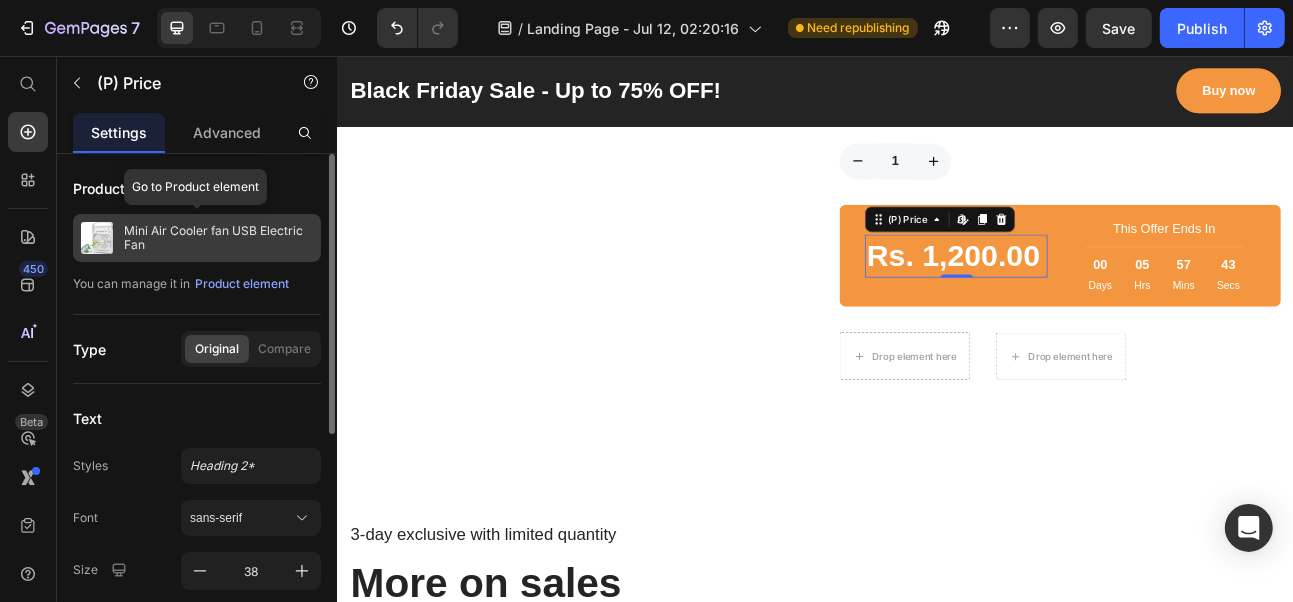 click on "Mini Air Cooler fan USB Electric Fan" at bounding box center (218, 238) 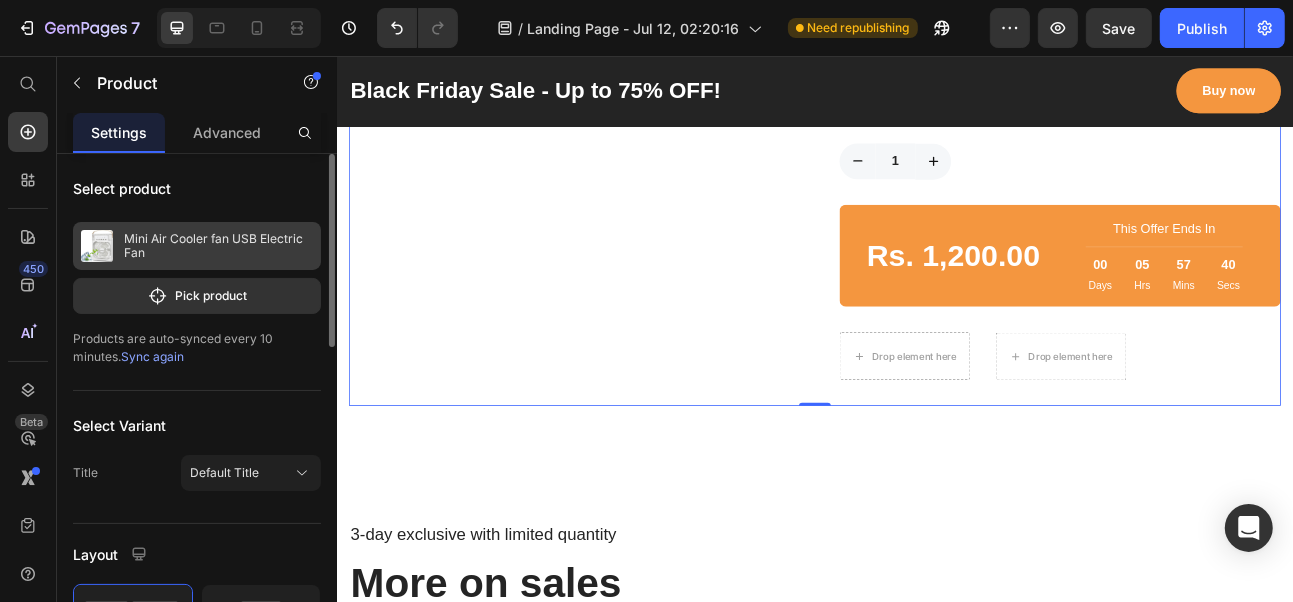 click on "Mini Air Cooler fan USB Electric Fan" at bounding box center (218, 246) 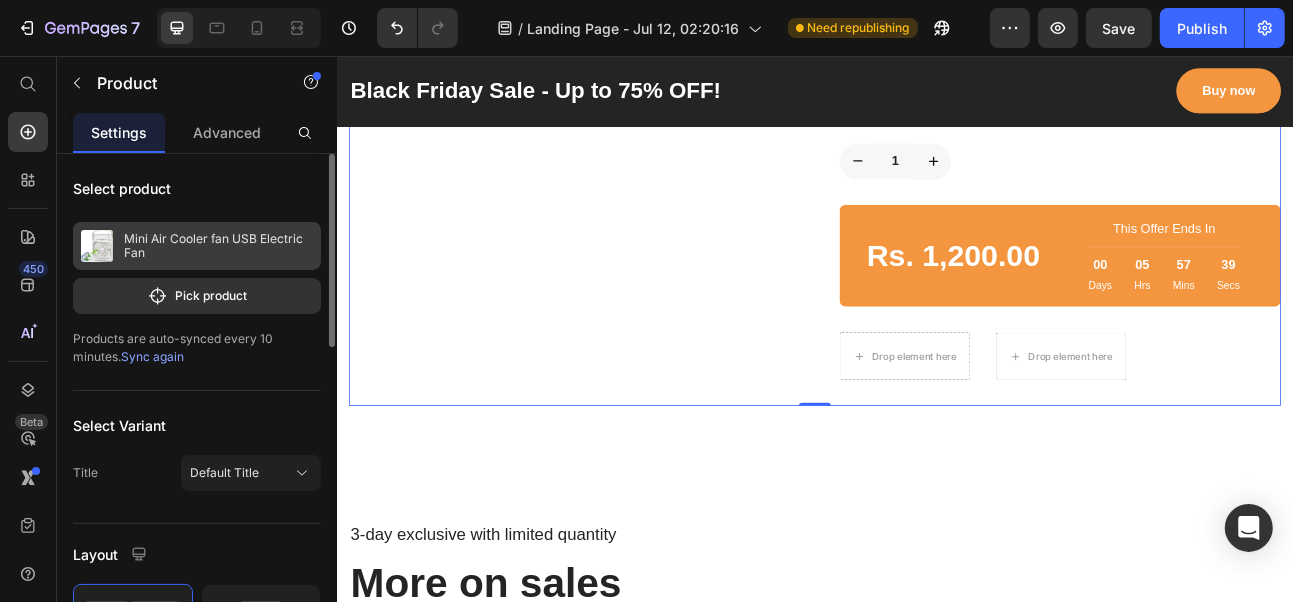 drag, startPoint x: 208, startPoint y: 289, endPoint x: 206, endPoint y: 261, distance: 28.071337 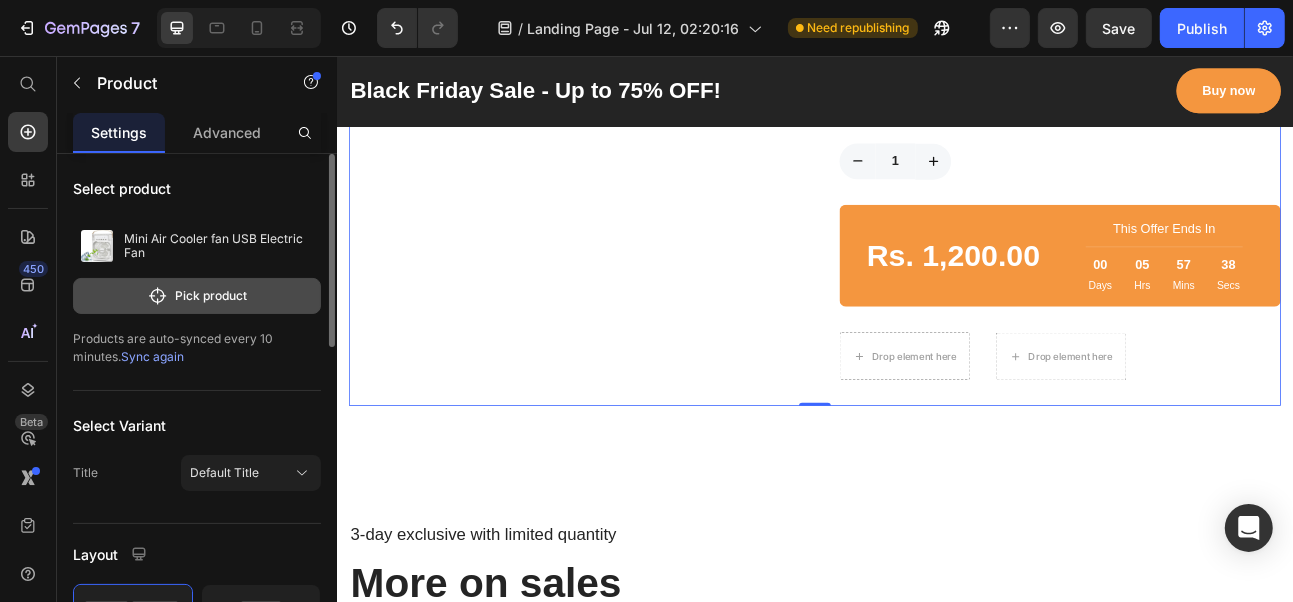 click on "Pick product" 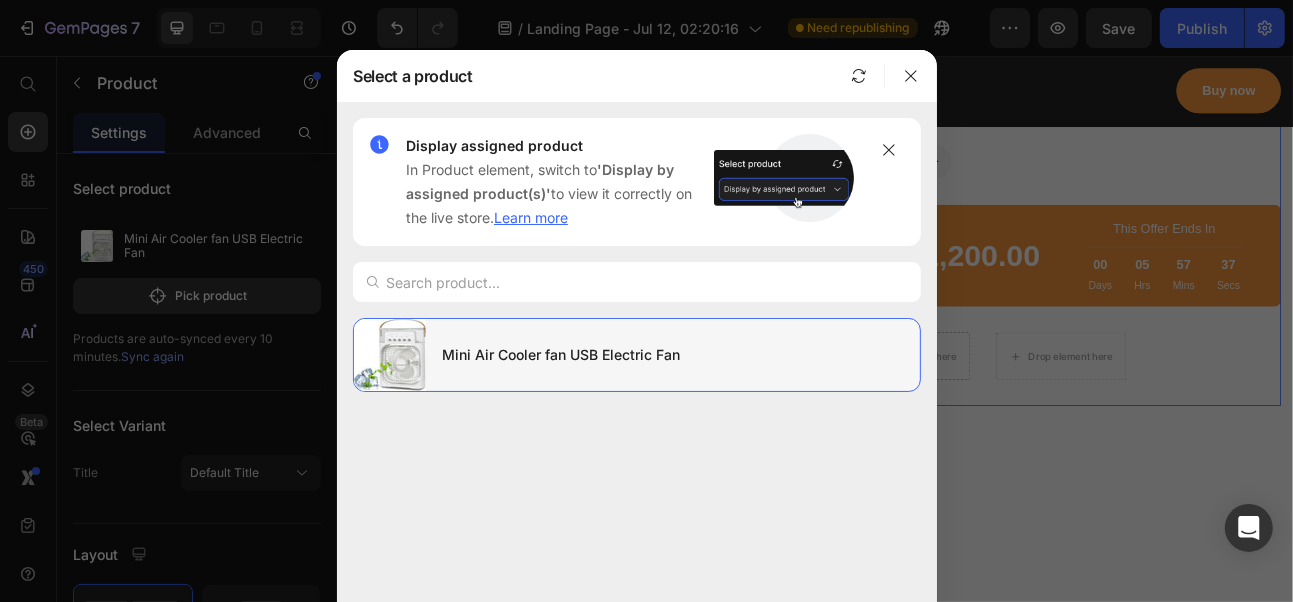 click on "Mini Air Cooler fan USB Electric Fan" at bounding box center (673, 355) 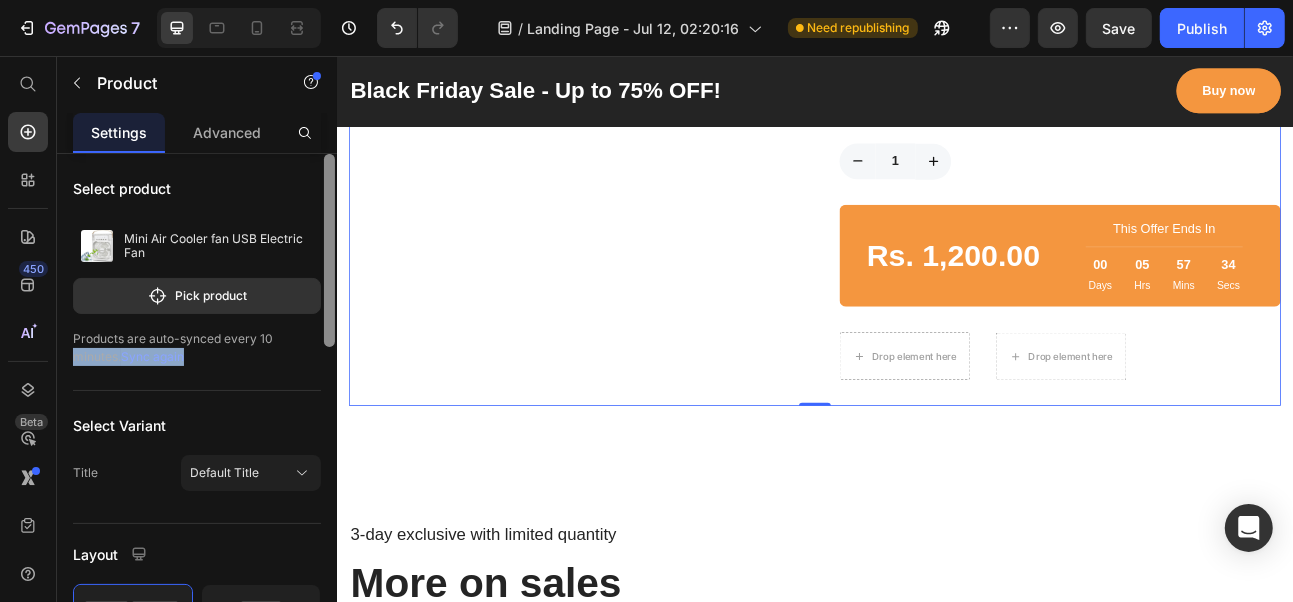 drag, startPoint x: 317, startPoint y: 318, endPoint x: 322, endPoint y: 362, distance: 44.28318 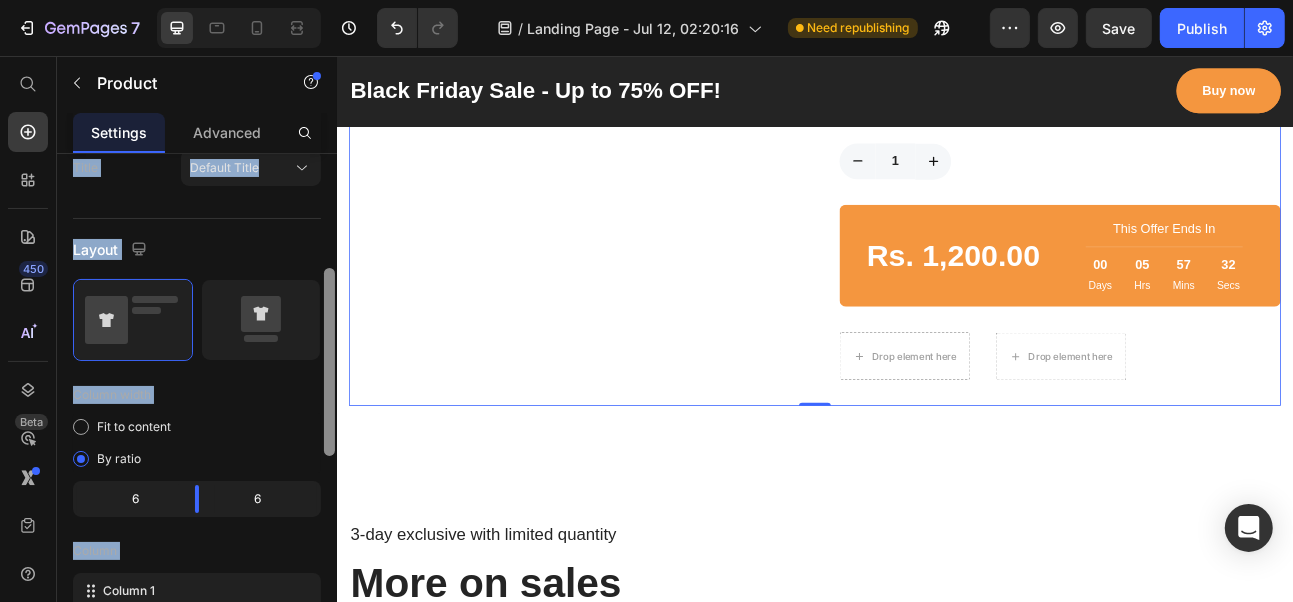 drag, startPoint x: 327, startPoint y: 340, endPoint x: 335, endPoint y: 452, distance: 112.28535 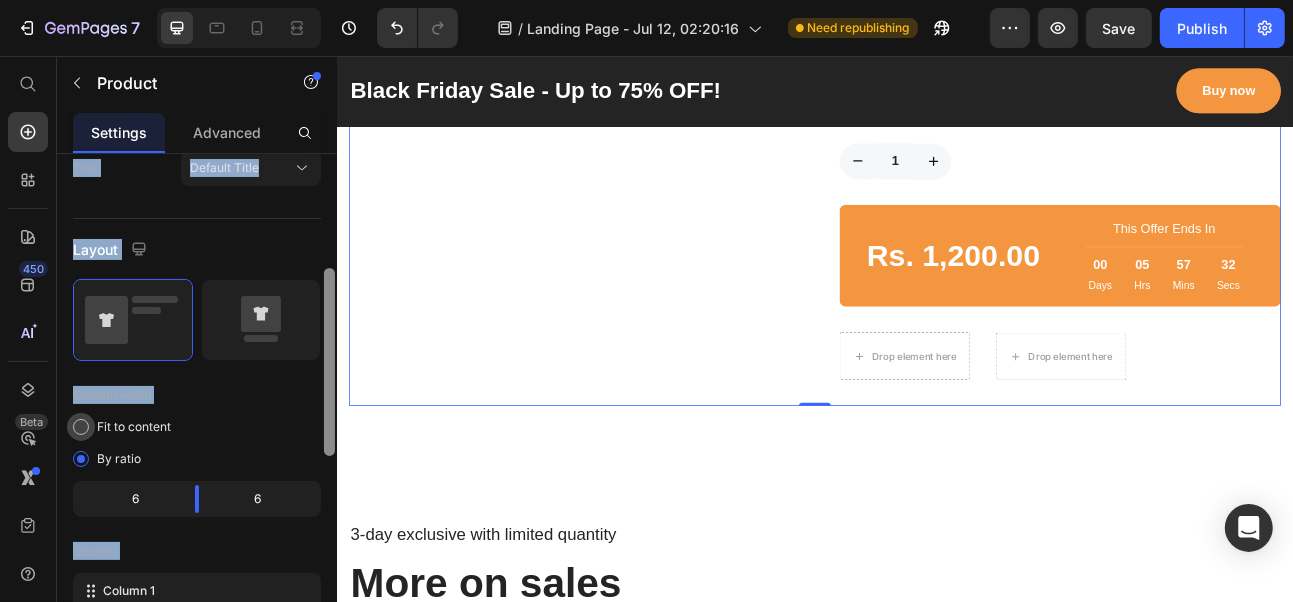 scroll, scrollTop: 302, scrollLeft: 0, axis: vertical 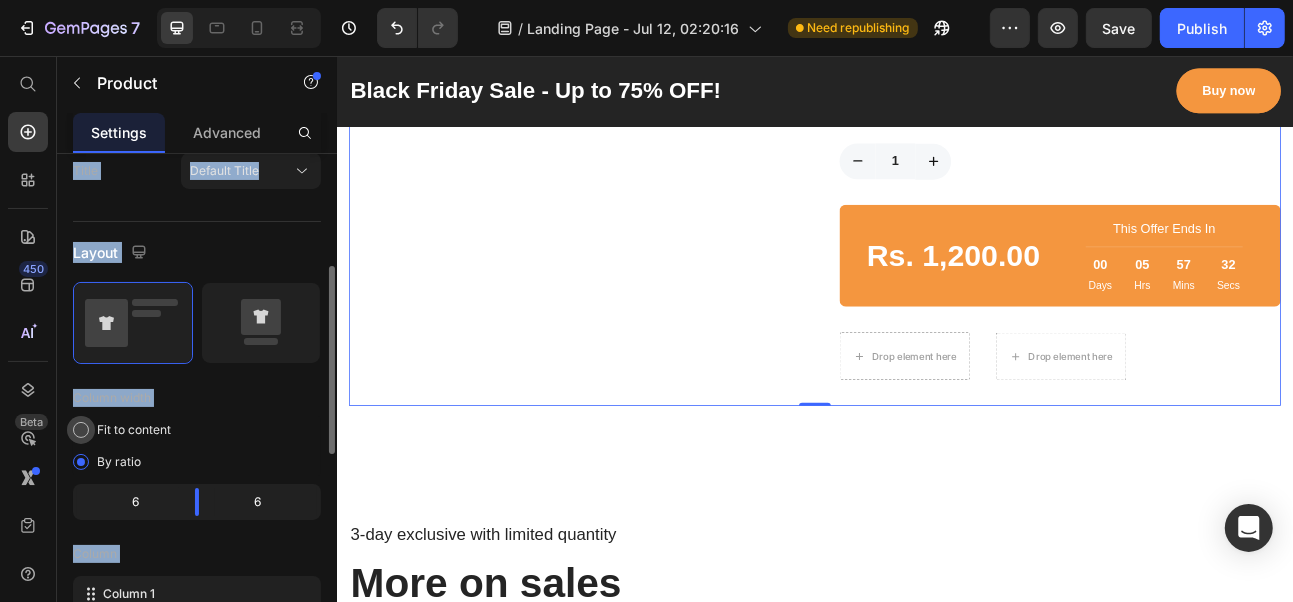 drag, startPoint x: 284, startPoint y: 423, endPoint x: 315, endPoint y: 417, distance: 31.575306 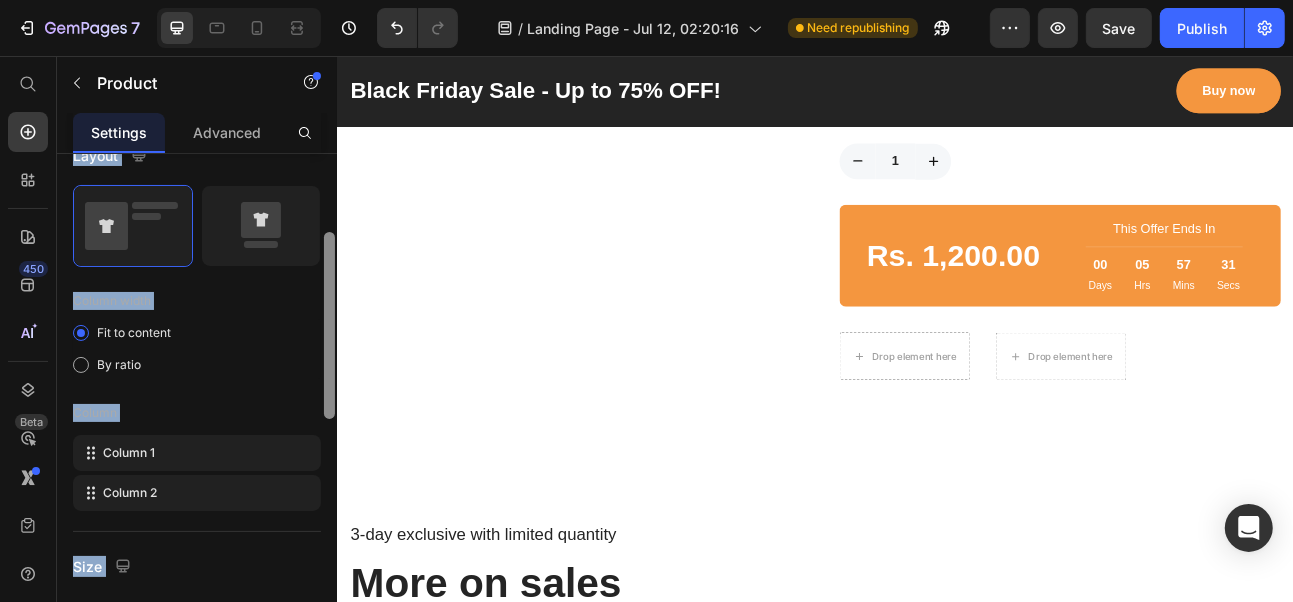 drag, startPoint x: 328, startPoint y: 408, endPoint x: 323, endPoint y: 442, distance: 34.36568 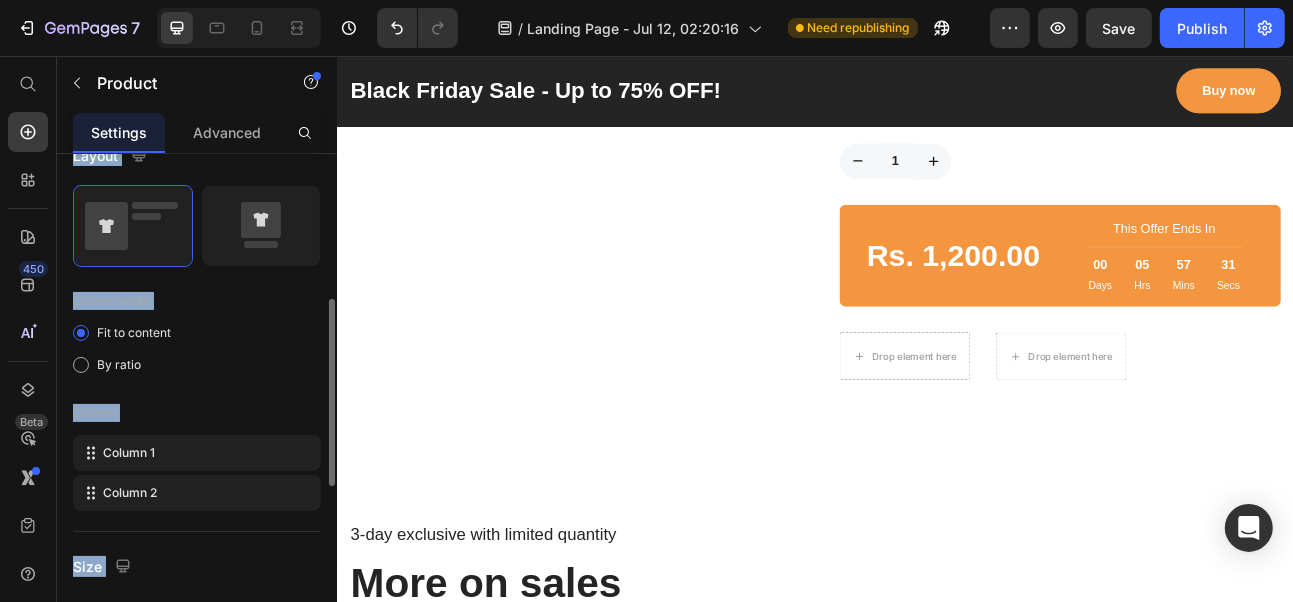 scroll, scrollTop: 397, scrollLeft: 0, axis: vertical 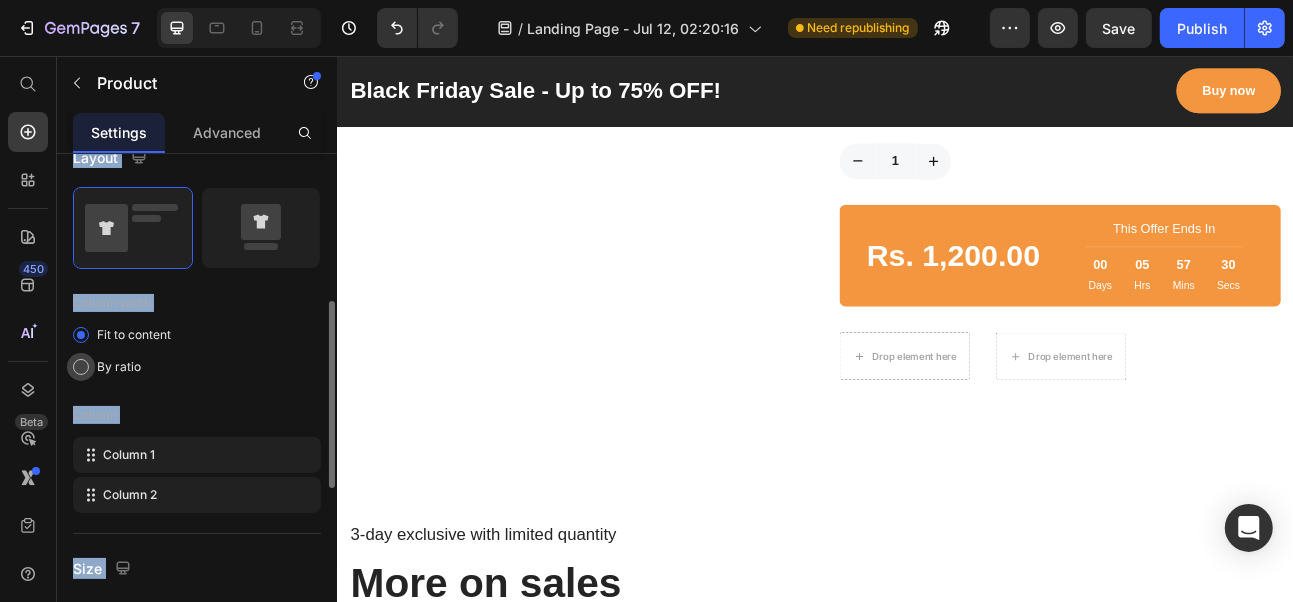 click on "By ratio" at bounding box center (119, 367) 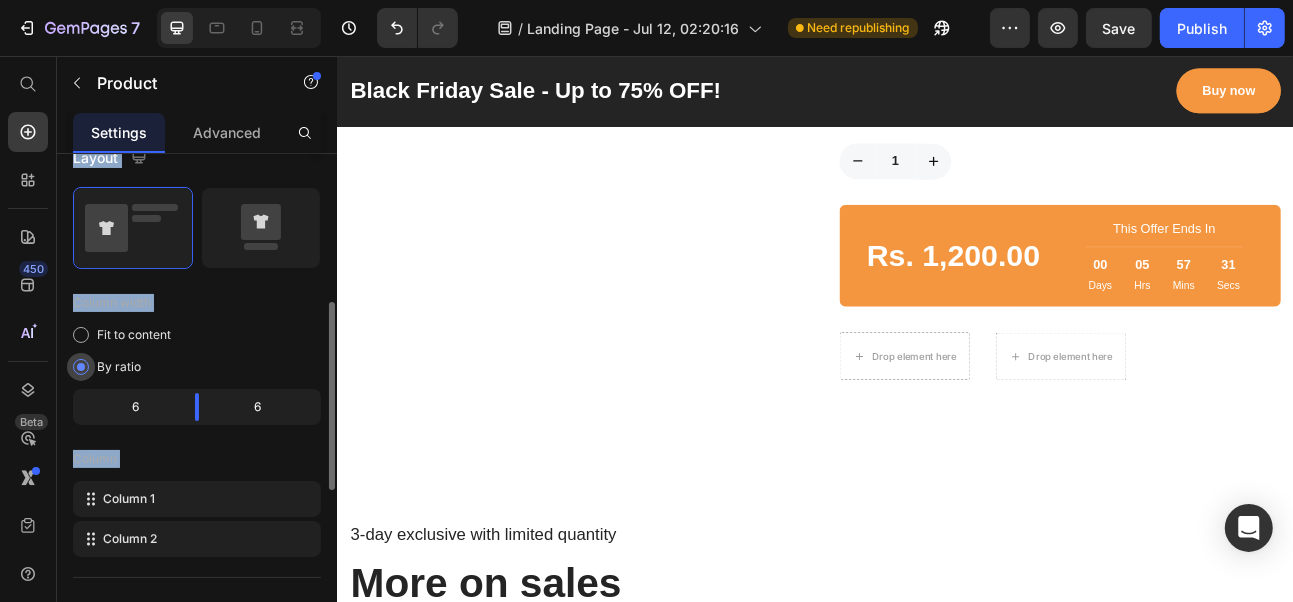 click on "By ratio" 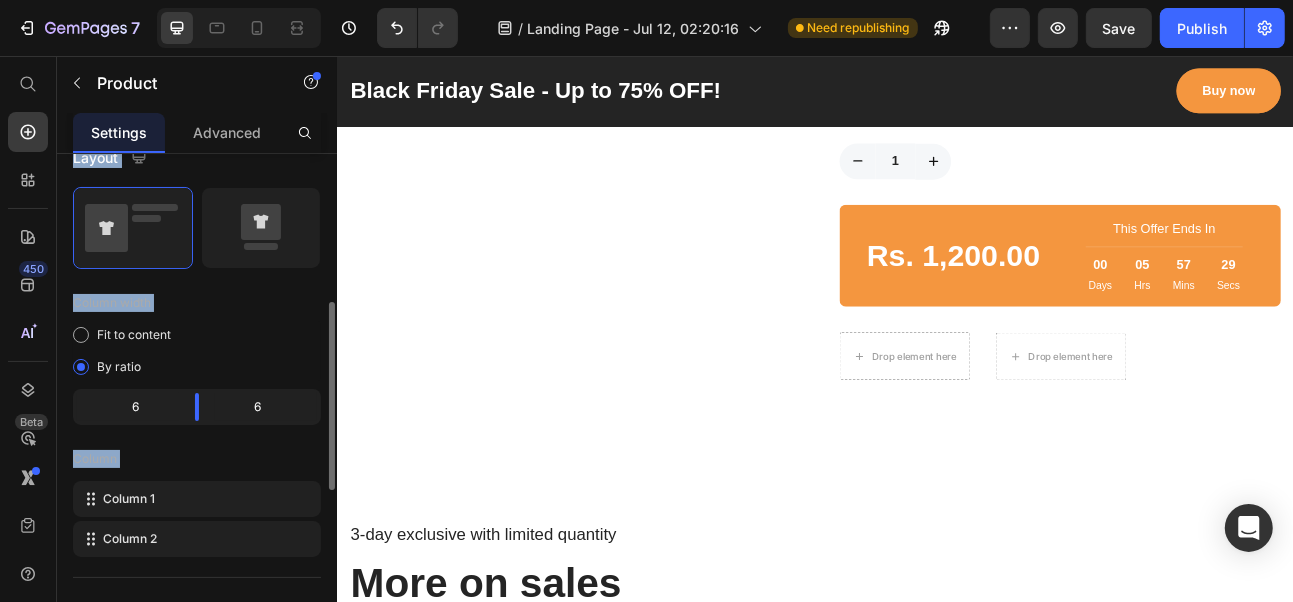 click on "Select product Mini Air Cooler fan USB Electric Fan Pick product  Products are auto-synced every 10 minutes.  Sync again Select Variant Title Default Title Layout Column width Fit to content By ratio 6 6 Column Column 1 Column 2 Size Full width Width 1200 px % Column gap 62 px Align Vertical
Show more  Delete element" at bounding box center [197, 436] 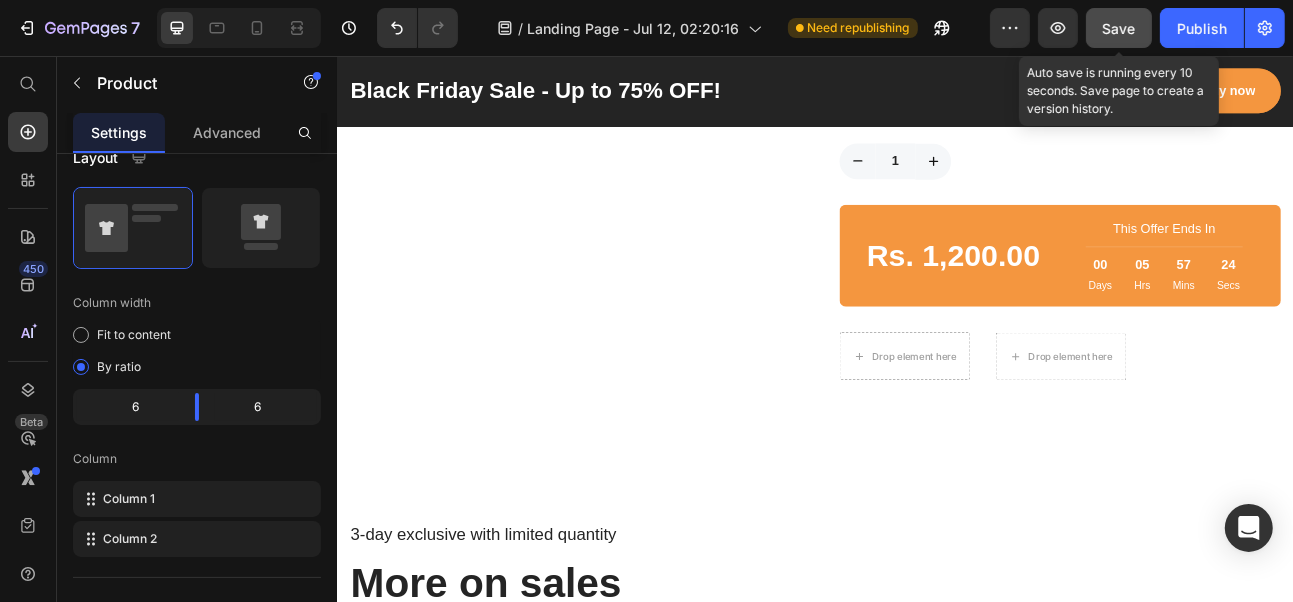click on "Save" at bounding box center [1119, 28] 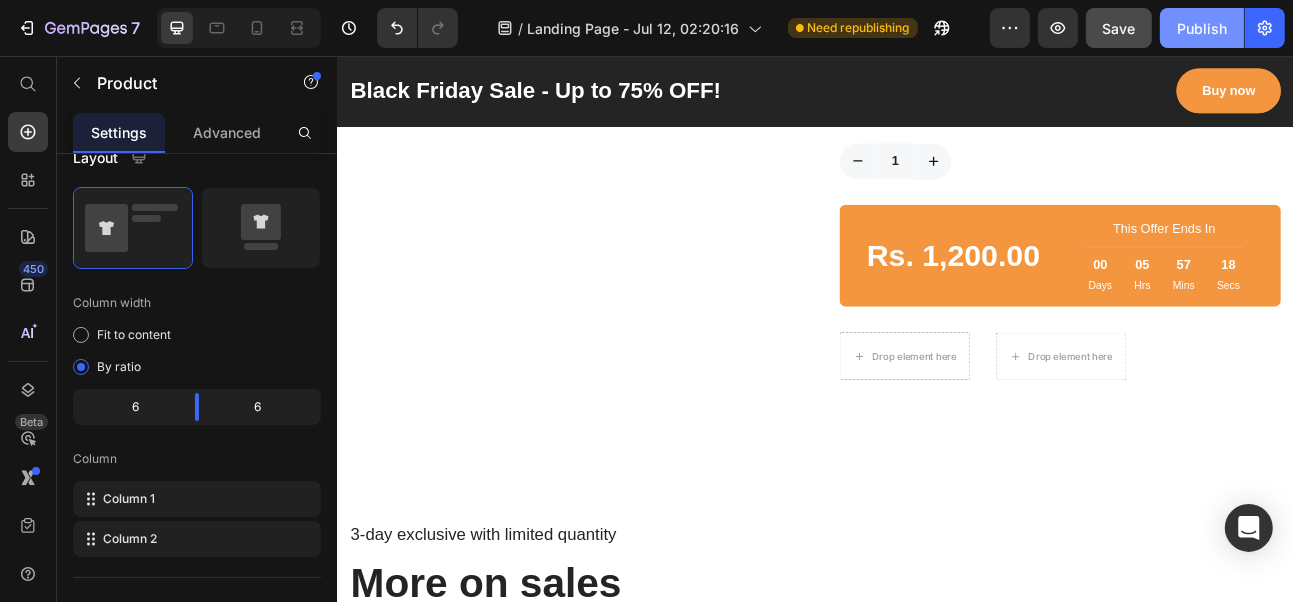 click on "Publish" at bounding box center (1202, 28) 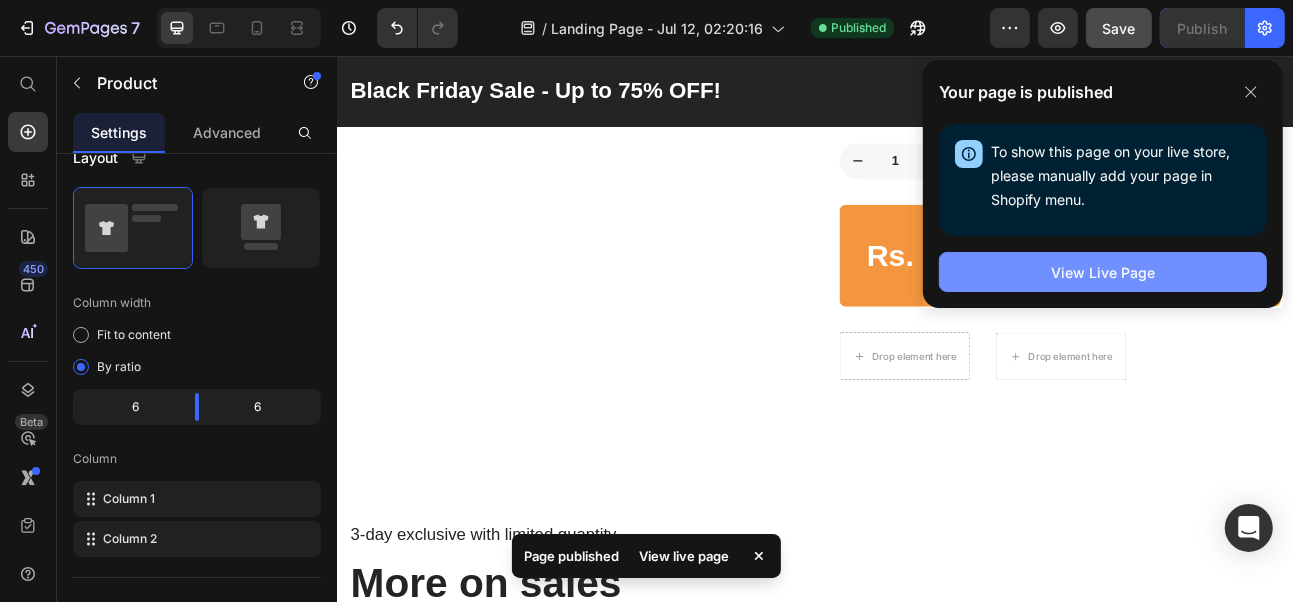 click on "View Live Page" at bounding box center [1103, 272] 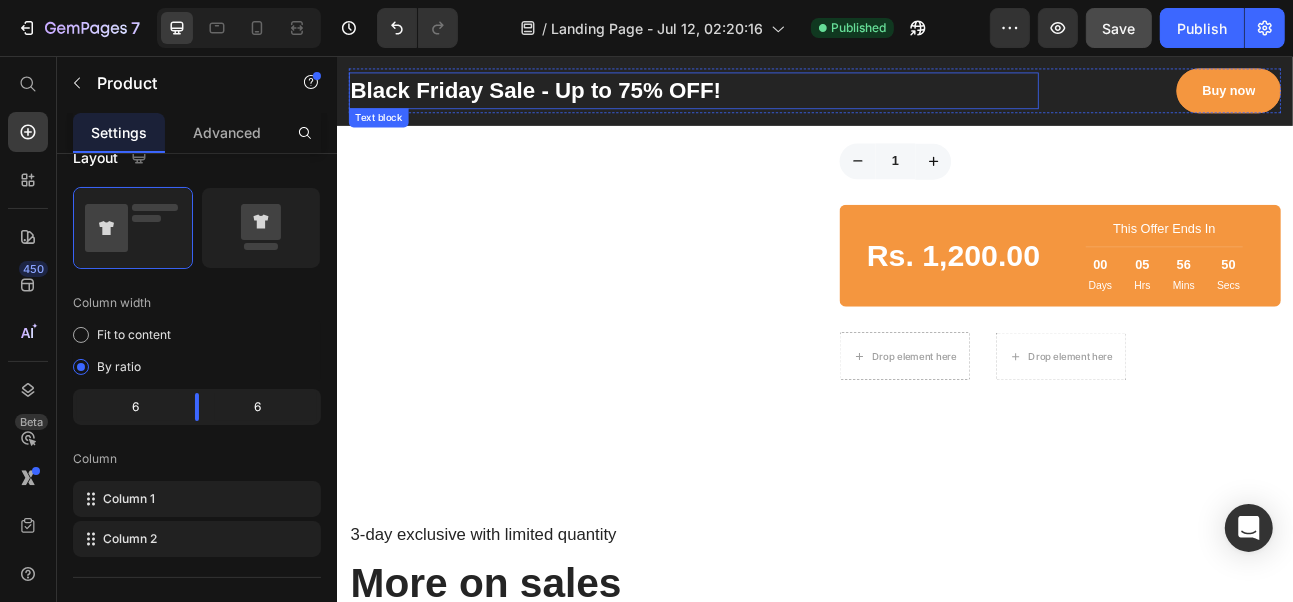 click on "Black Friday Sale - Up to 75% OFF!" at bounding box center (784, 100) 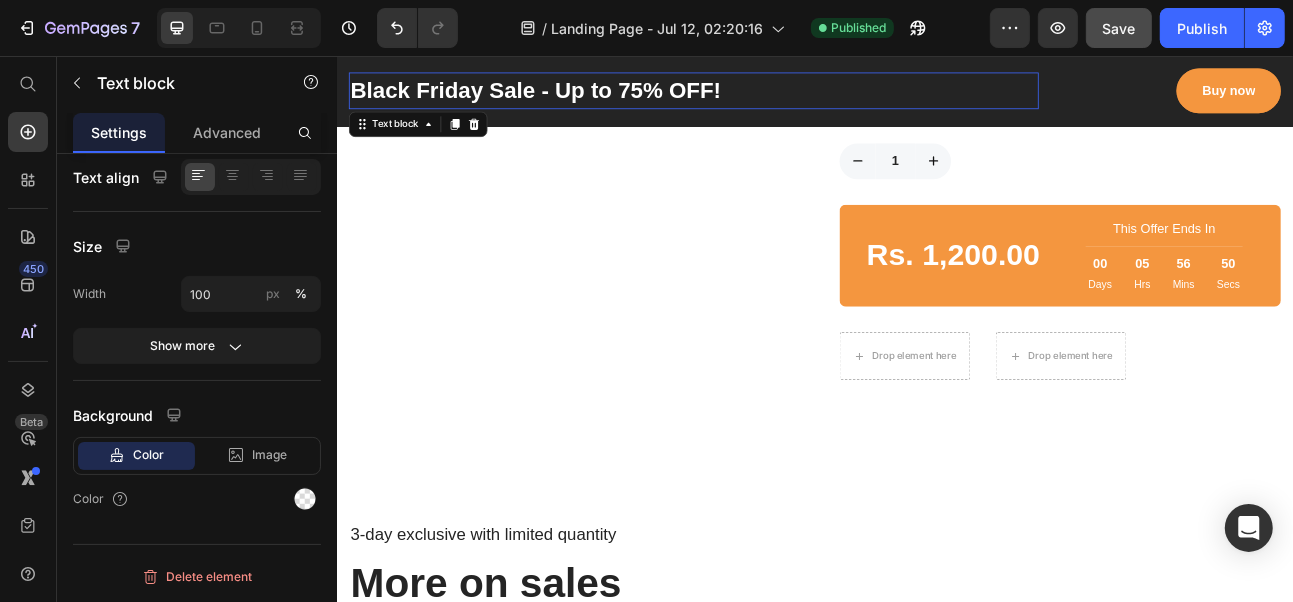 scroll, scrollTop: 0, scrollLeft: 0, axis: both 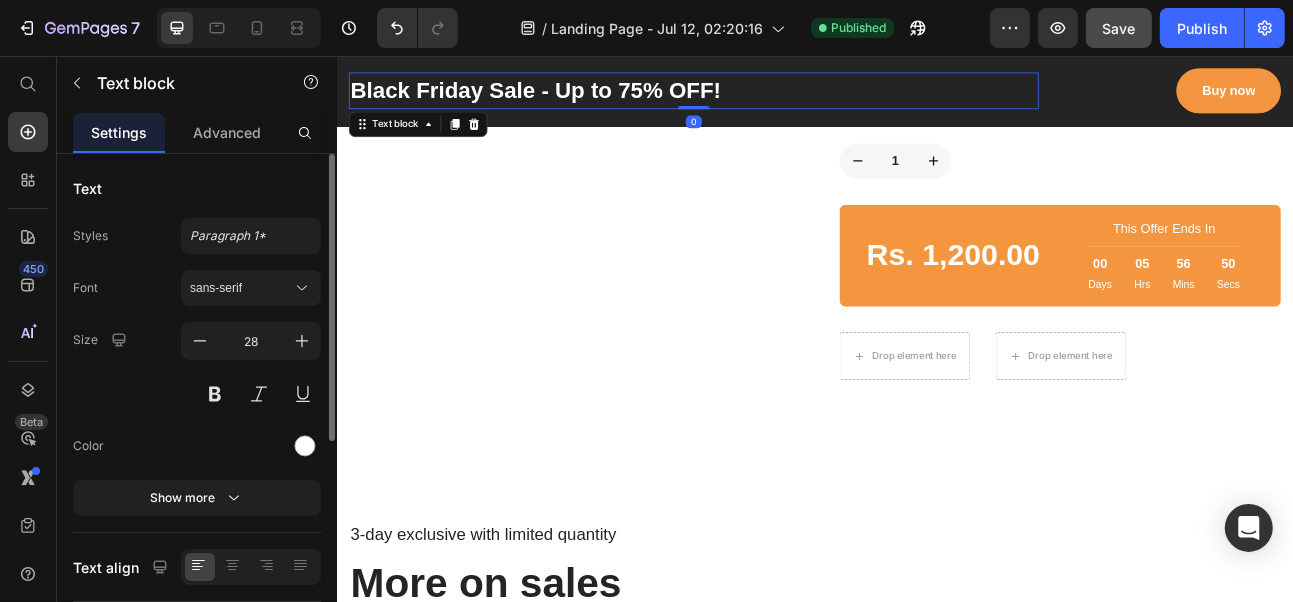 click on "Black Friday Sale - Up to 75% OFF!" at bounding box center [784, 100] 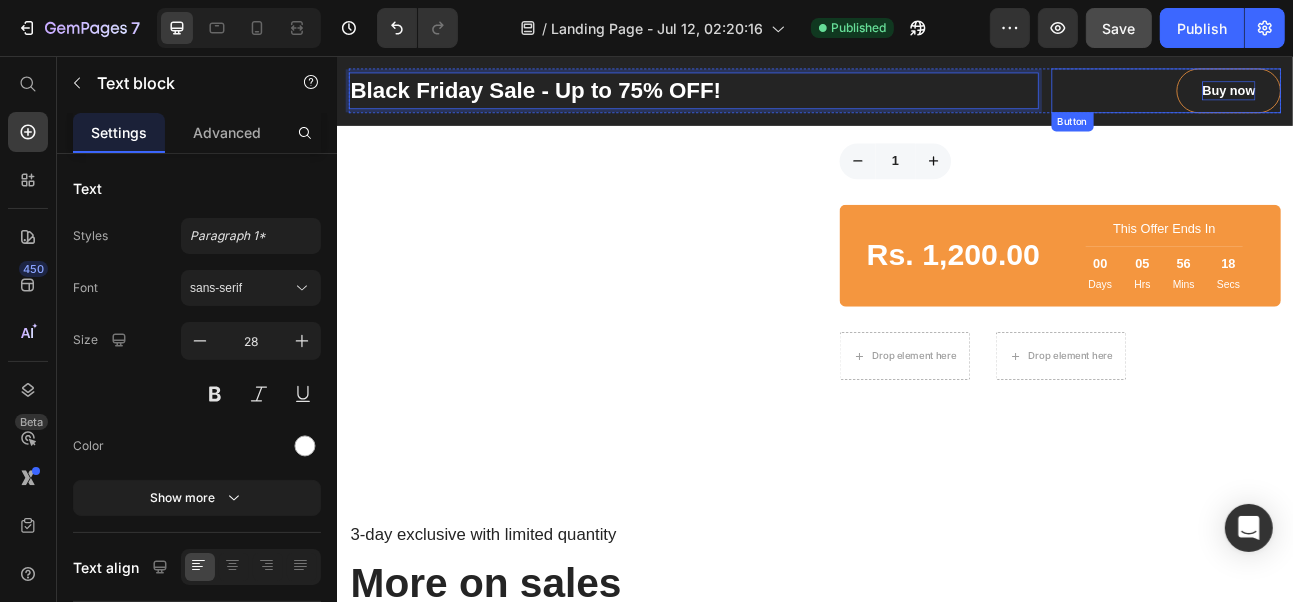 click on "Buy now" at bounding box center [1455, 100] 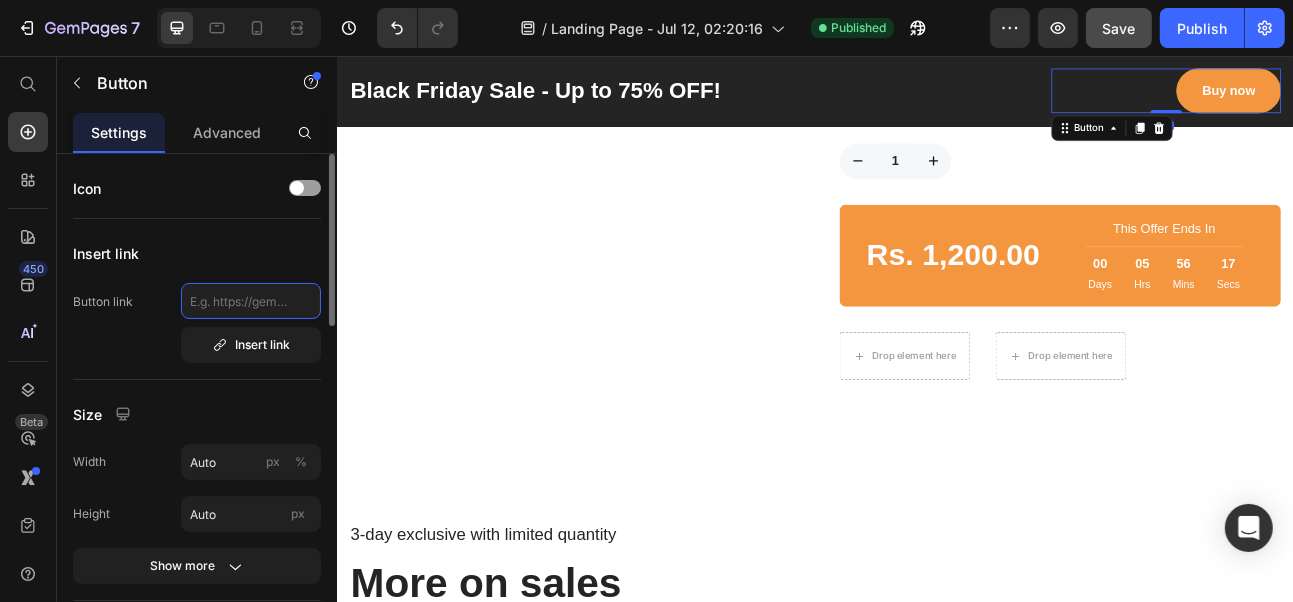 click 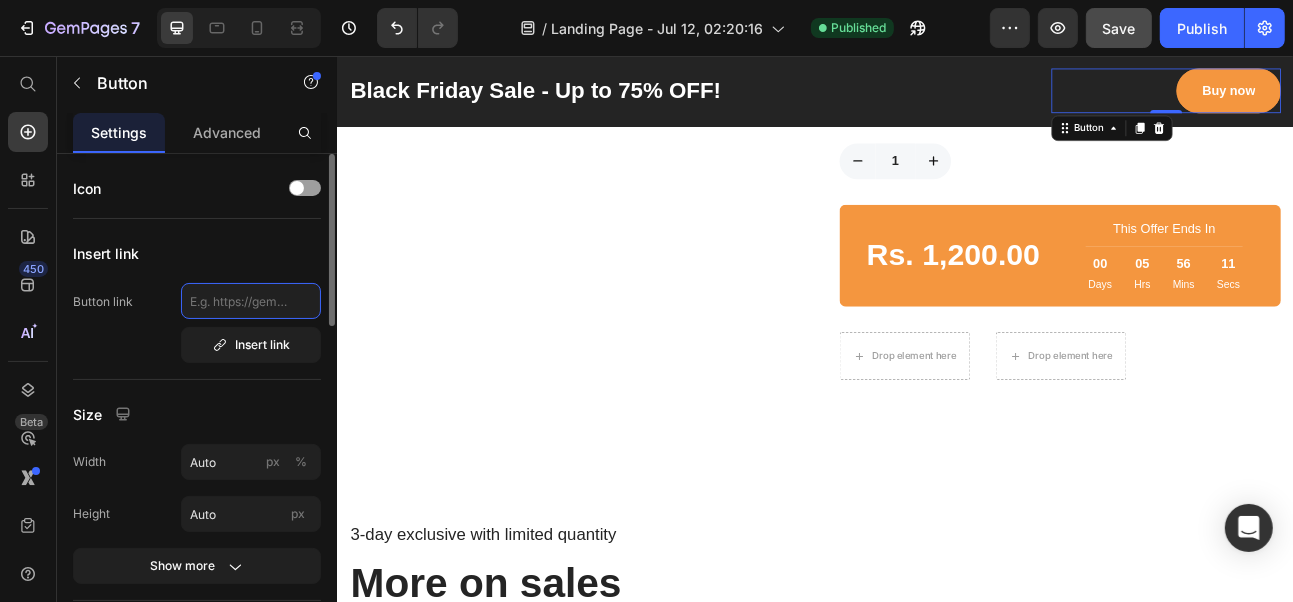 drag, startPoint x: 226, startPoint y: 305, endPoint x: 197, endPoint y: 305, distance: 29 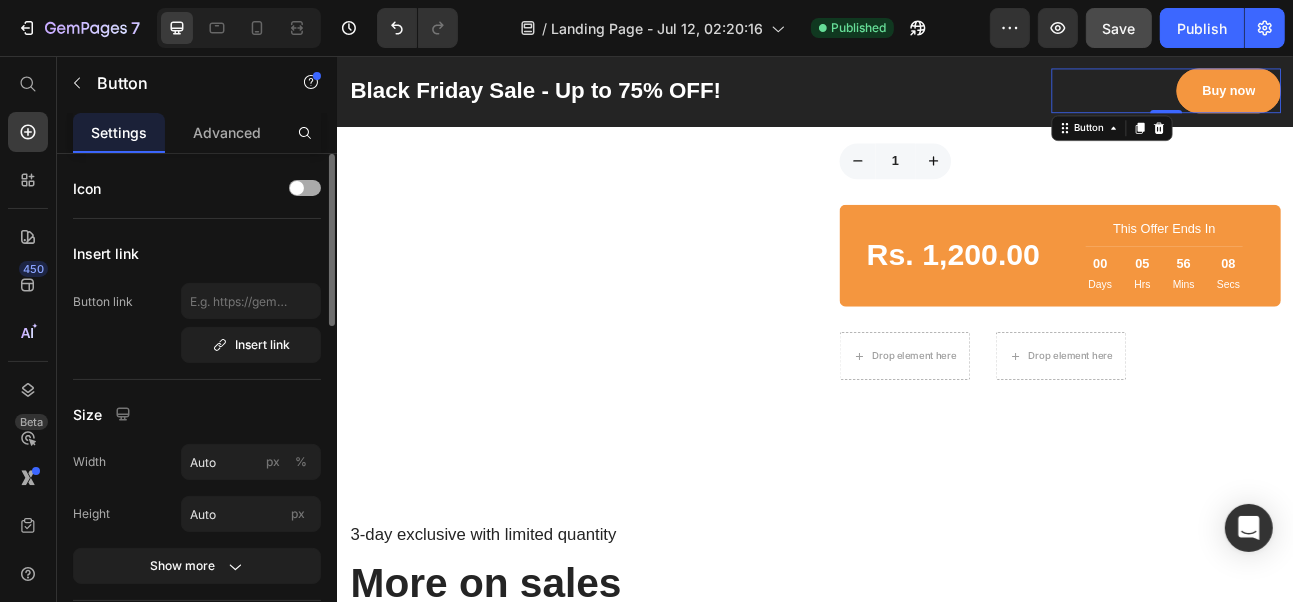 click at bounding box center [297, 188] 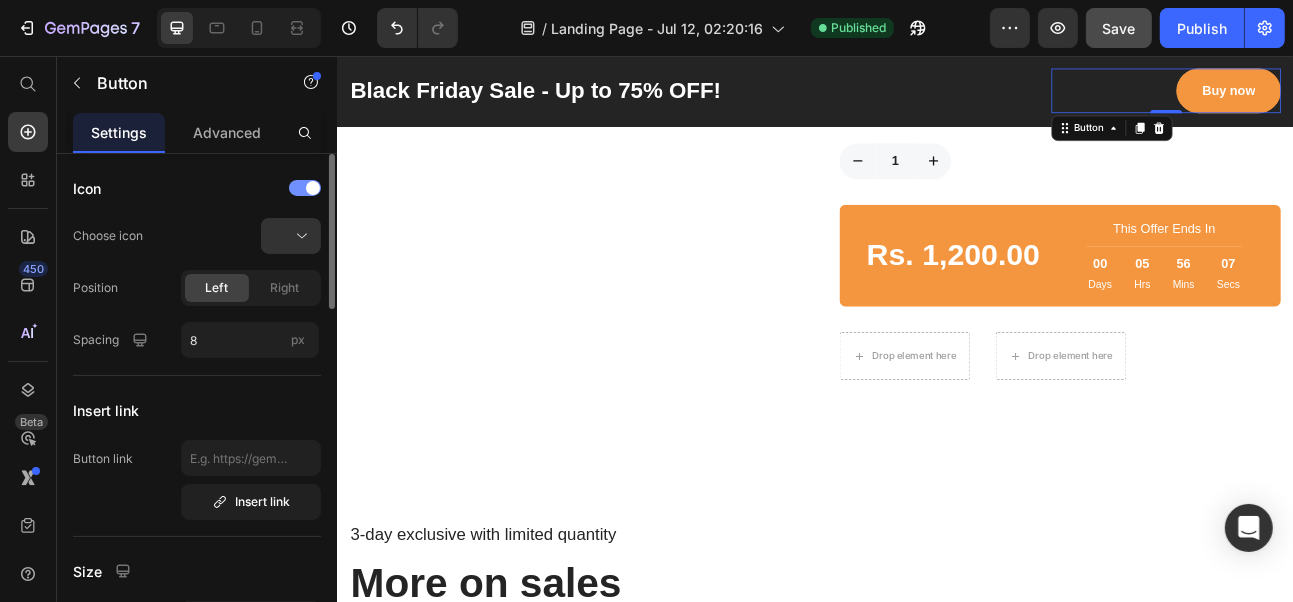 click at bounding box center [305, 188] 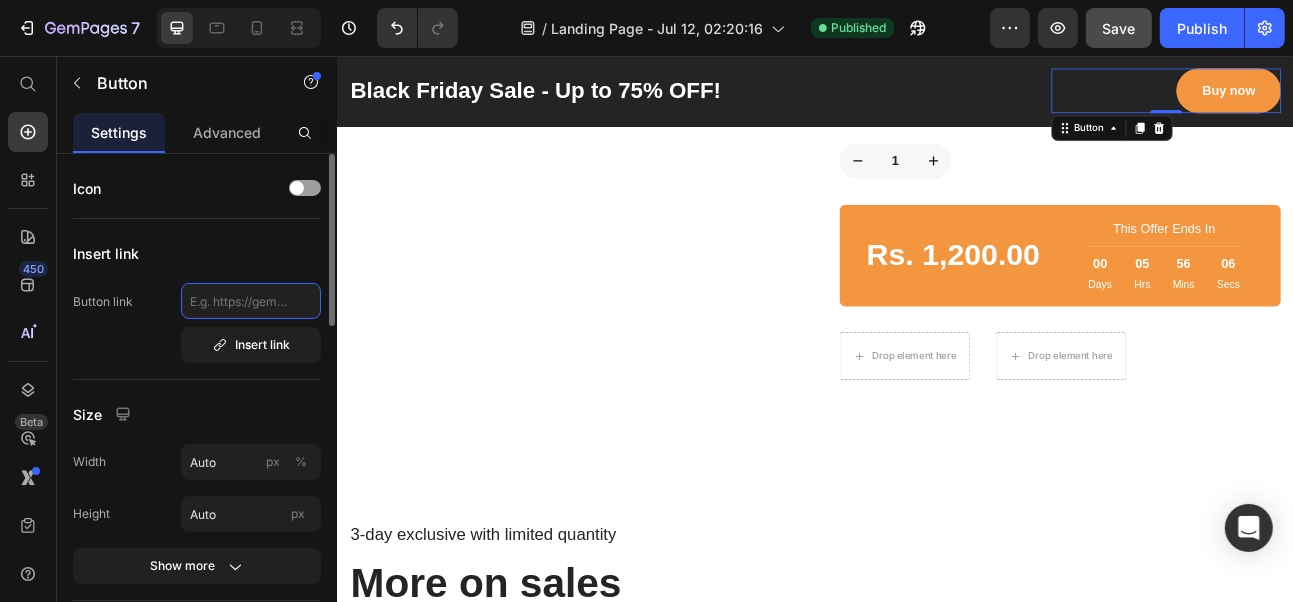 click 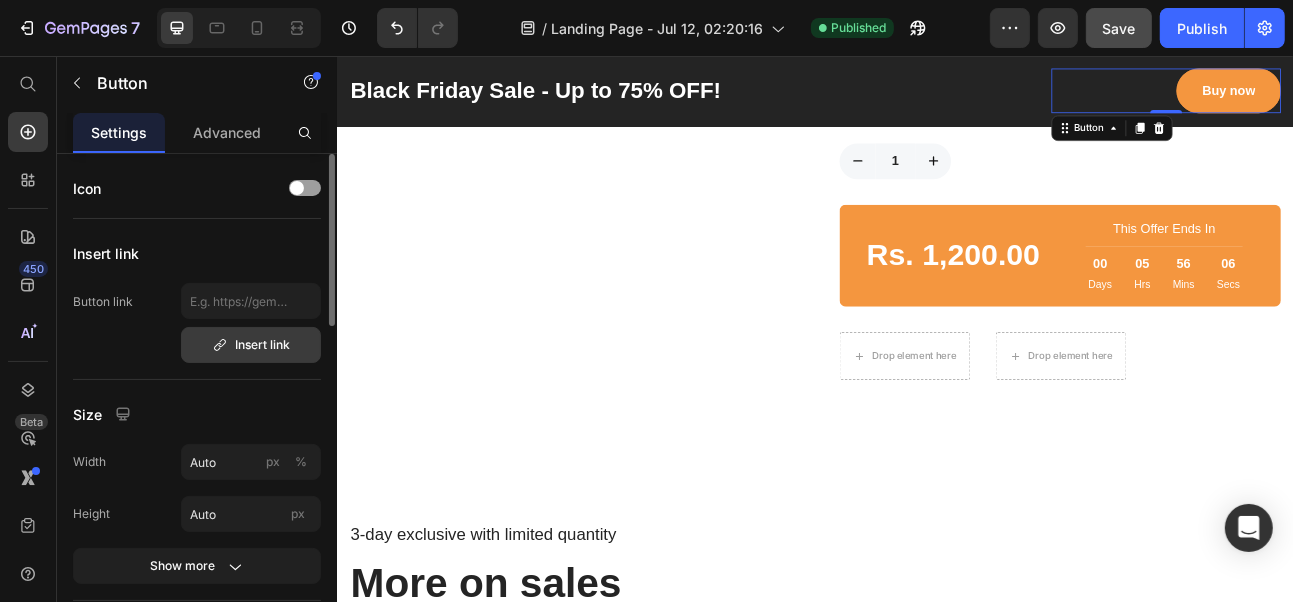 click on "Insert link" at bounding box center (251, 345) 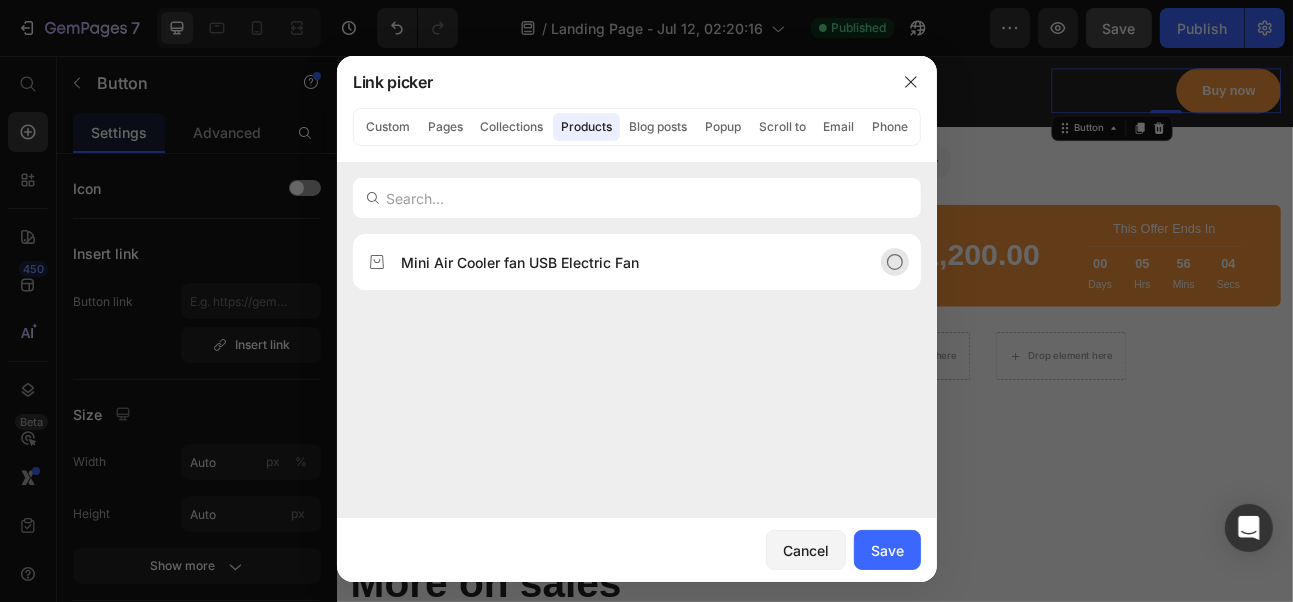 click on "Mini Air Cooler fan USB Electric Fan" at bounding box center [621, 262] 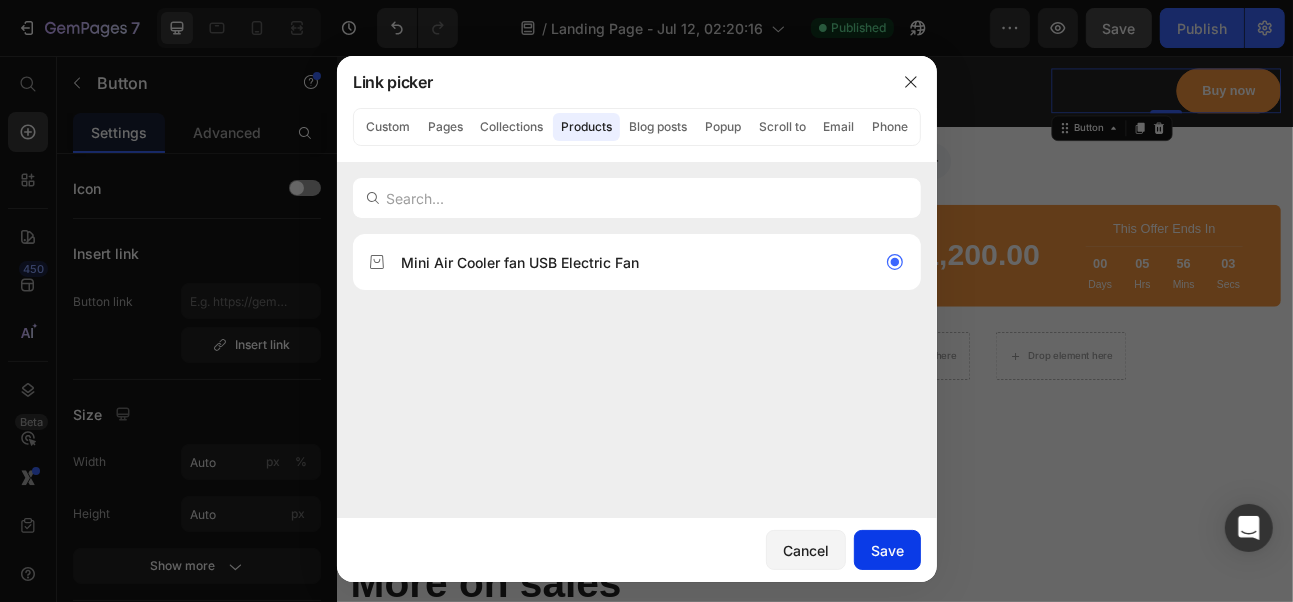 drag, startPoint x: 875, startPoint y: 541, endPoint x: 618, endPoint y: 593, distance: 262.20795 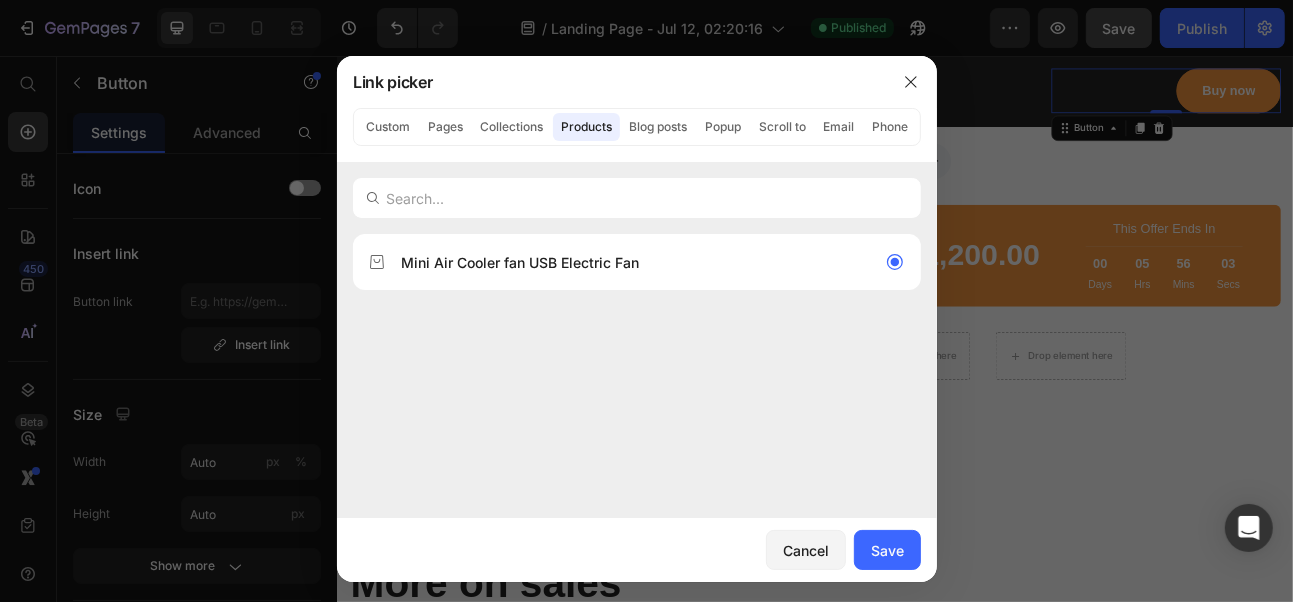 type on "/products/fan-air-cooler-fan-usb-electric-fan" 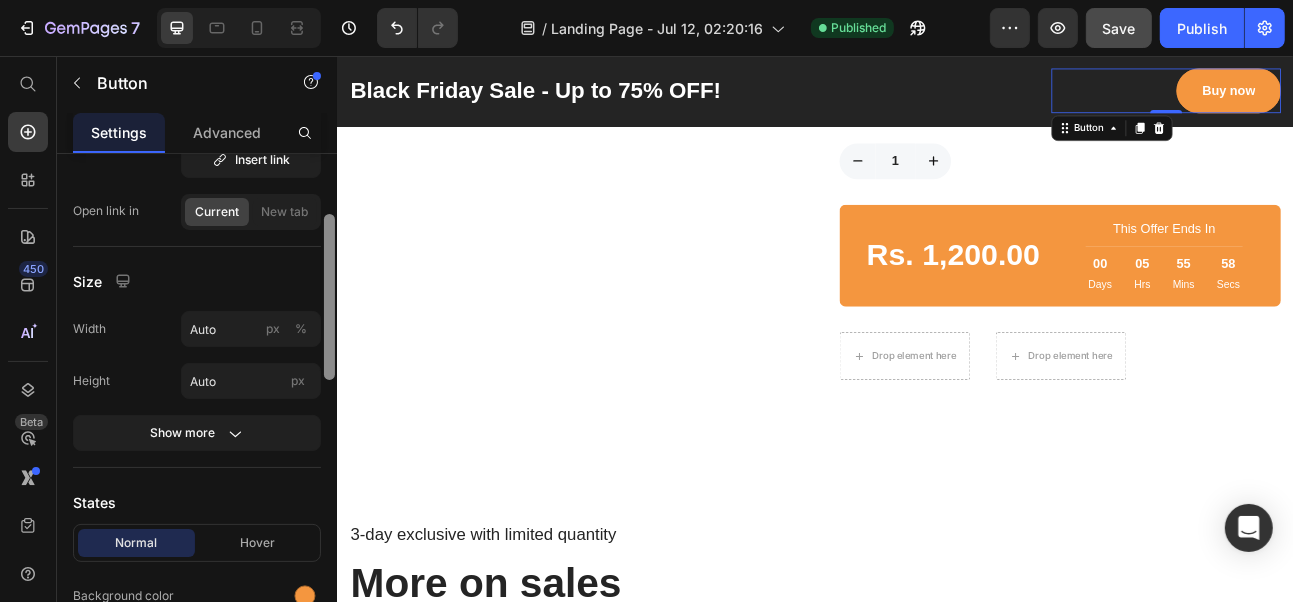 scroll, scrollTop: 188, scrollLeft: 0, axis: vertical 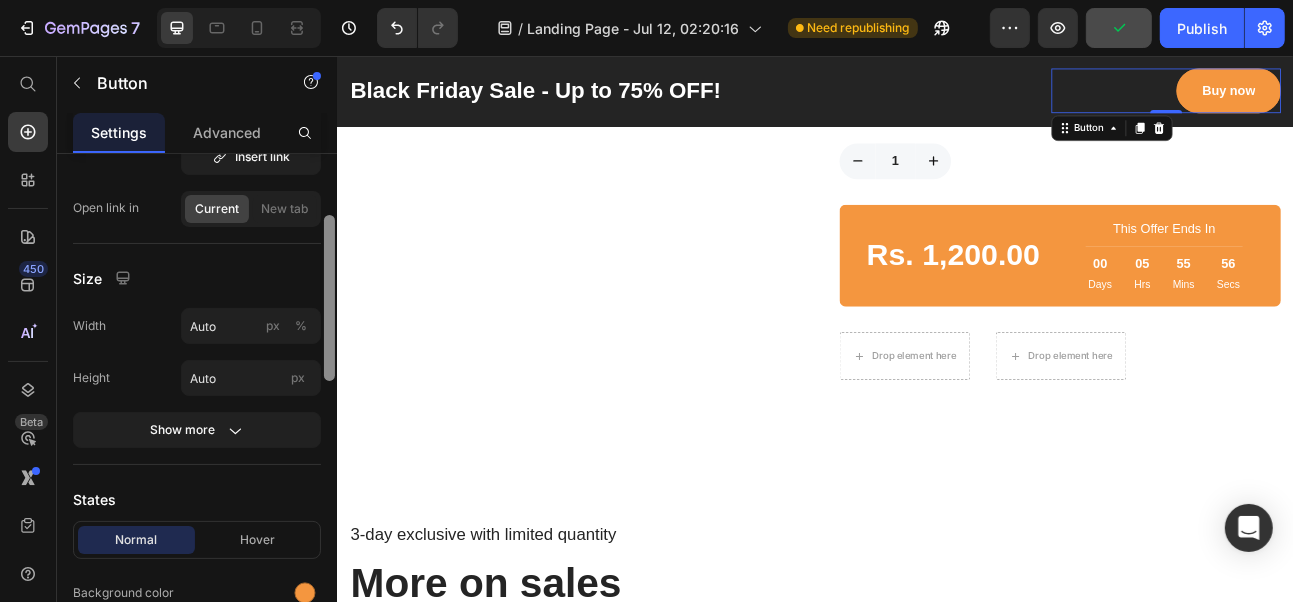 drag, startPoint x: 334, startPoint y: 240, endPoint x: 327, endPoint y: 302, distance: 62.39391 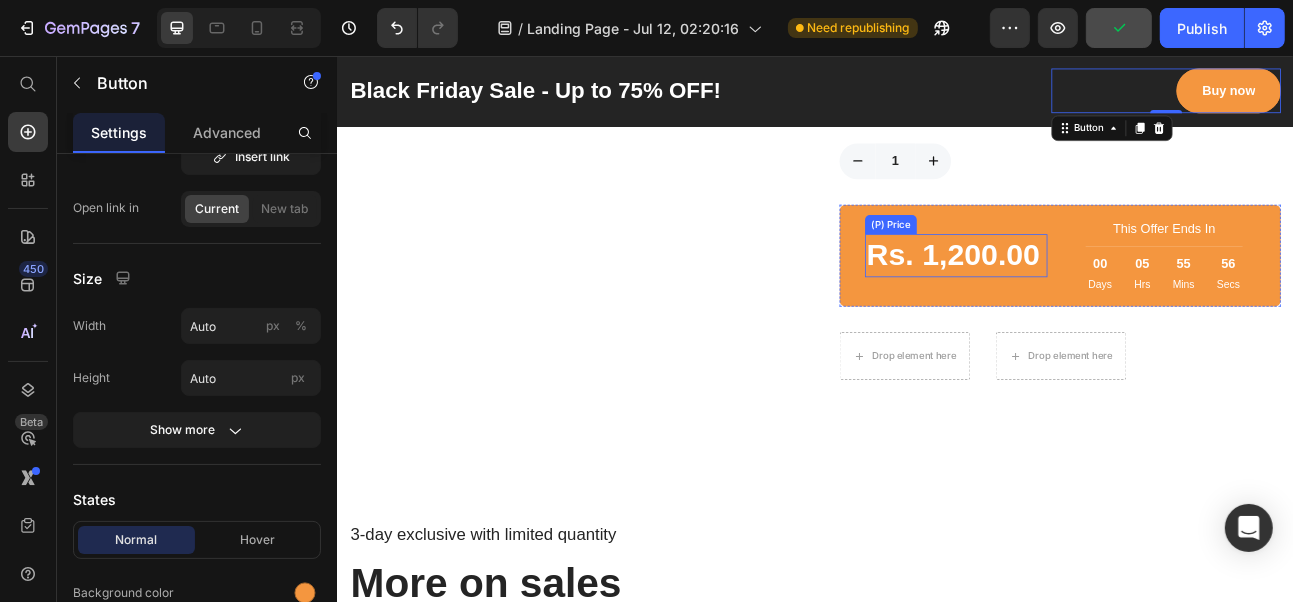 click on "Rs. 1,200.00" at bounding box center (1113, 306) 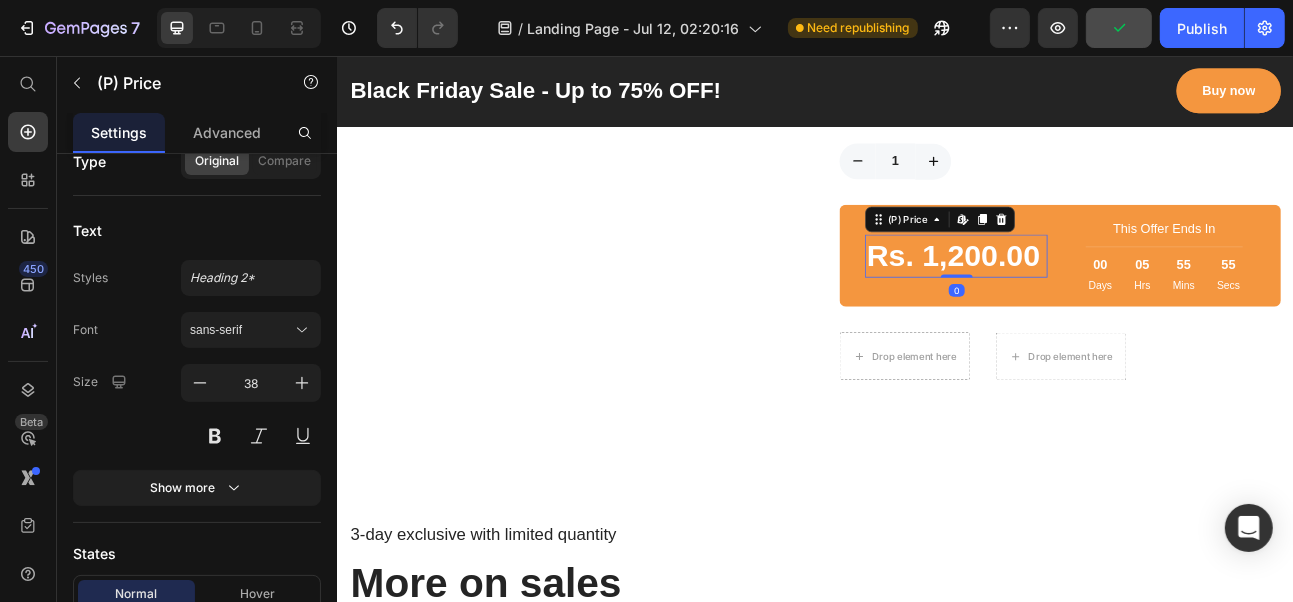 scroll, scrollTop: 0, scrollLeft: 0, axis: both 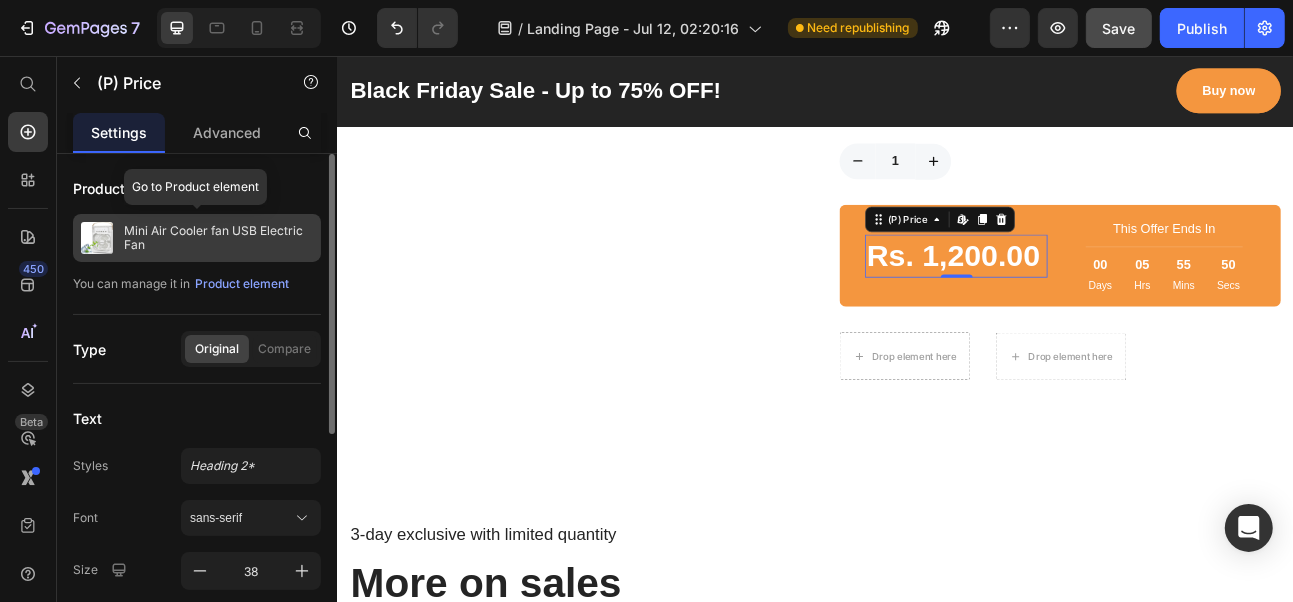 click on "Mini Air Cooler fan USB Electric Fan" at bounding box center (218, 238) 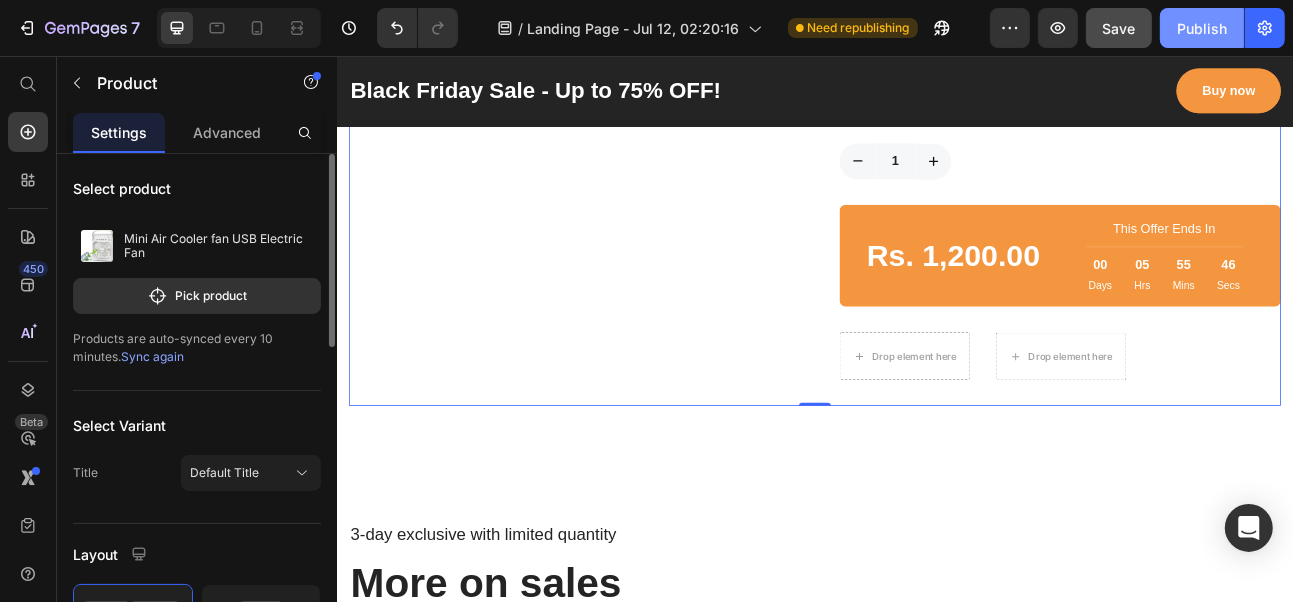 click on "Publish" at bounding box center [1202, 28] 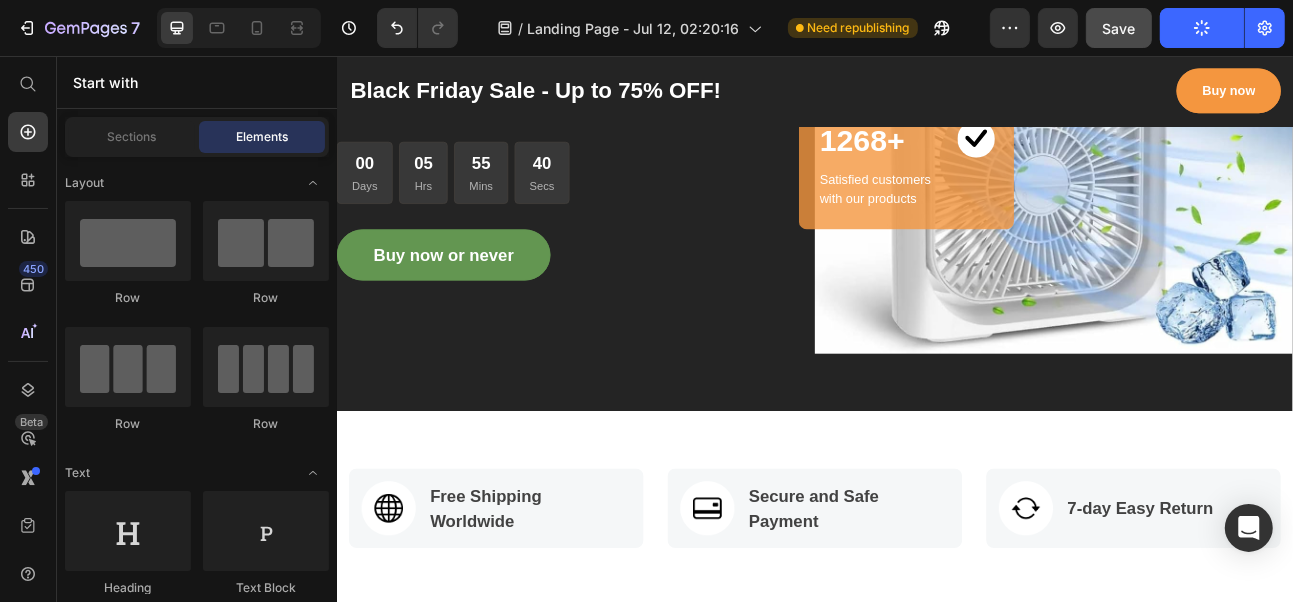 scroll, scrollTop: 0, scrollLeft: 0, axis: both 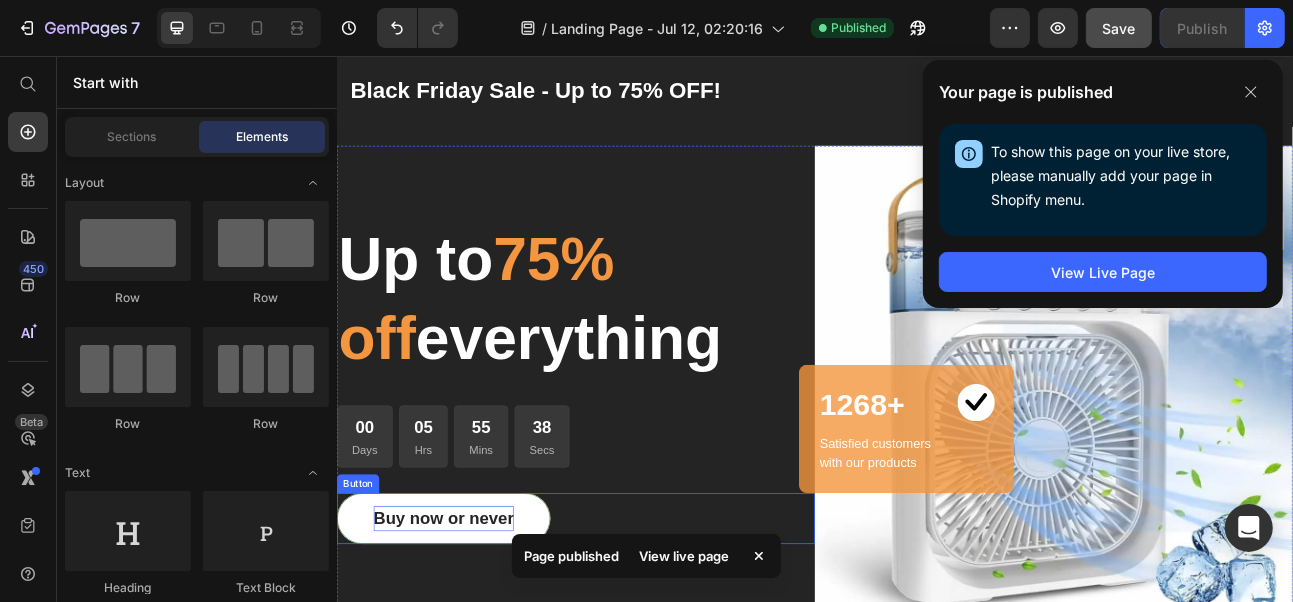 click on "Buy now or never" at bounding box center (470, 637) 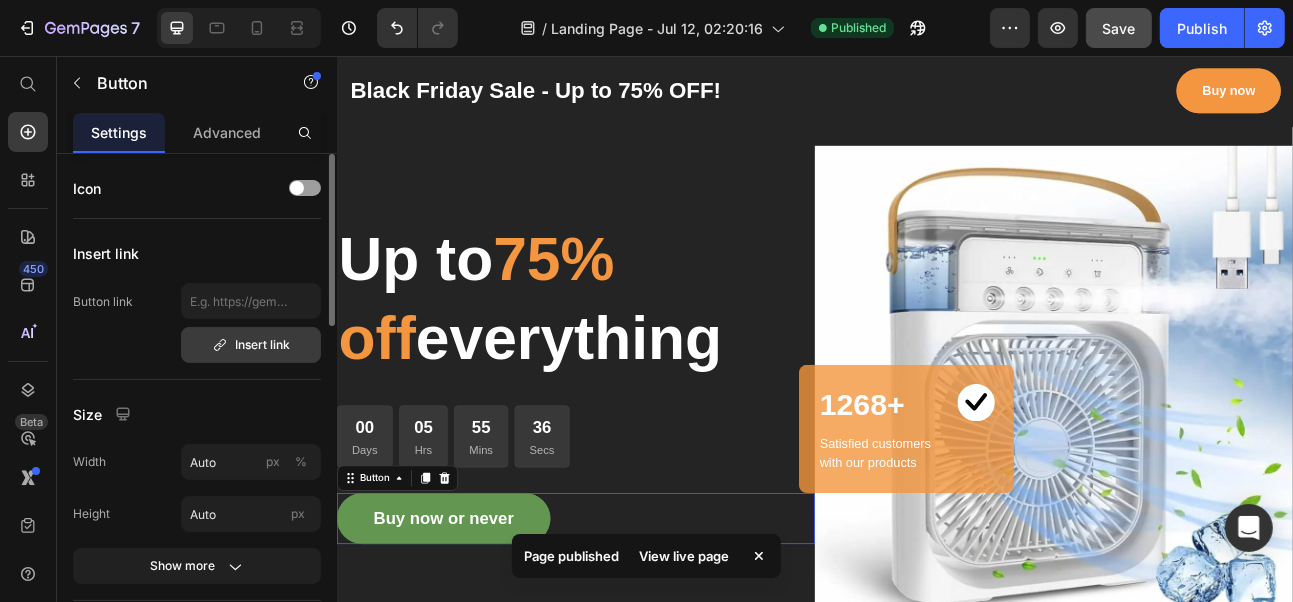 click on "Insert link" at bounding box center (251, 345) 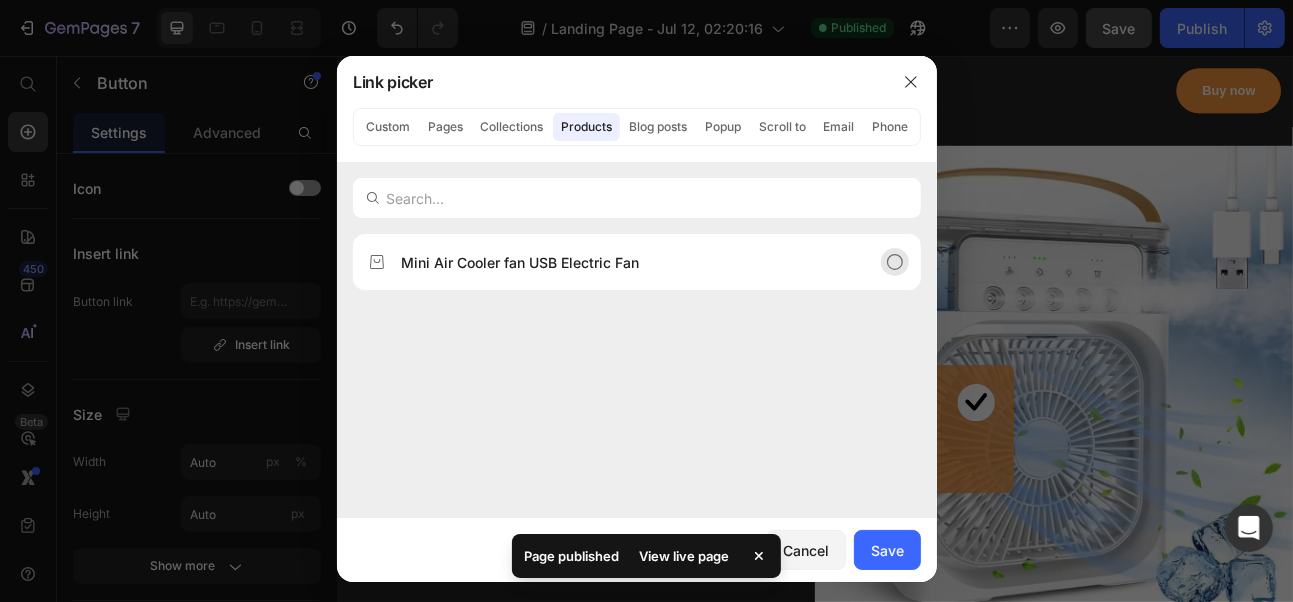 click on "Mini Air Cooler fan USB Electric Fan" 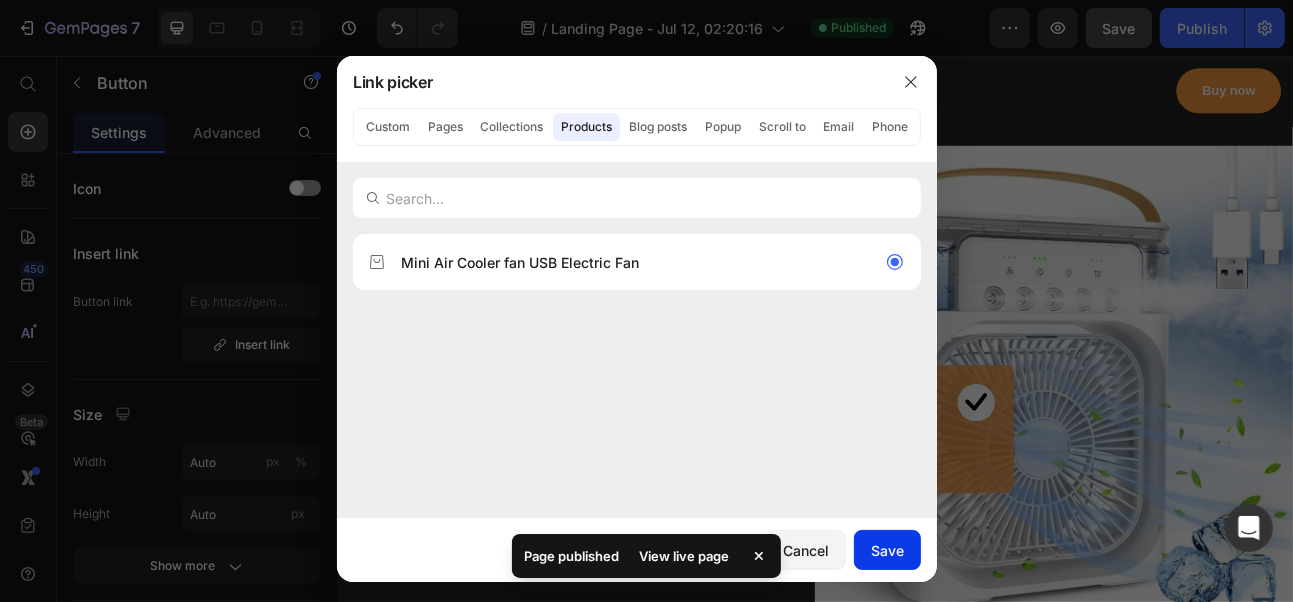 drag, startPoint x: 879, startPoint y: 552, endPoint x: 564, endPoint y: 628, distance: 324.03857 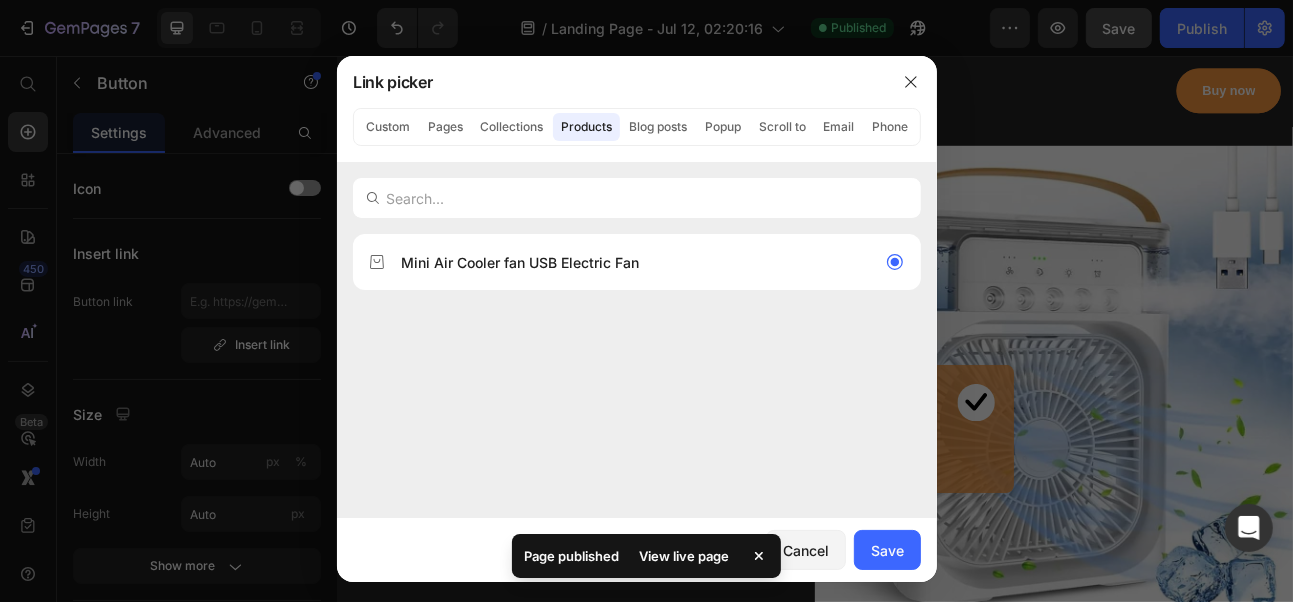 type on "/products/fan-air-cooler-fan-usb-electric-fan" 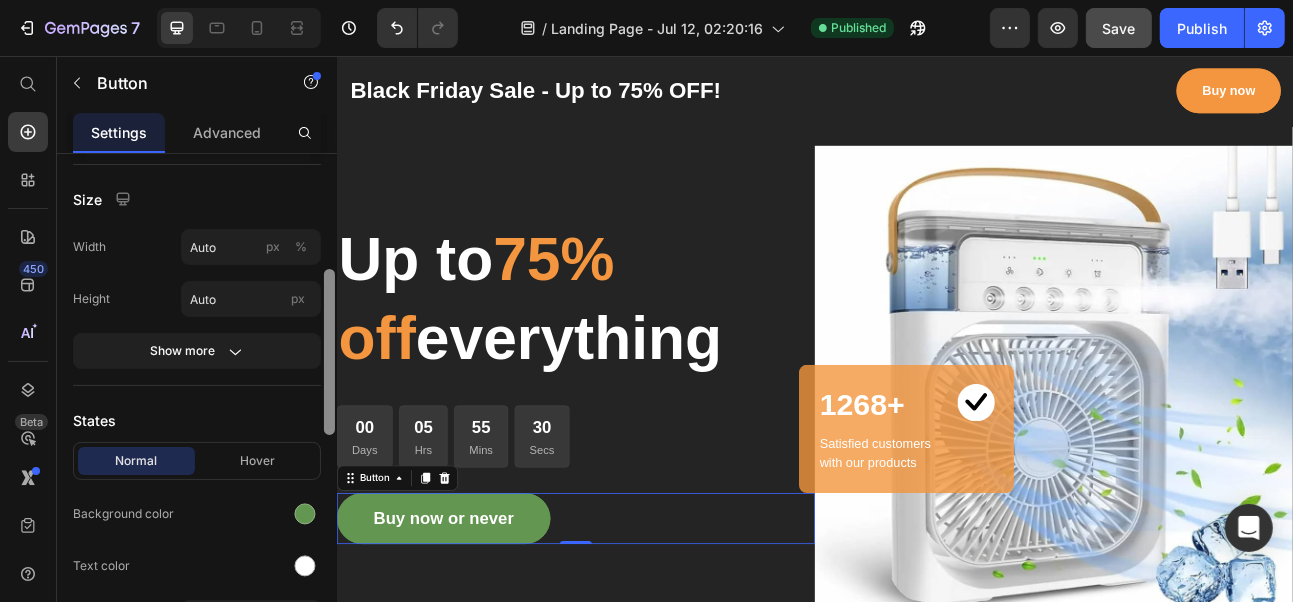 scroll, scrollTop: 294, scrollLeft: 0, axis: vertical 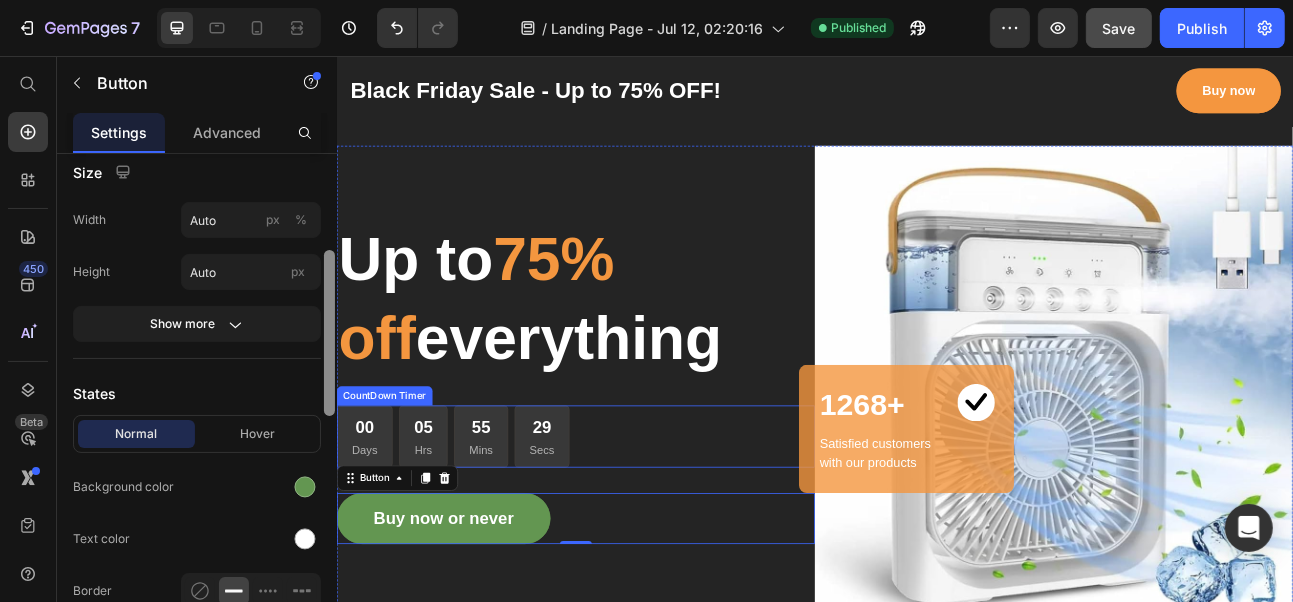 drag, startPoint x: 667, startPoint y: 358, endPoint x: 337, endPoint y: 507, distance: 362.07874 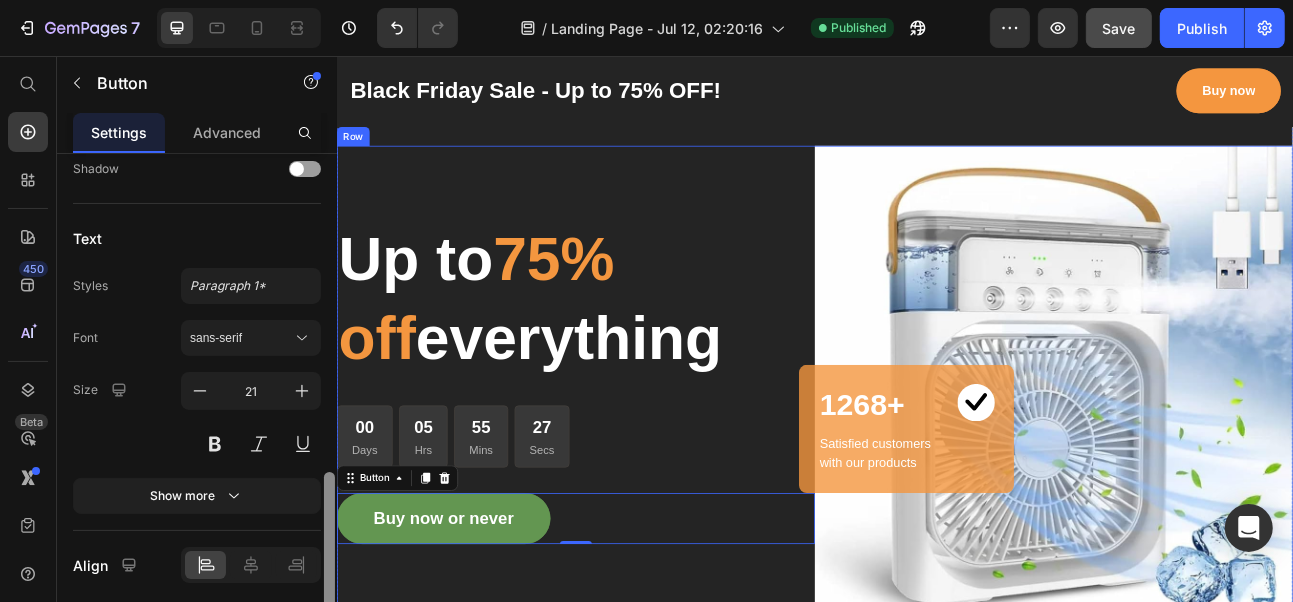 scroll, scrollTop: 977, scrollLeft: 0, axis: vertical 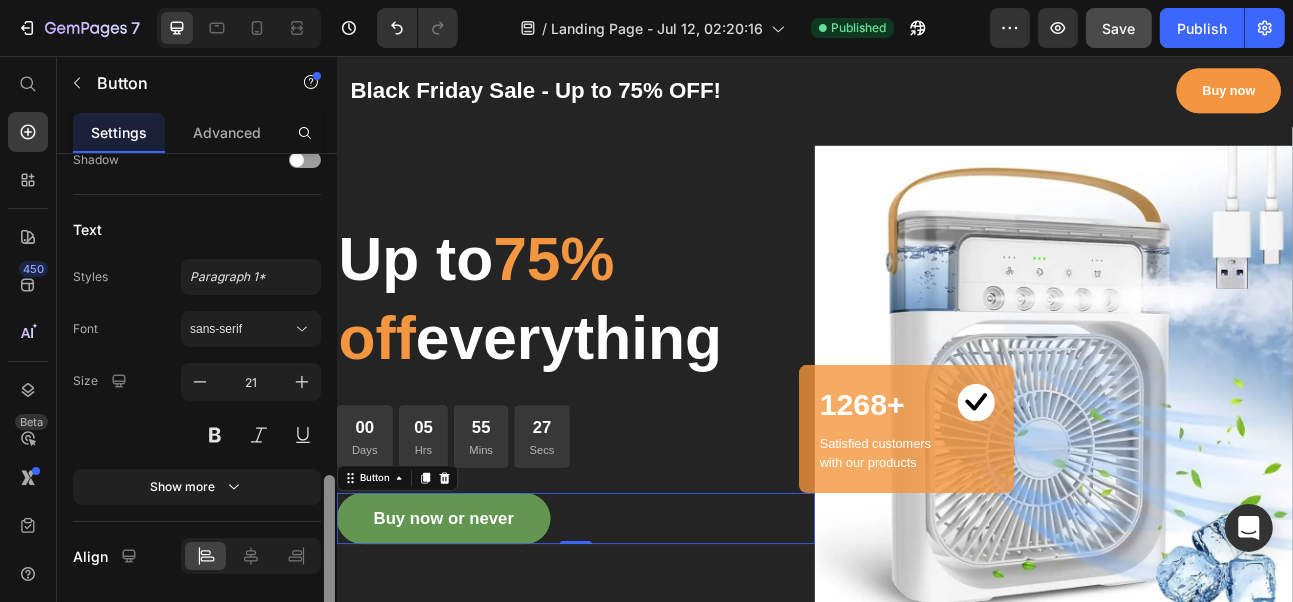 drag, startPoint x: 327, startPoint y: 378, endPoint x: 337, endPoint y: 624, distance: 246.20317 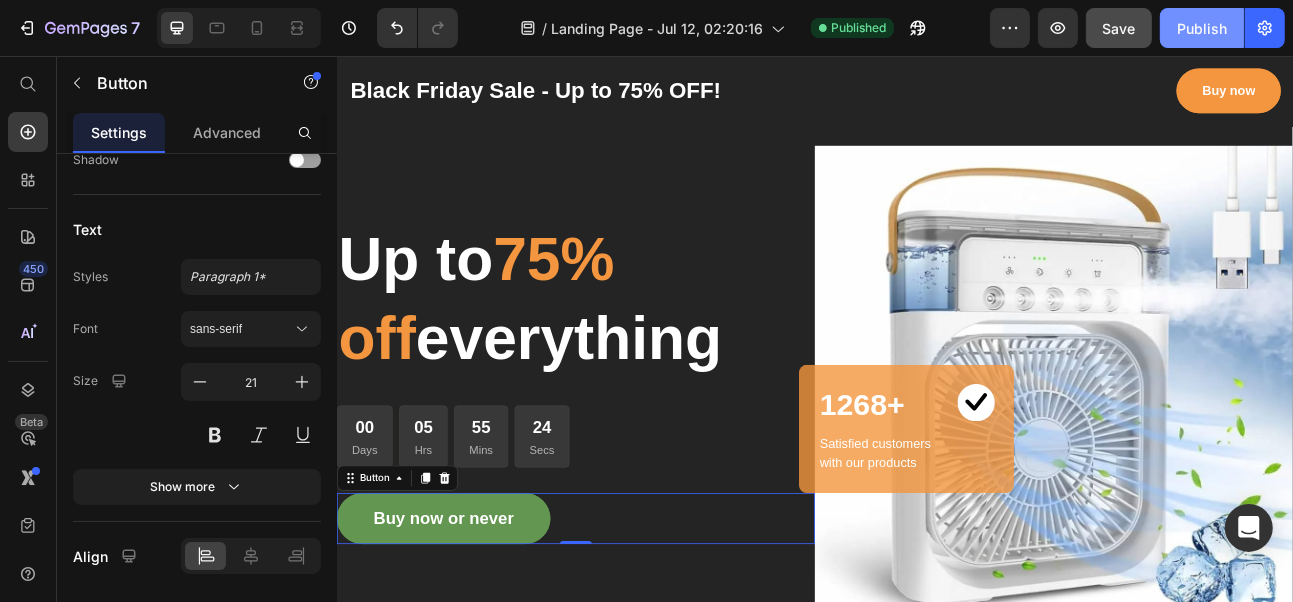 click on "Publish" at bounding box center (1202, 28) 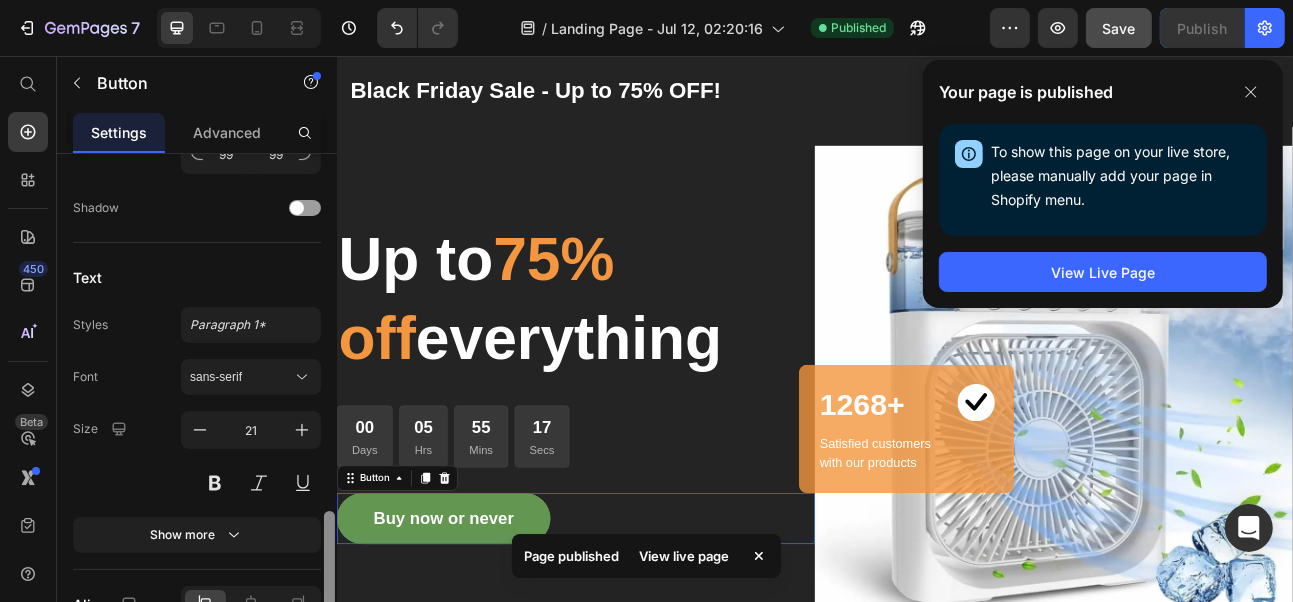 scroll, scrollTop: 795, scrollLeft: 0, axis: vertical 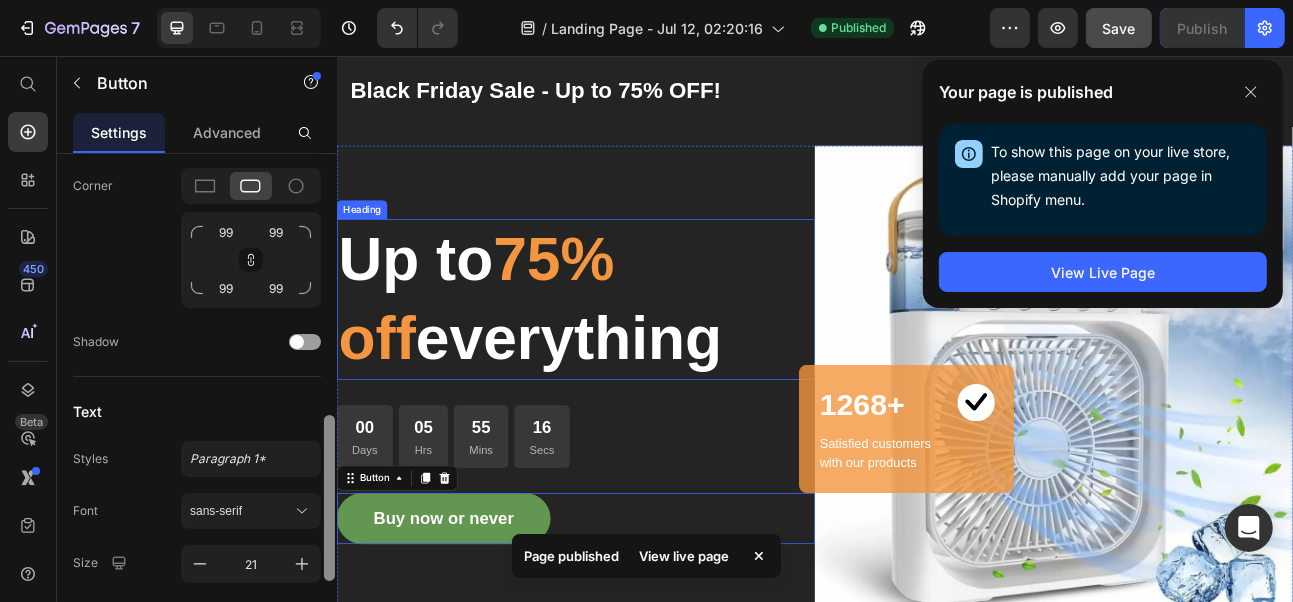 drag, startPoint x: 666, startPoint y: 568, endPoint x: 378, endPoint y: 233, distance: 441.77936 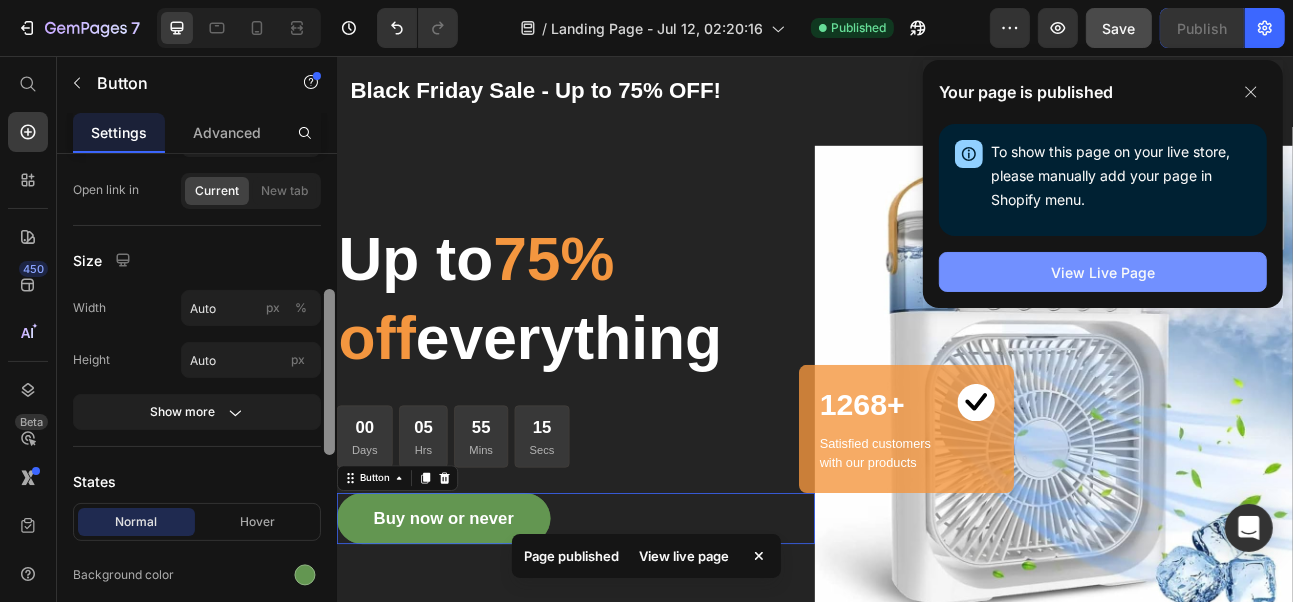 scroll, scrollTop: 261, scrollLeft: 0, axis: vertical 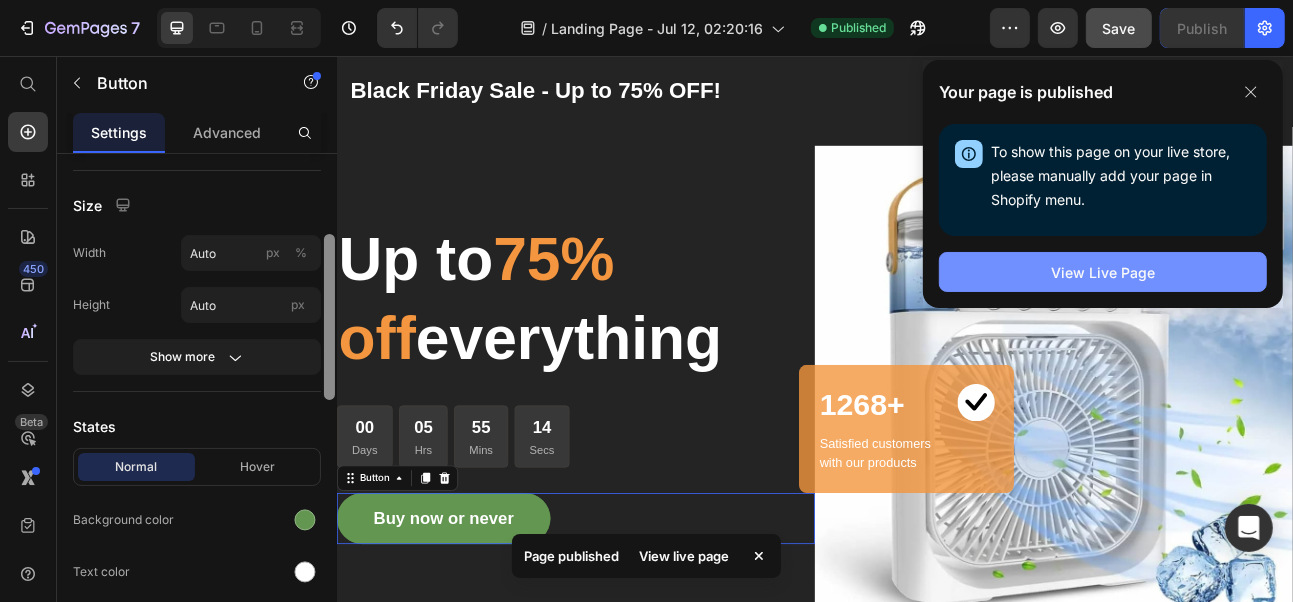 click on "View Live Page" at bounding box center (1103, 272) 